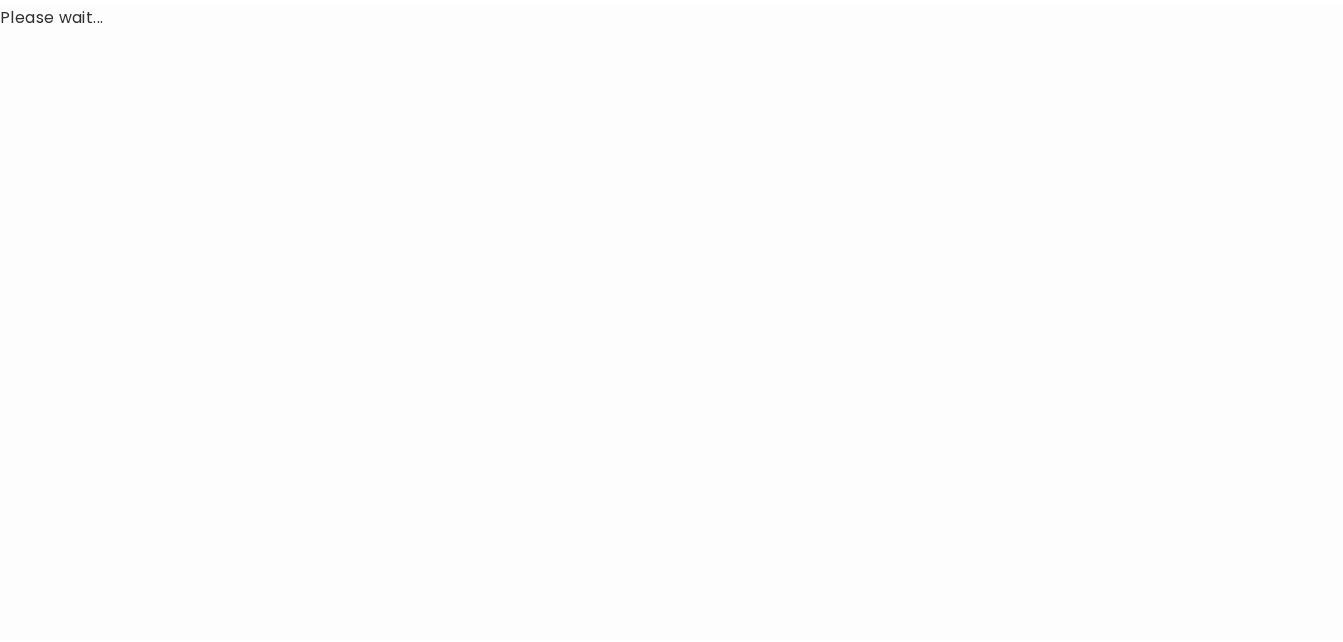 scroll, scrollTop: 0, scrollLeft: 0, axis: both 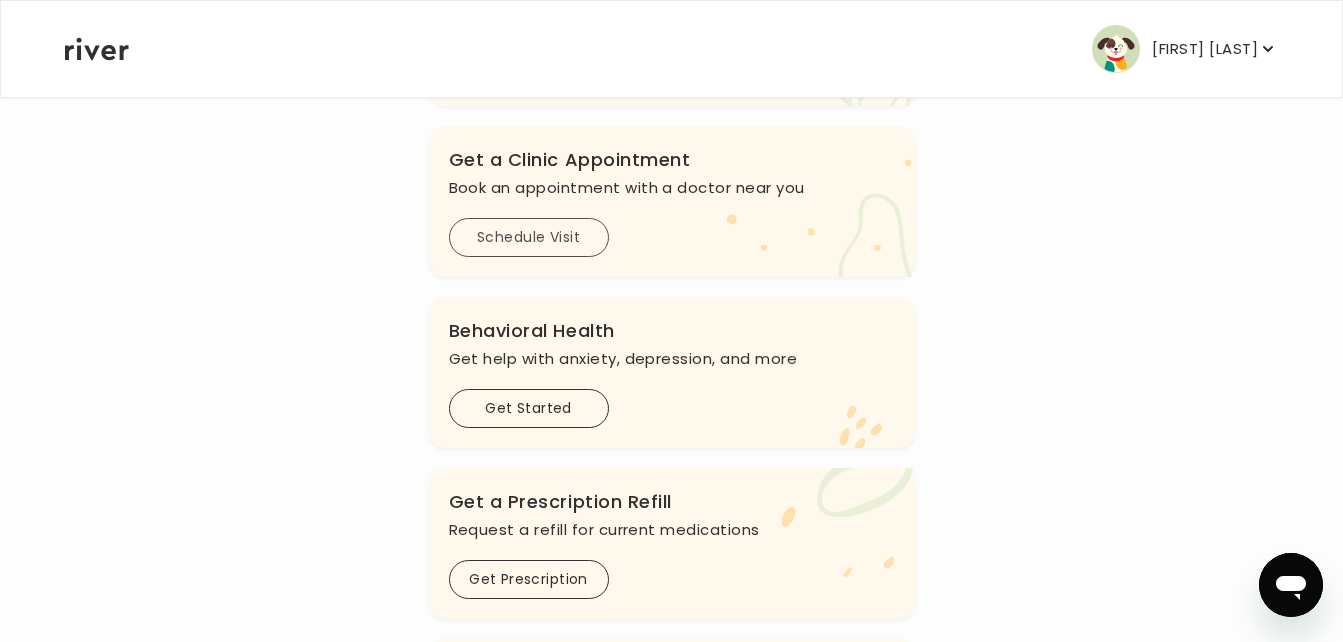 click on "Schedule Visit" at bounding box center [529, 237] 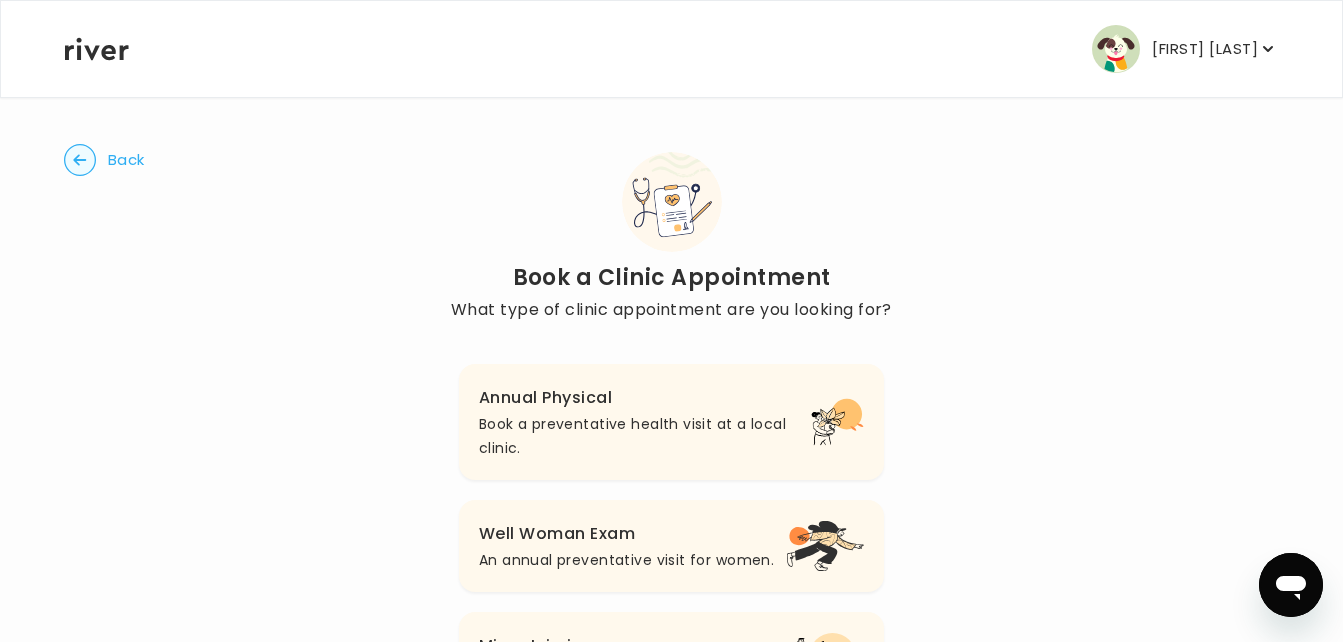 scroll, scrollTop: 230, scrollLeft: 0, axis: vertical 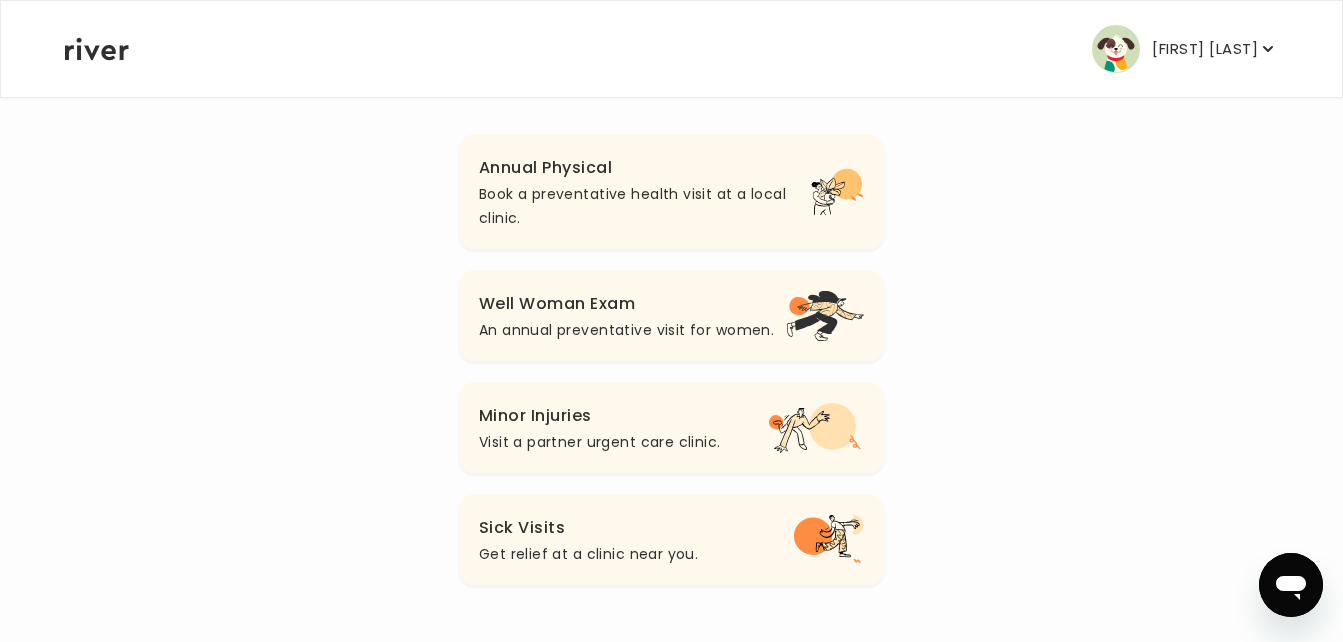 click on "Well Woman Exam" at bounding box center (626, 304) 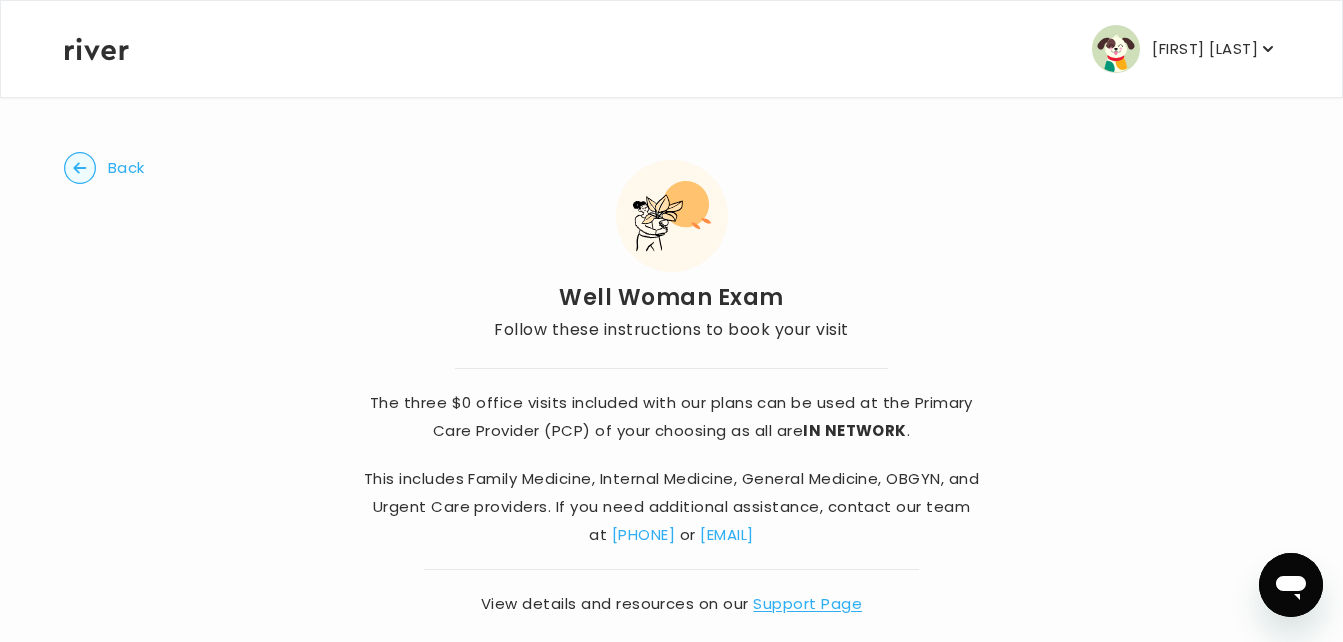 scroll, scrollTop: 32, scrollLeft: 0, axis: vertical 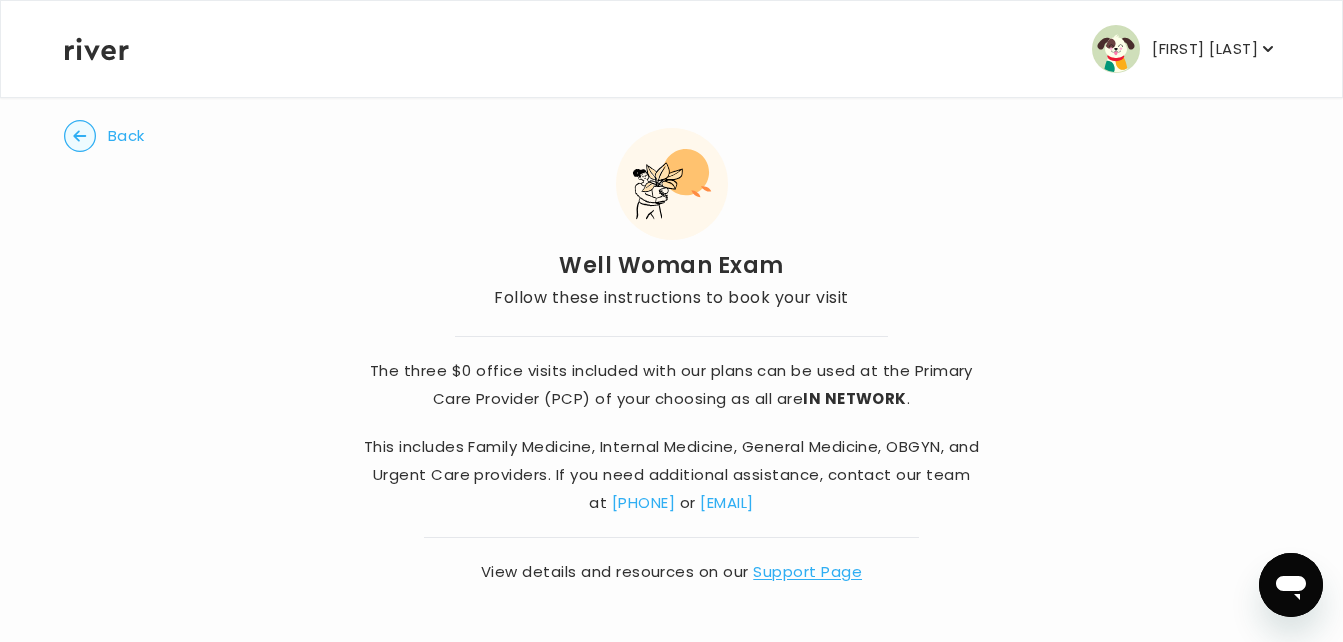 click 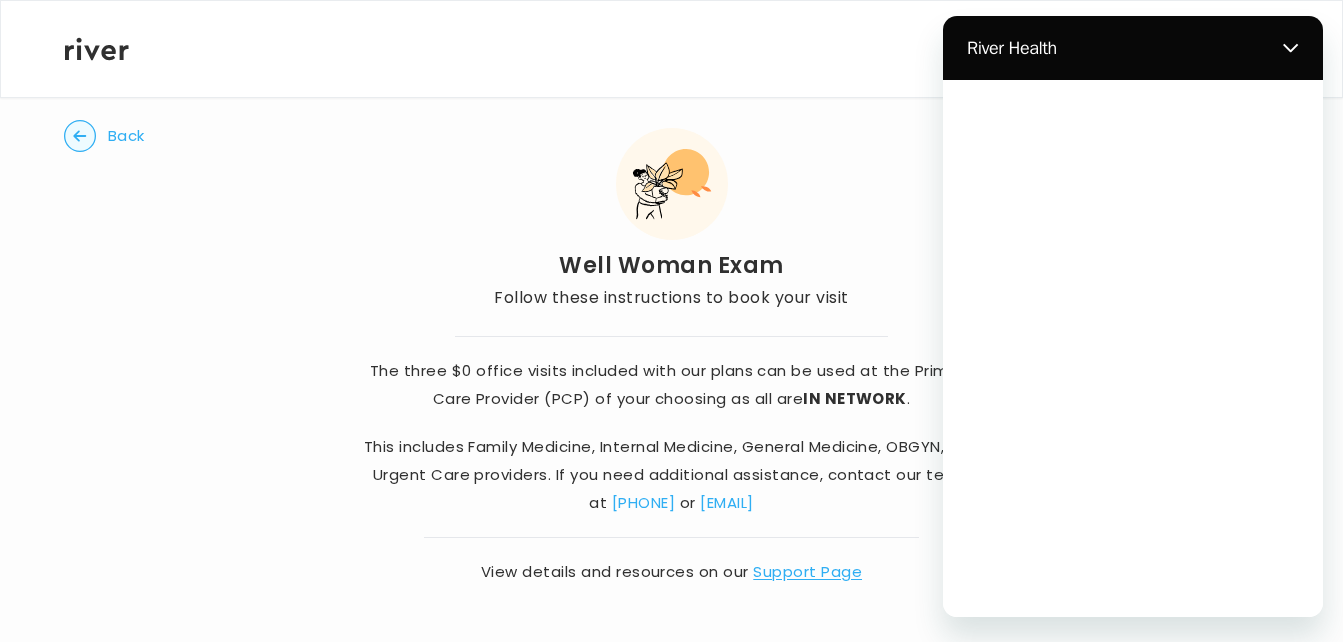 scroll, scrollTop: 0, scrollLeft: 0, axis: both 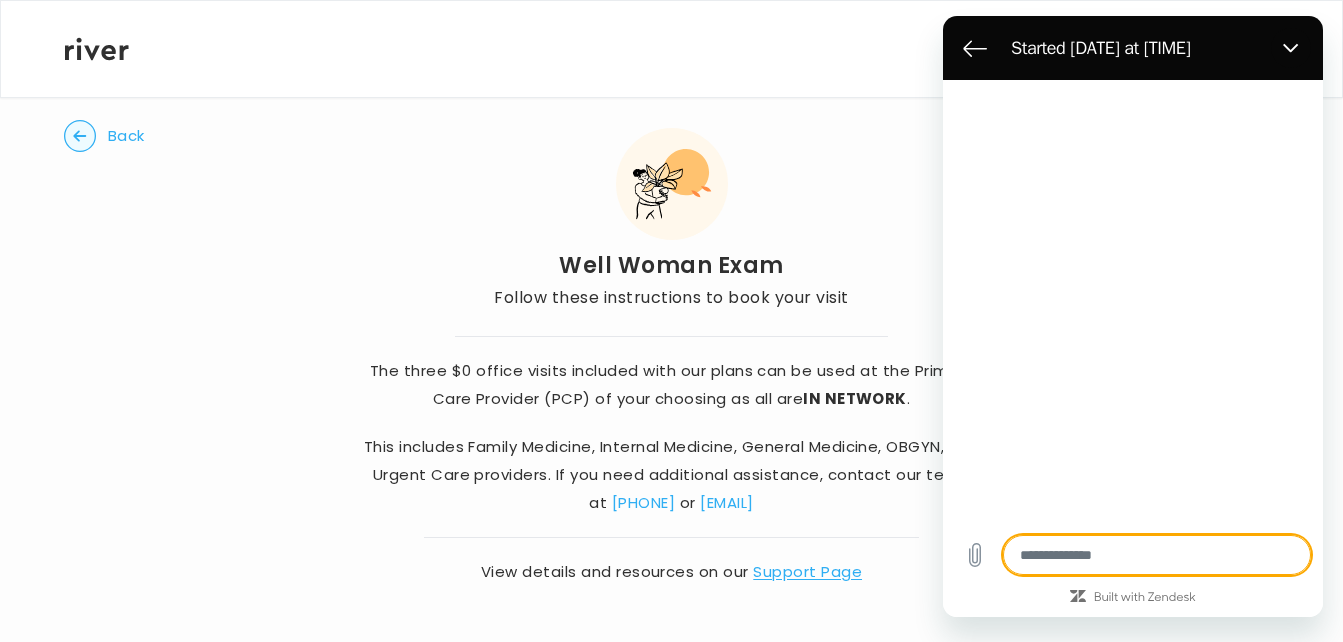 type on "*" 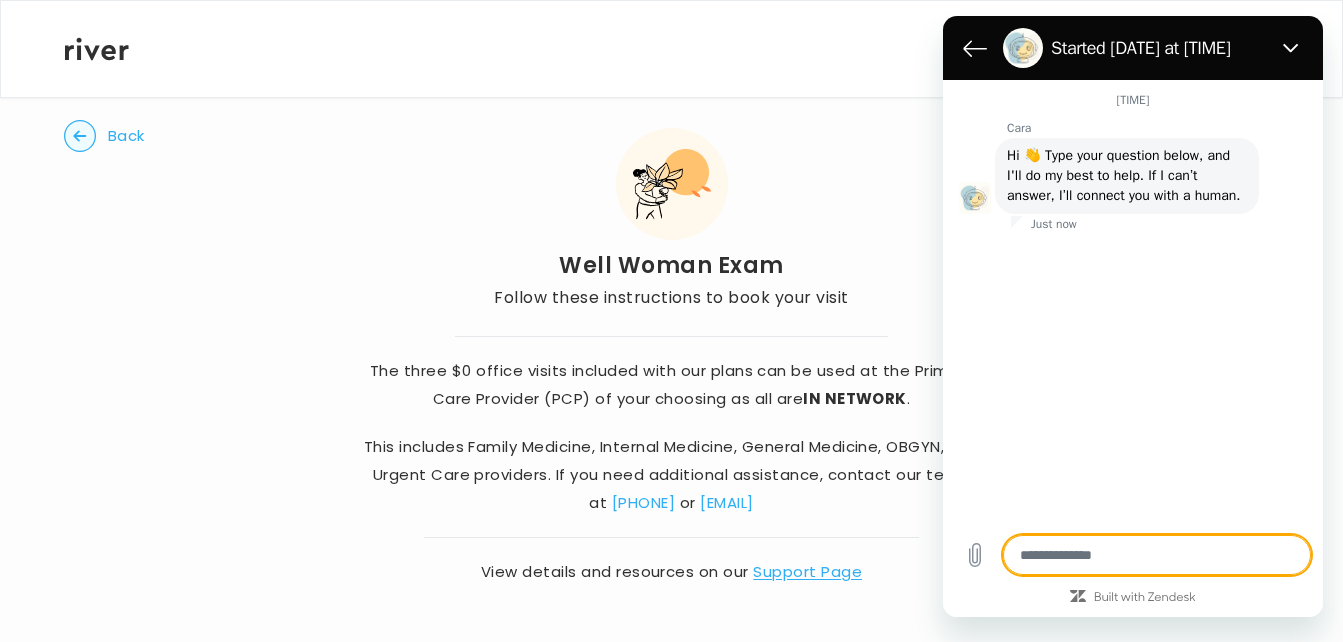 type on "*" 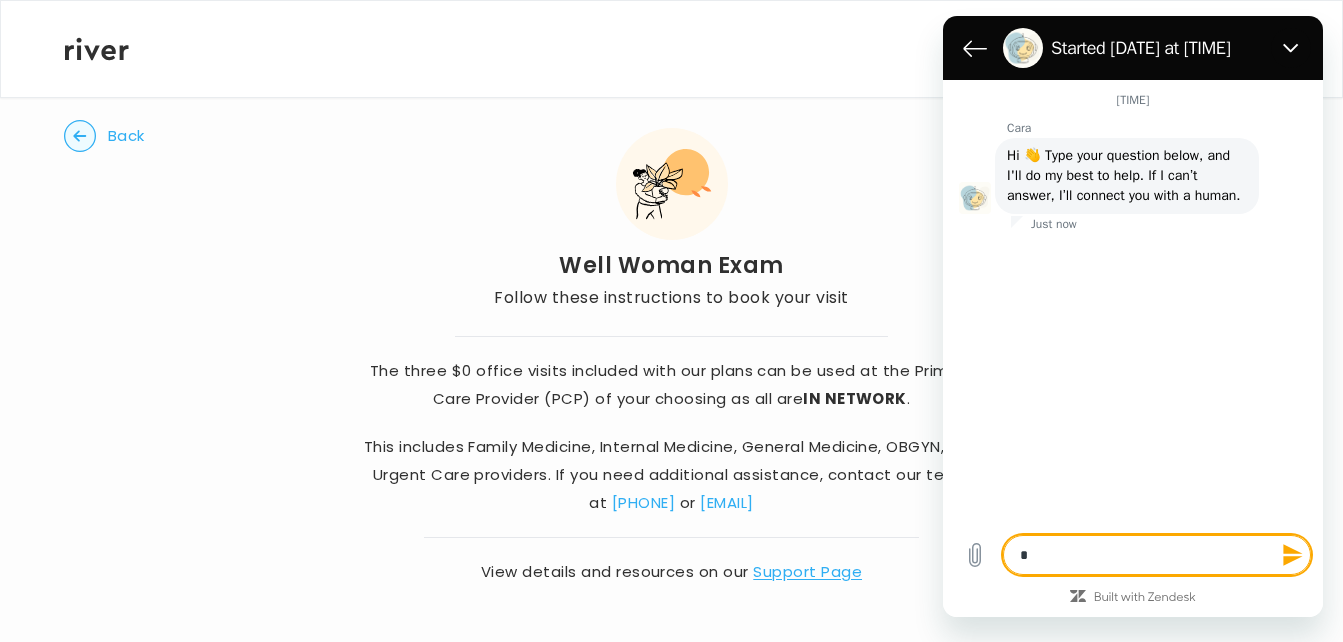 type on "**" 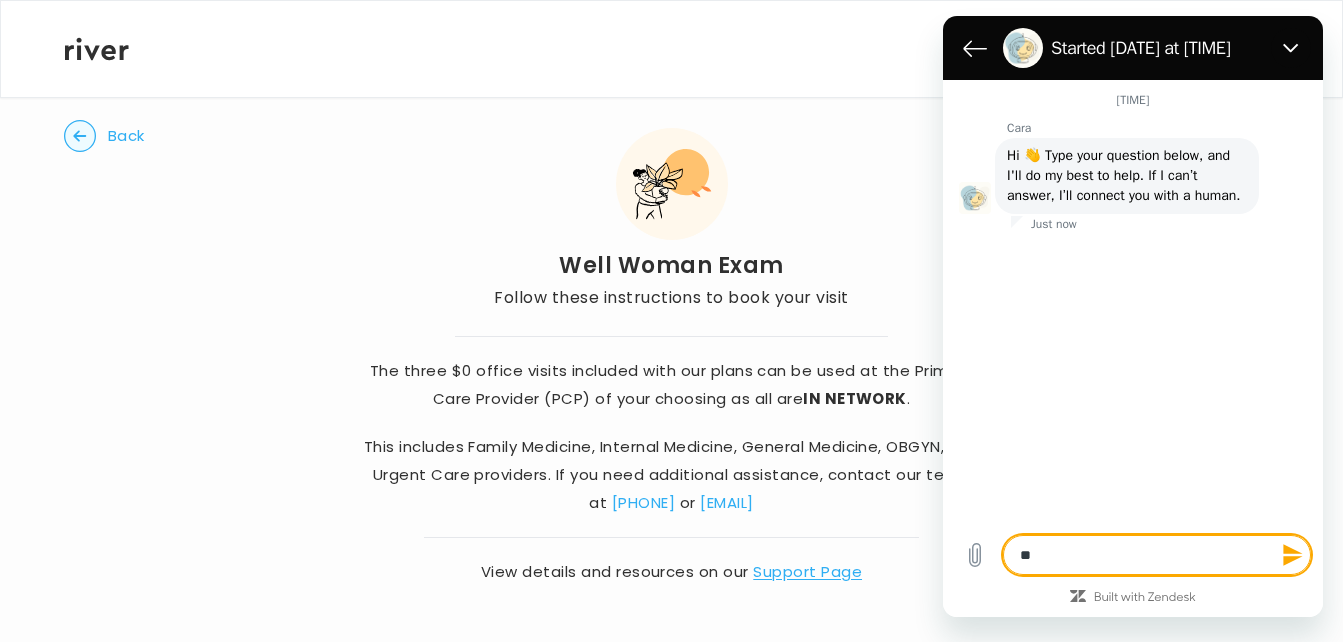 type on "***" 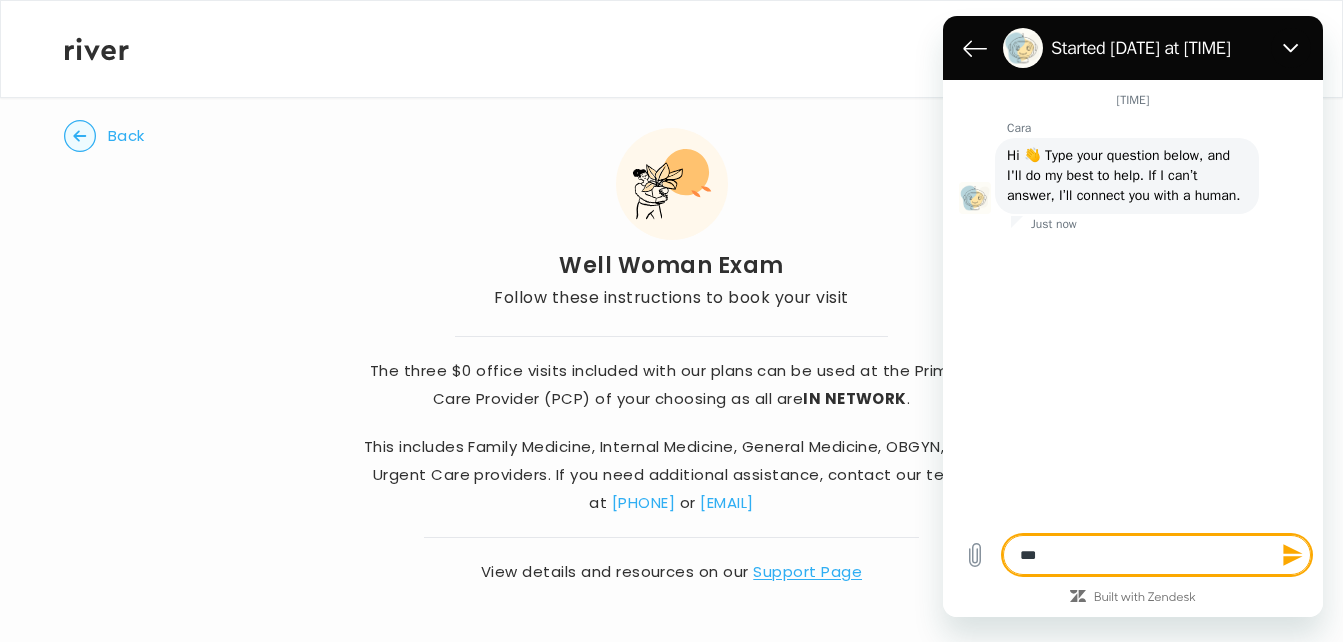 type on "***" 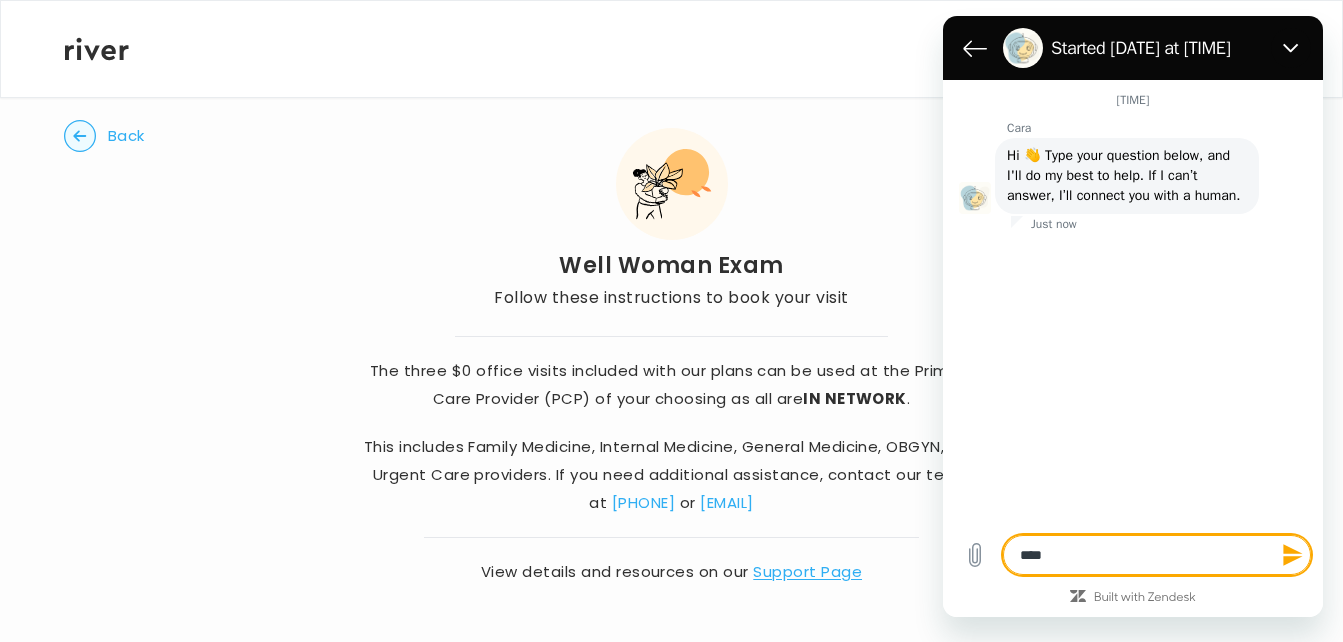 type on "*****" 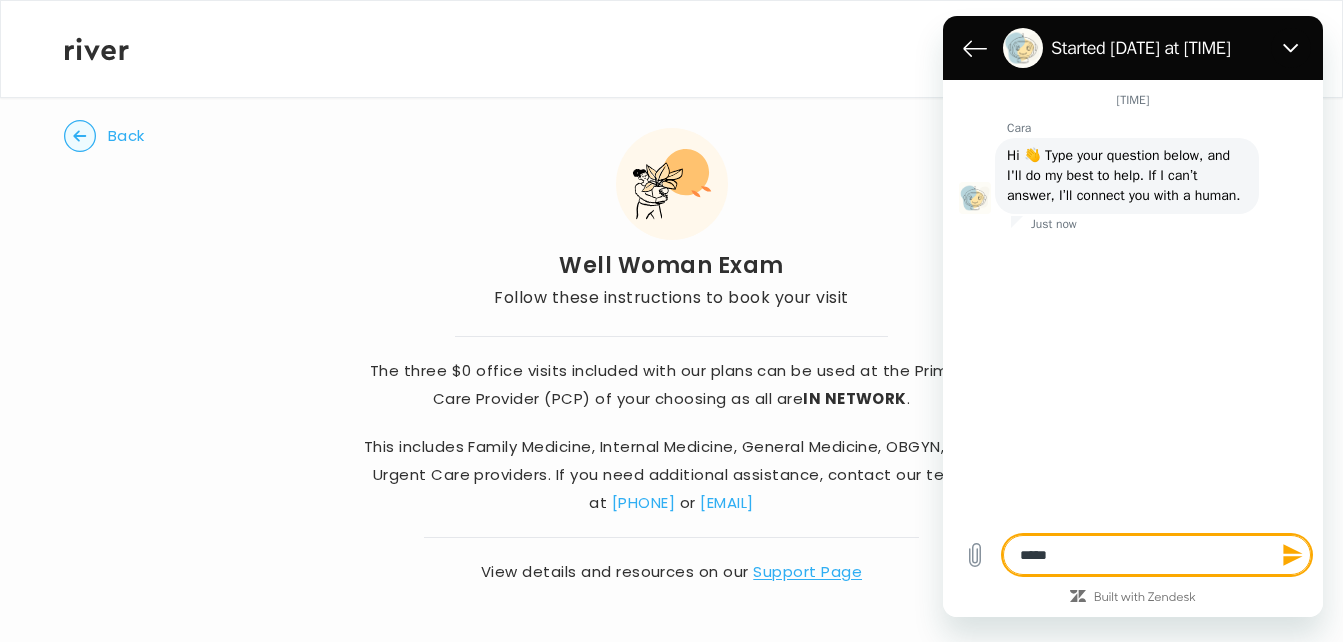 type on "******" 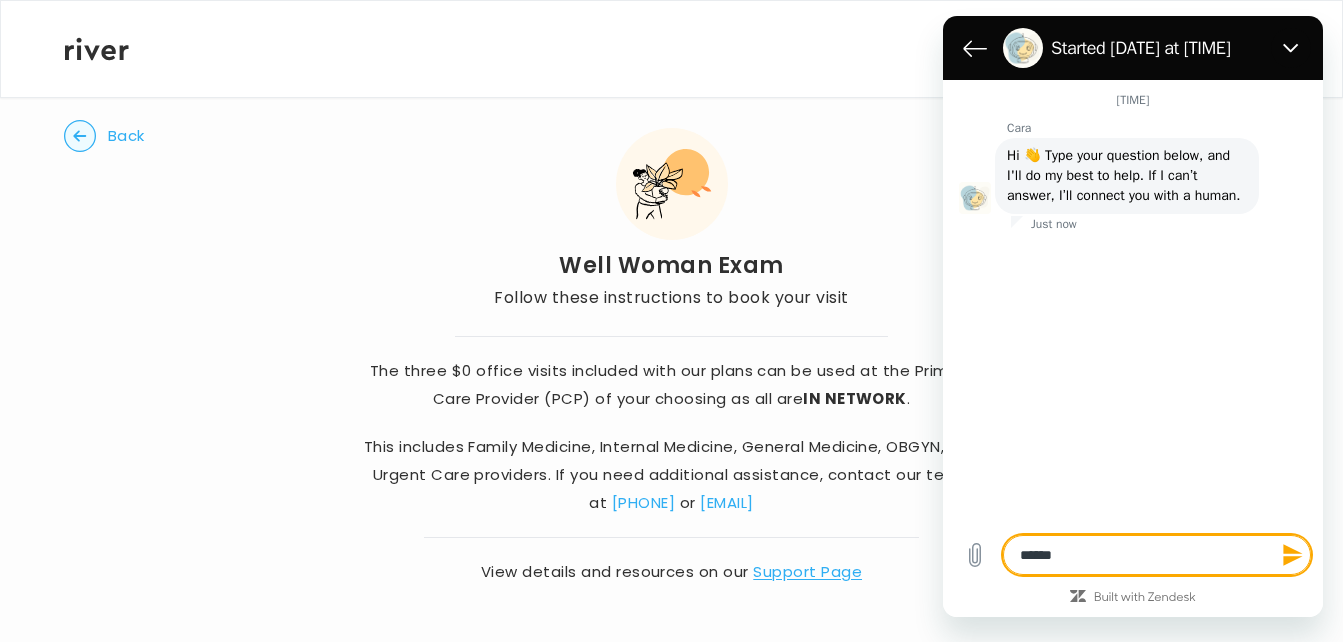 type on "******" 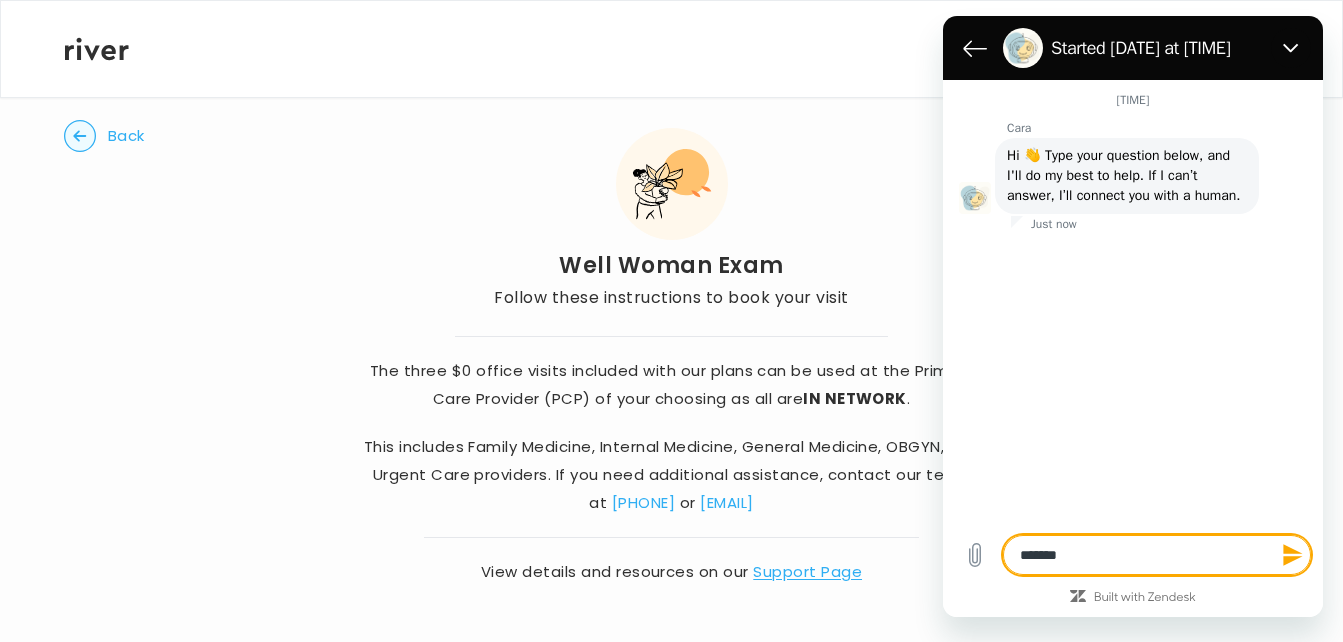type on "********" 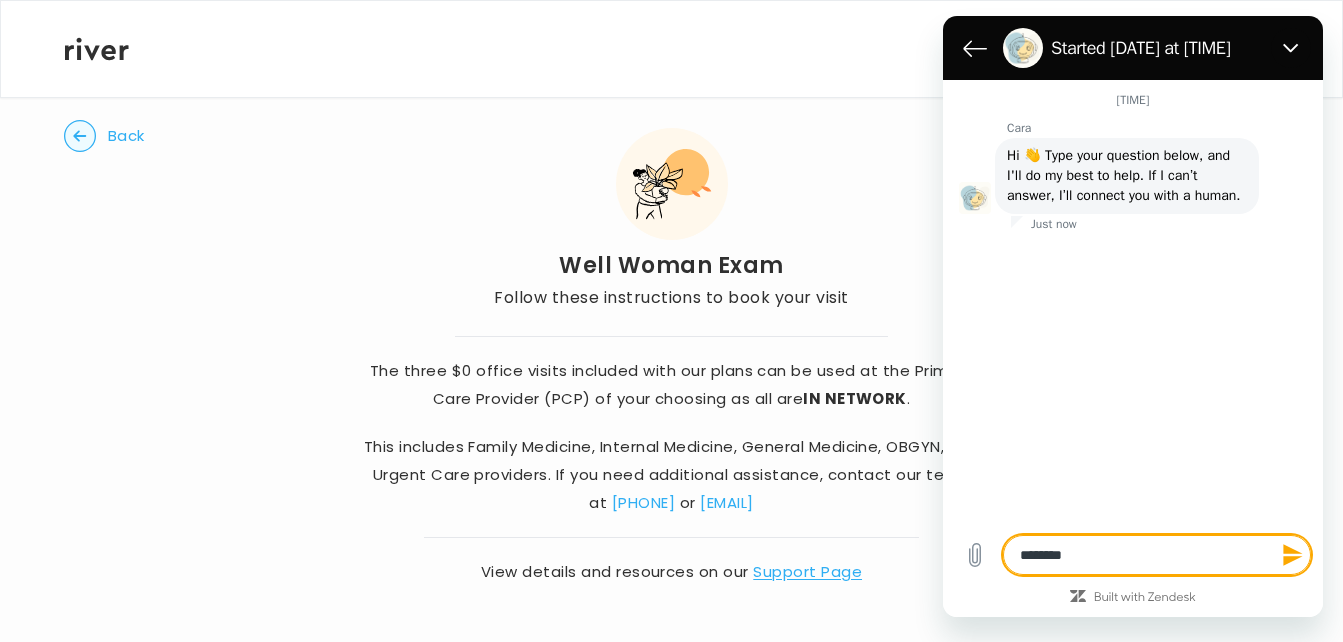 type on "********" 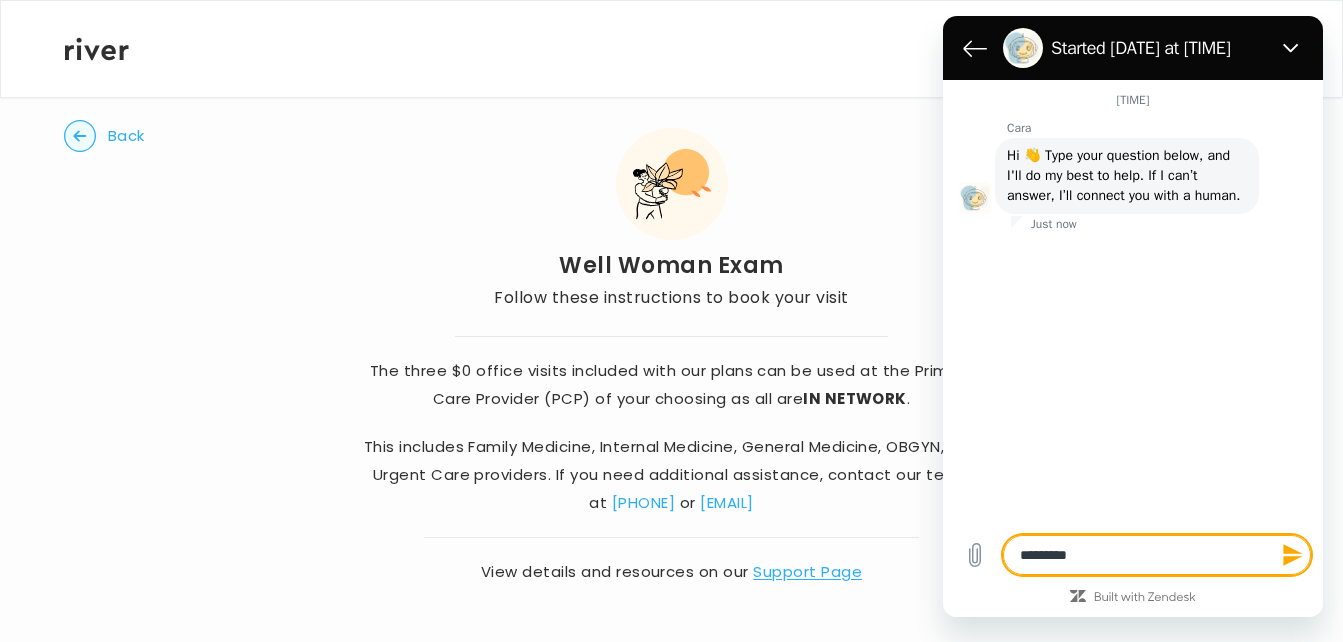 type on "**********" 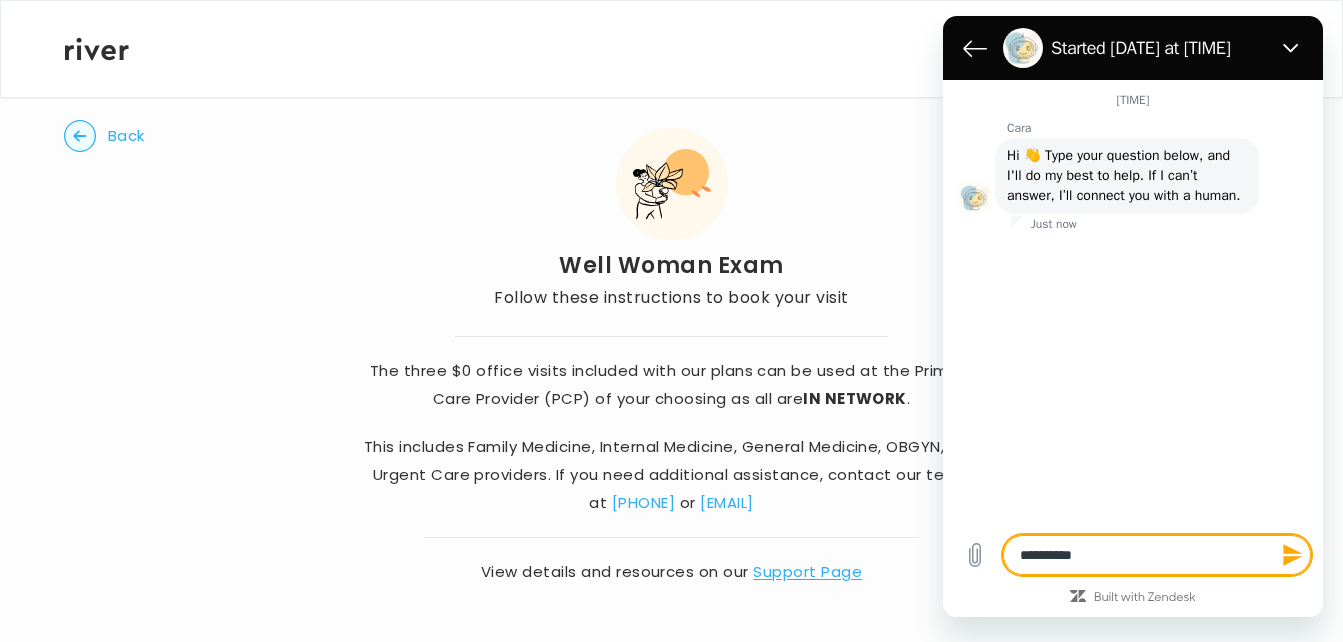 type on "**********" 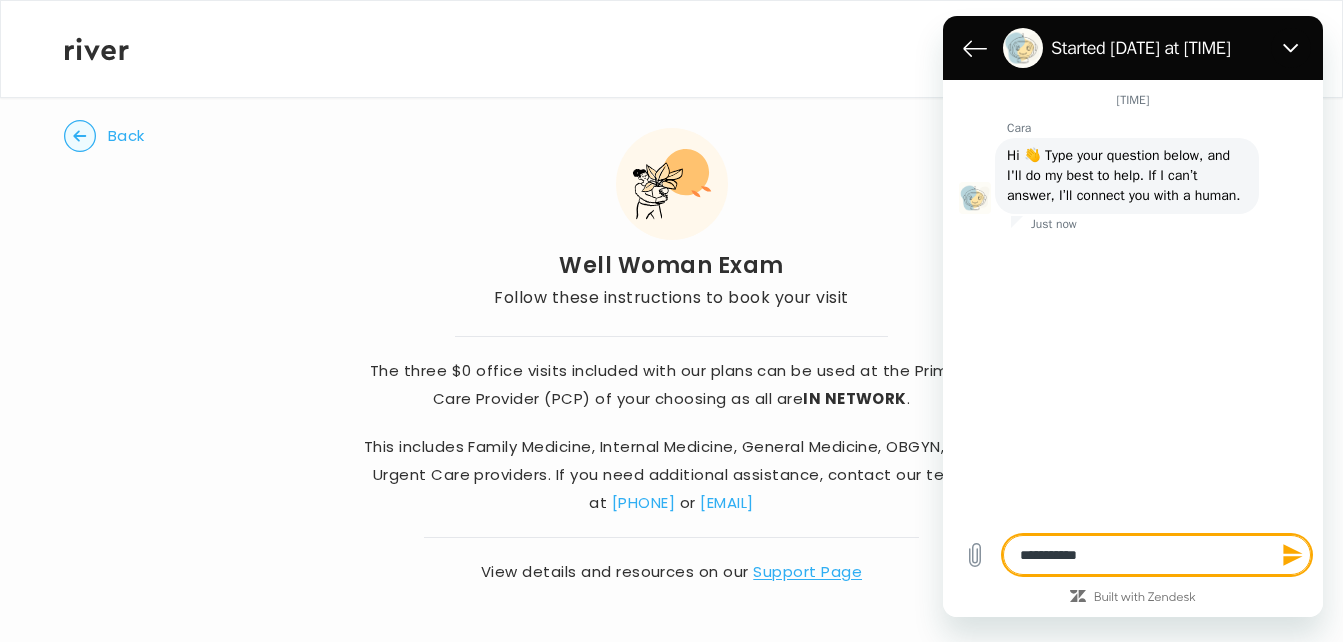 type on "**********" 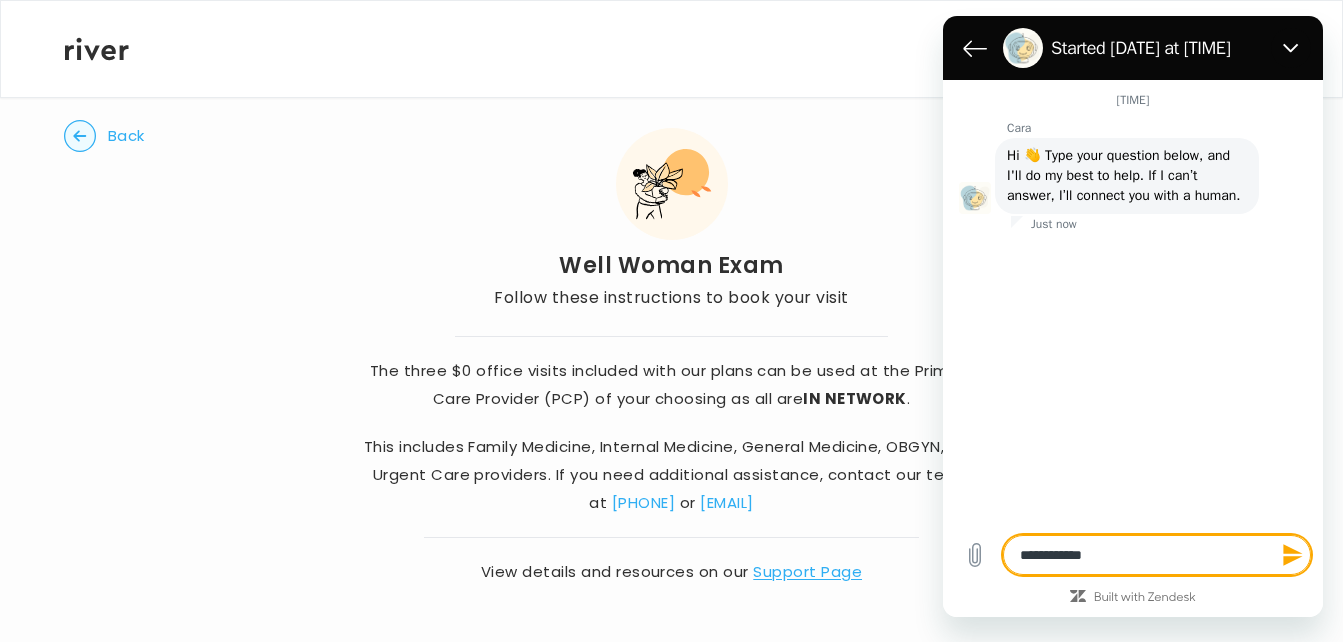 type on "**********" 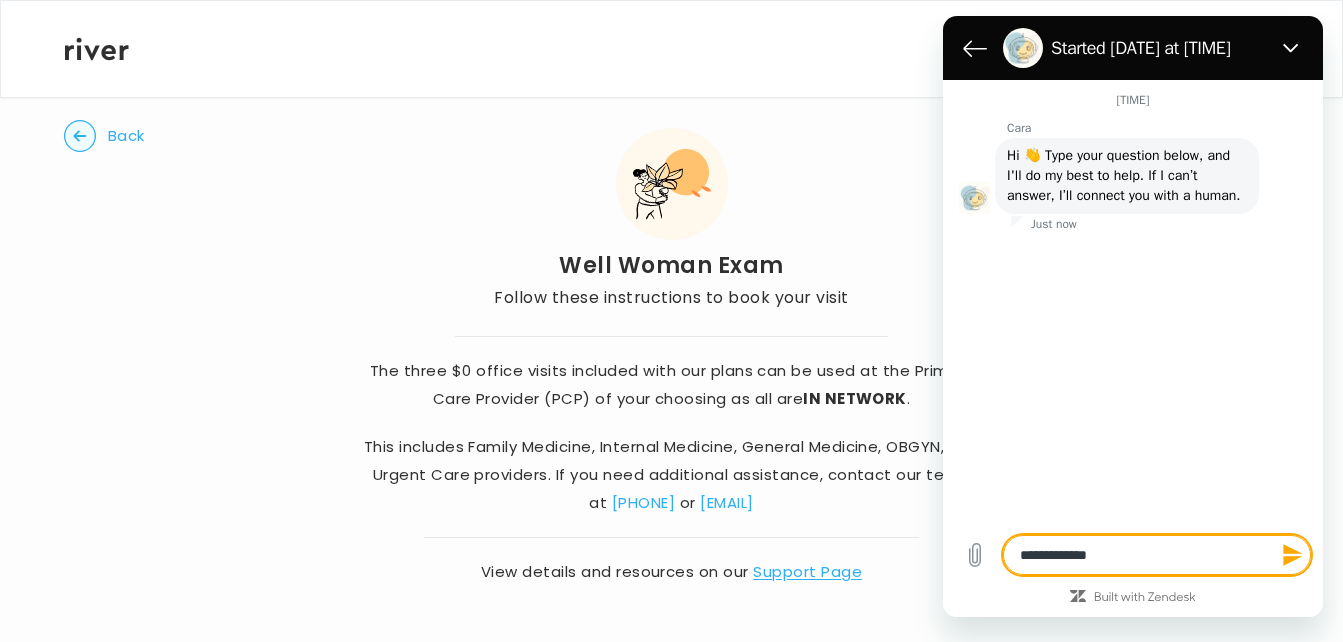 type on "**********" 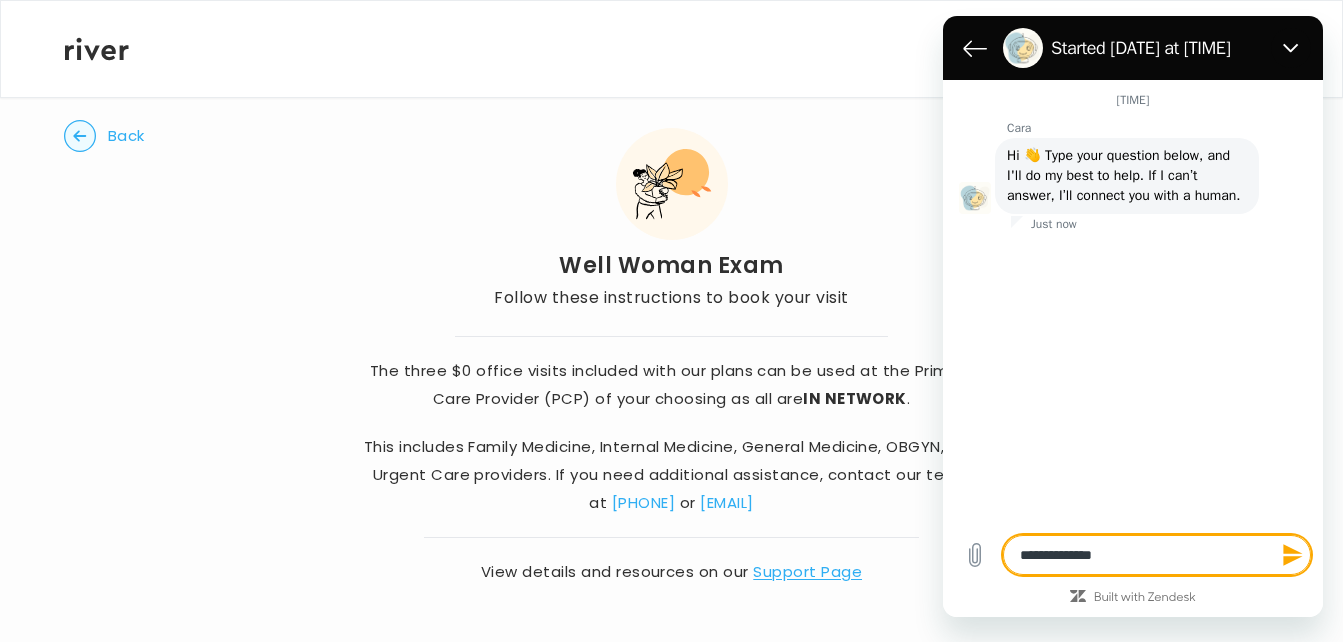 type on "**********" 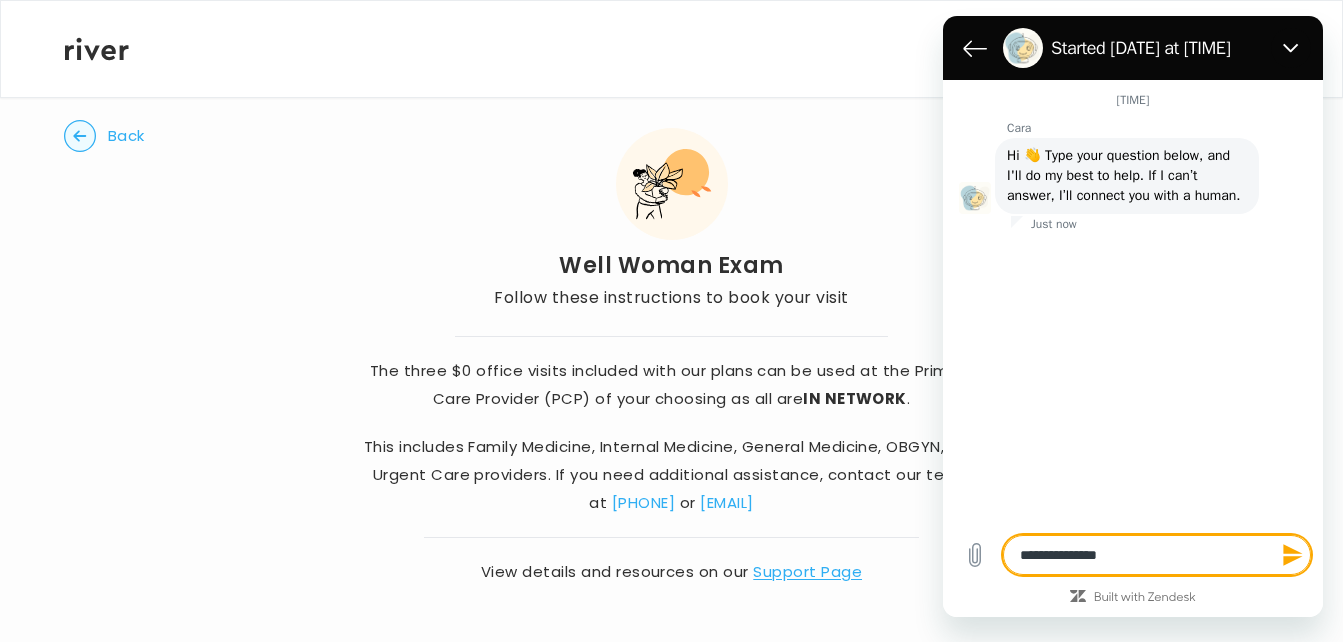 type on "**********" 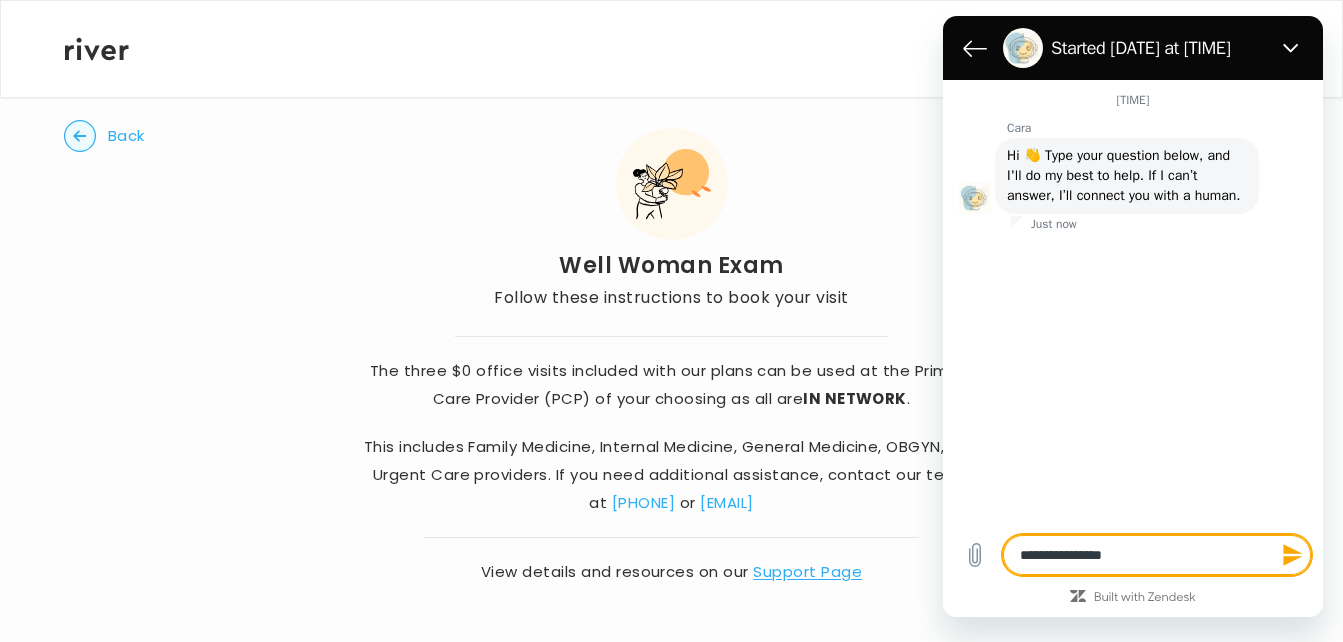 type on "**********" 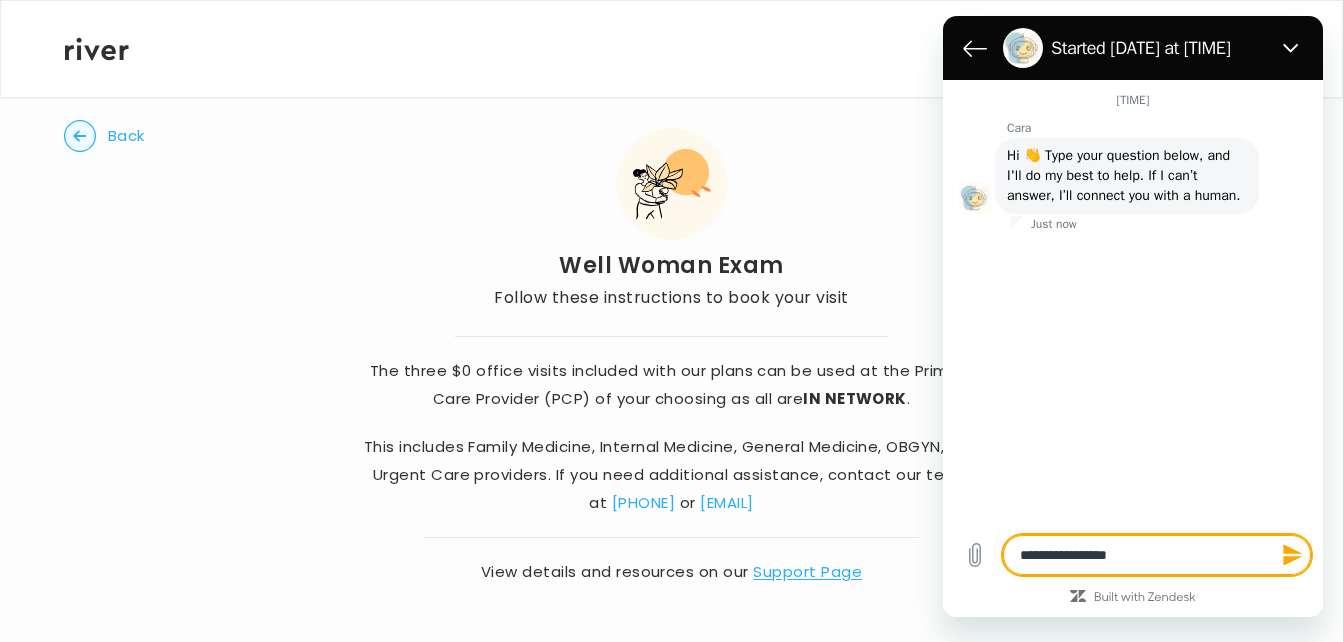 type on "**********" 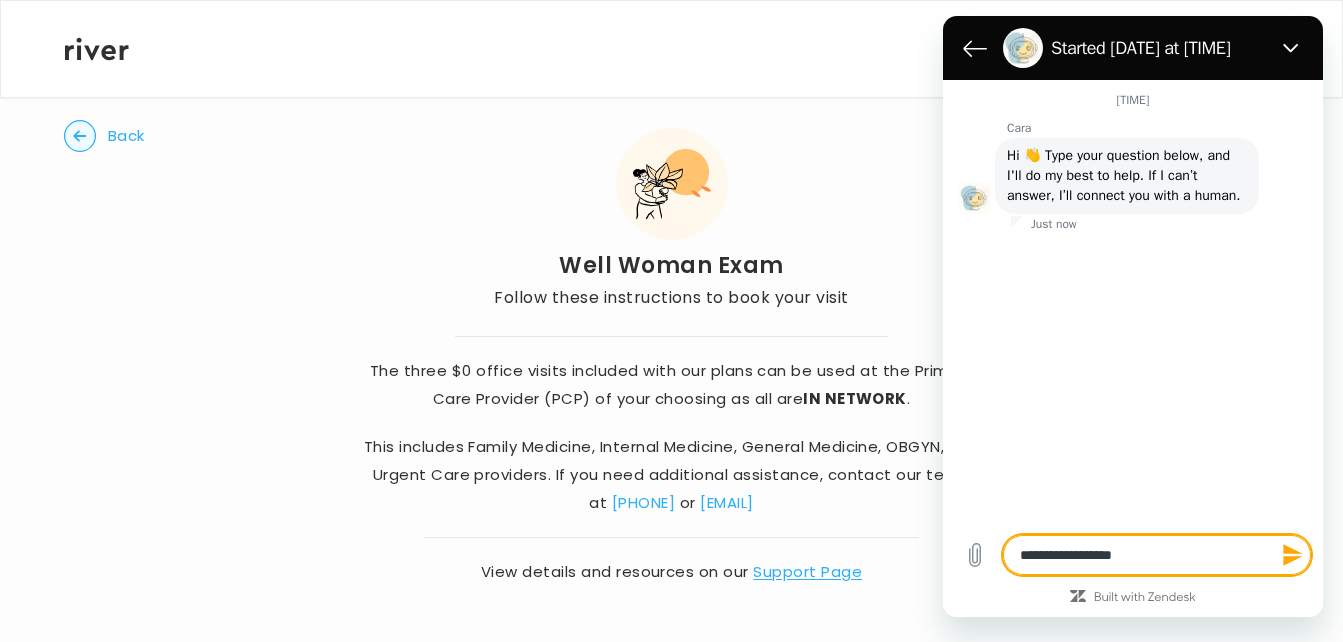 type on "**********" 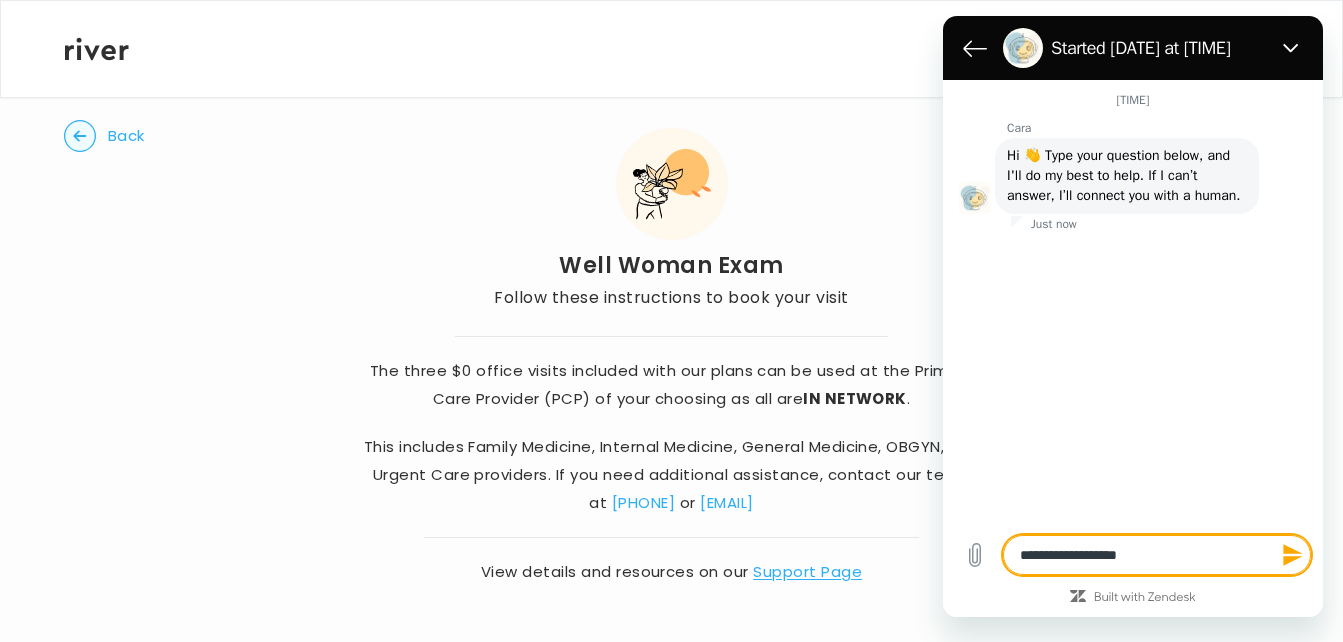 type on "**********" 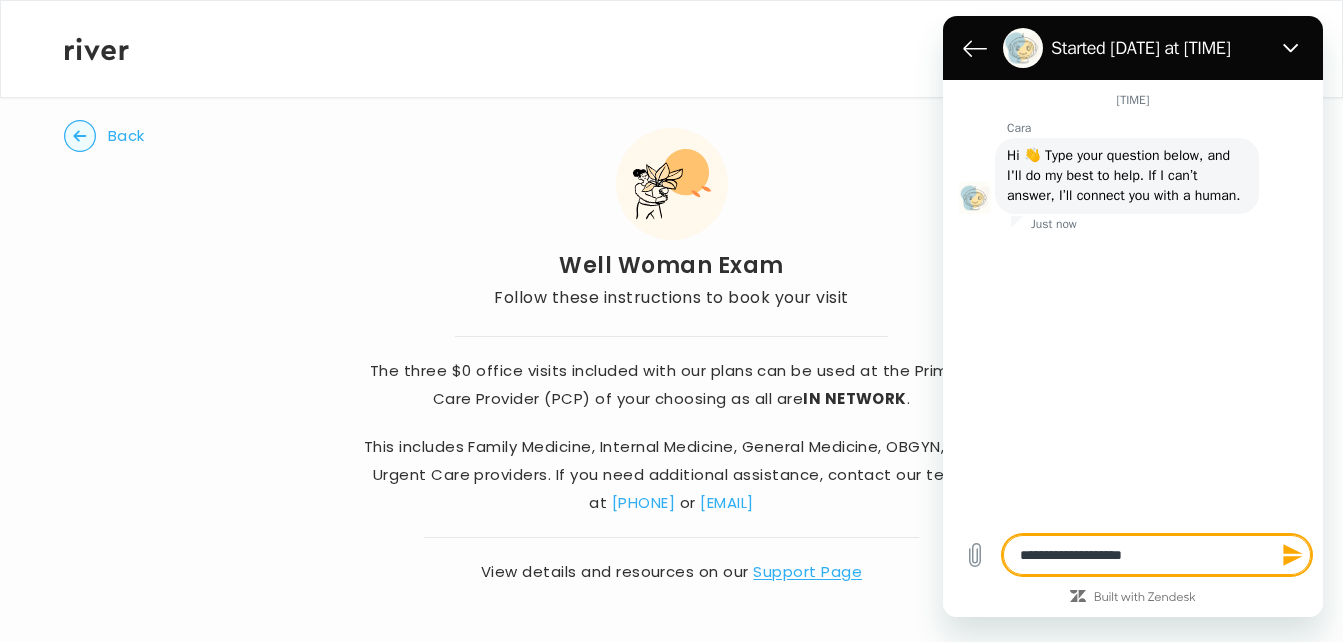 type on "**********" 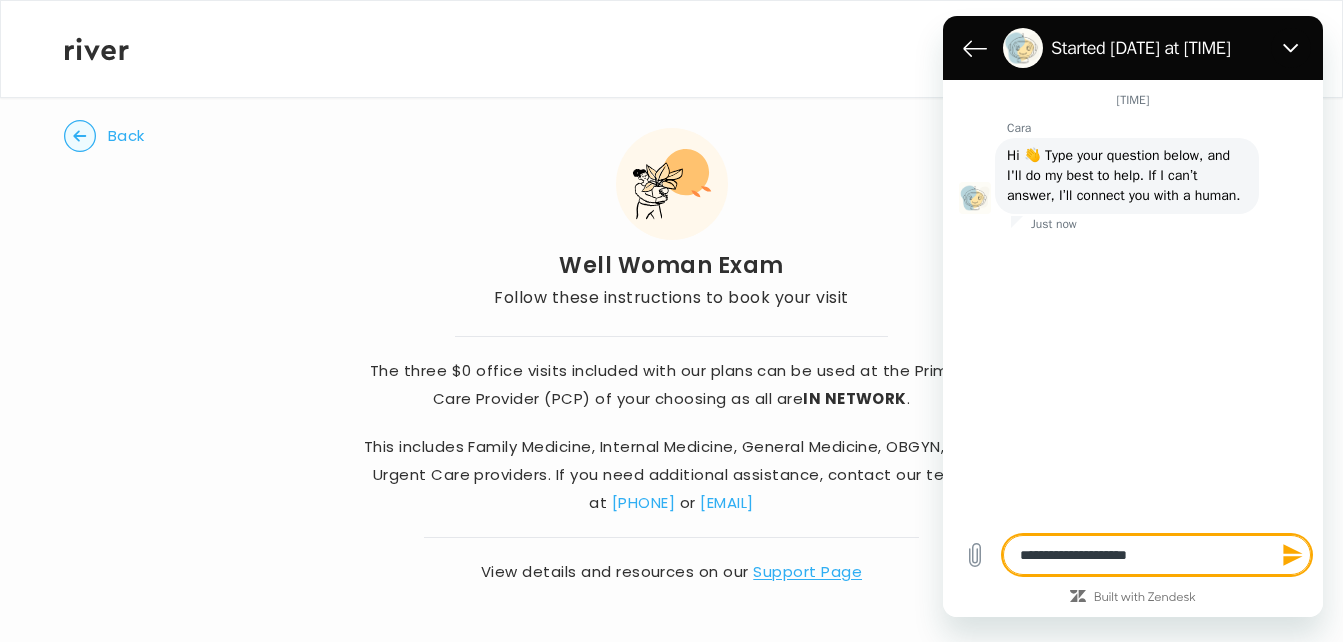 type on "*" 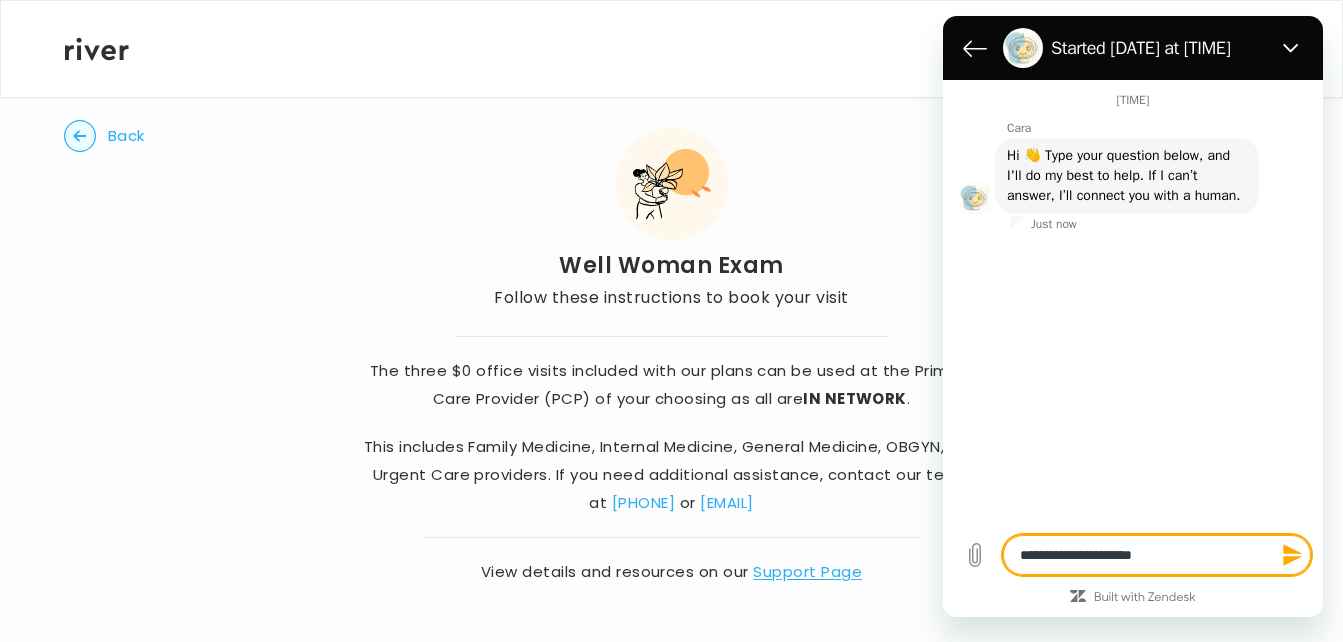 type on "**********" 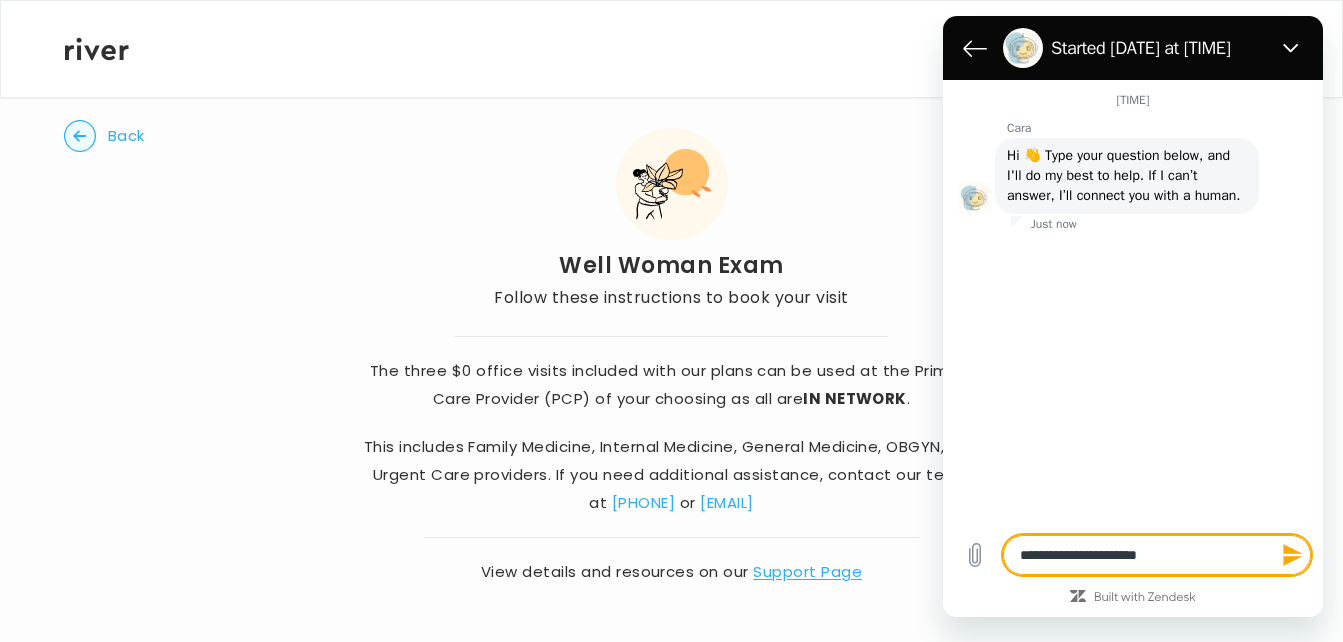 type on "**********" 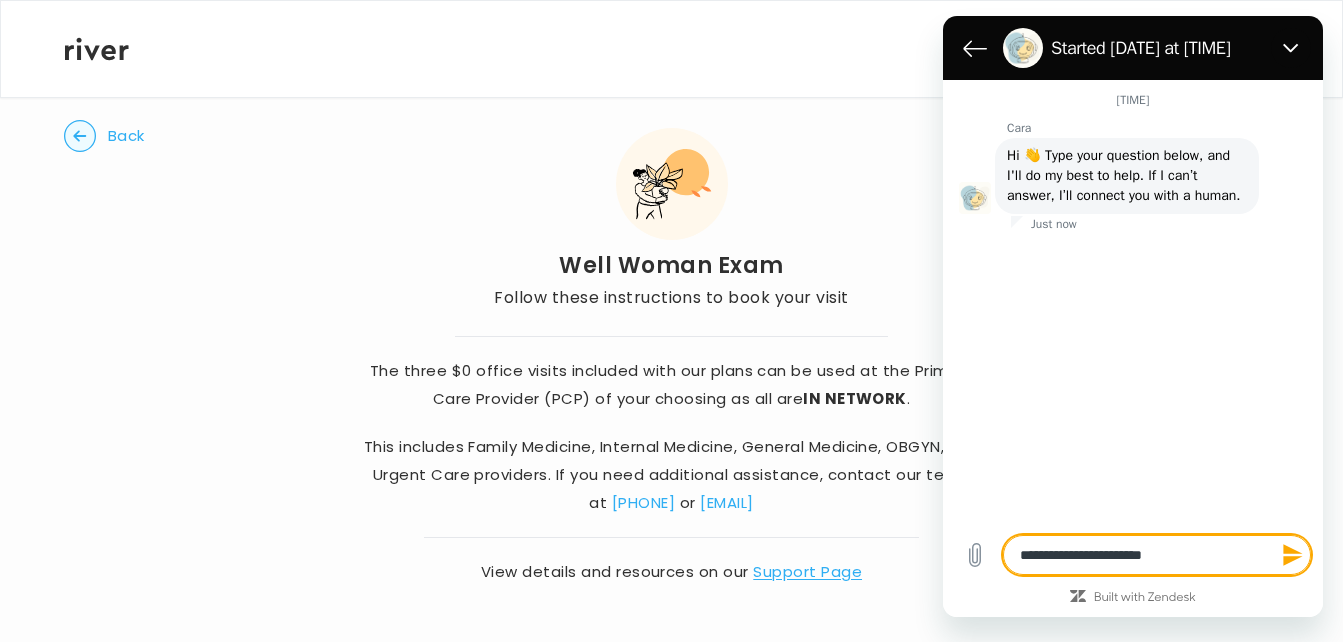 type on "**********" 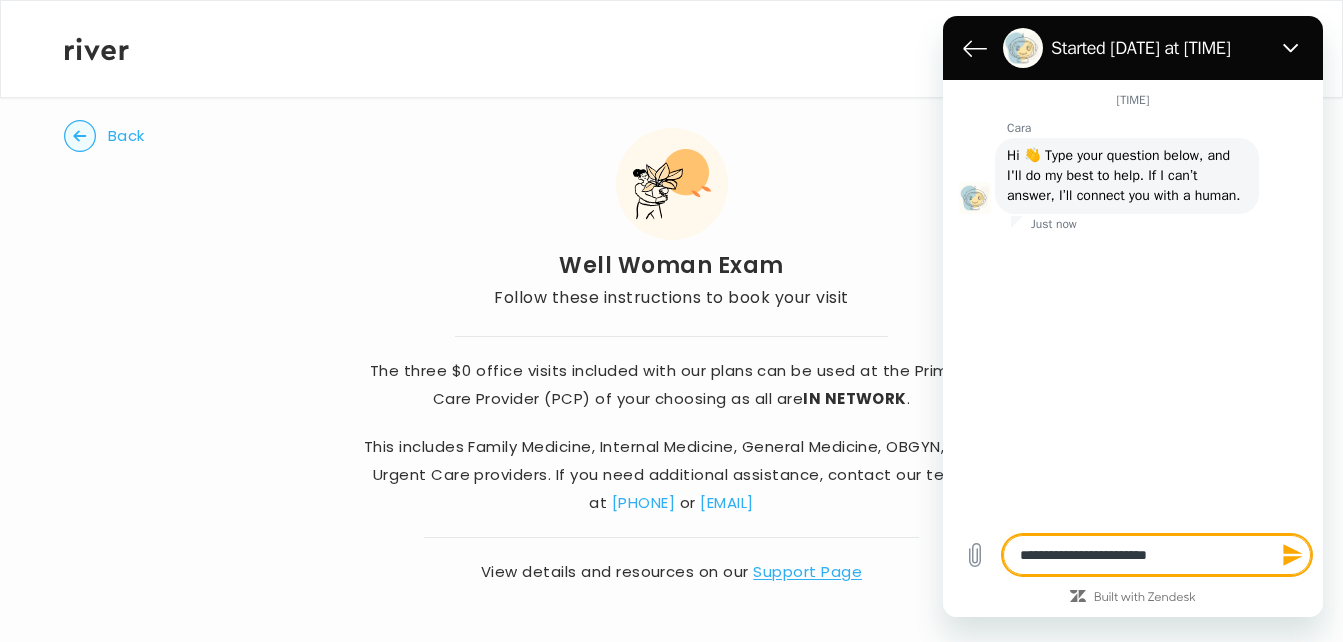 type on "**********" 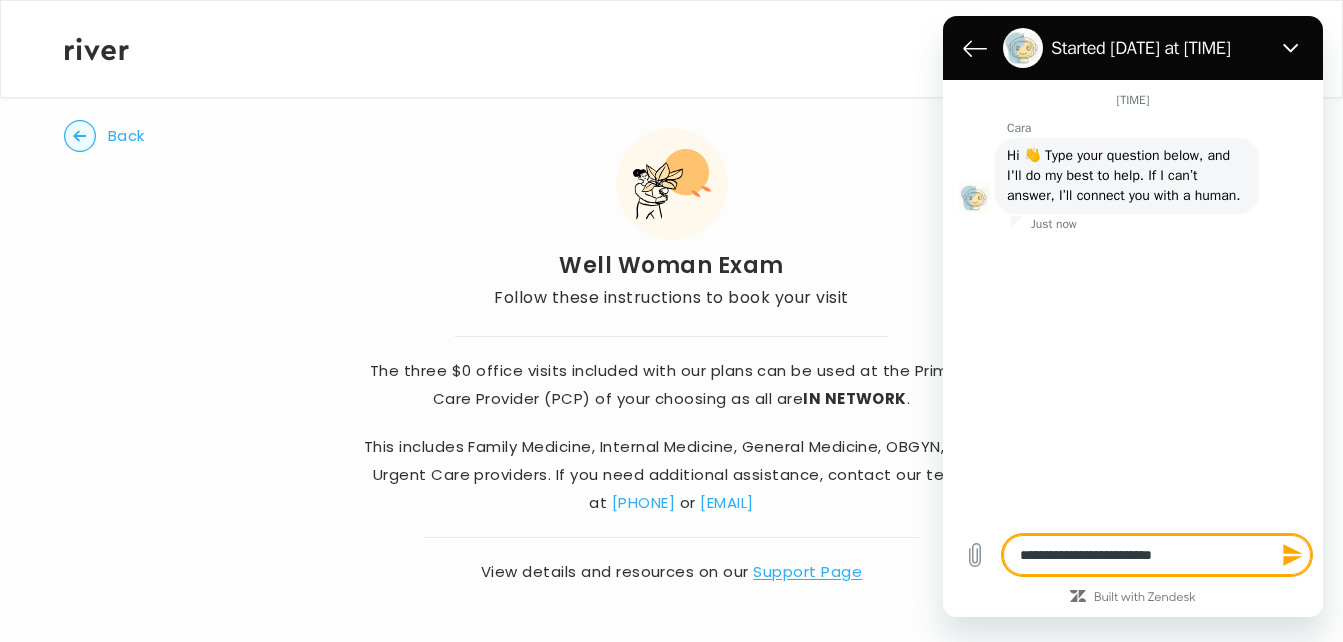 type on "**********" 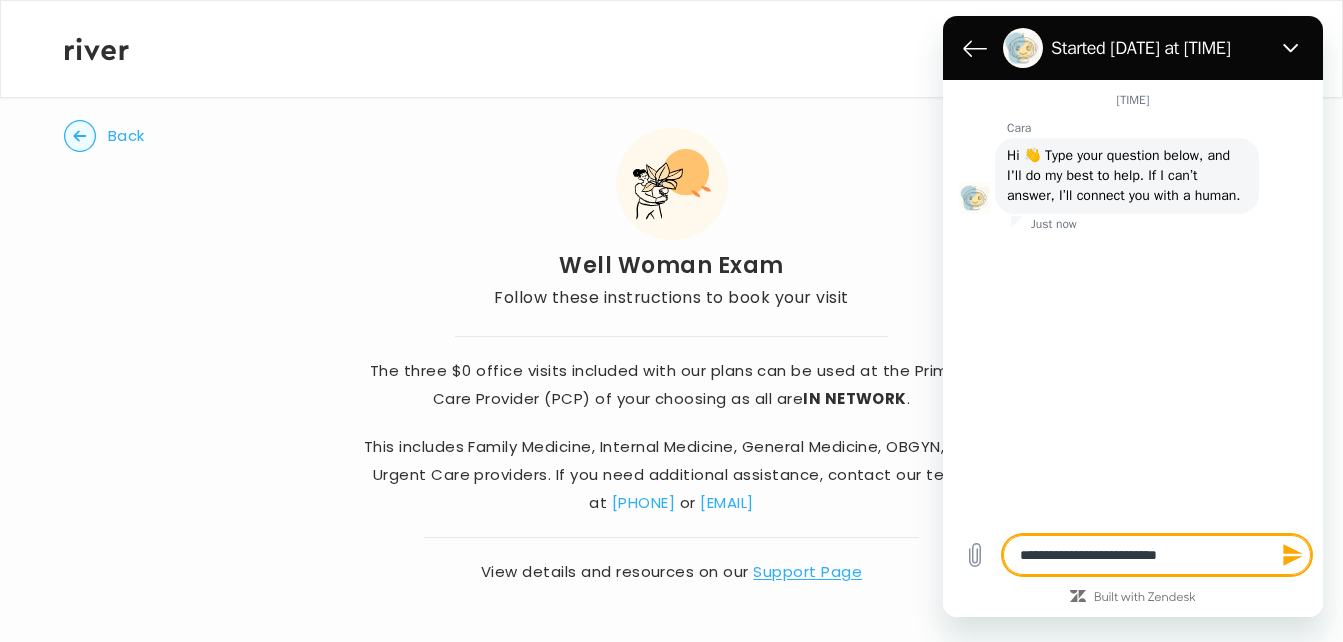 type on "**********" 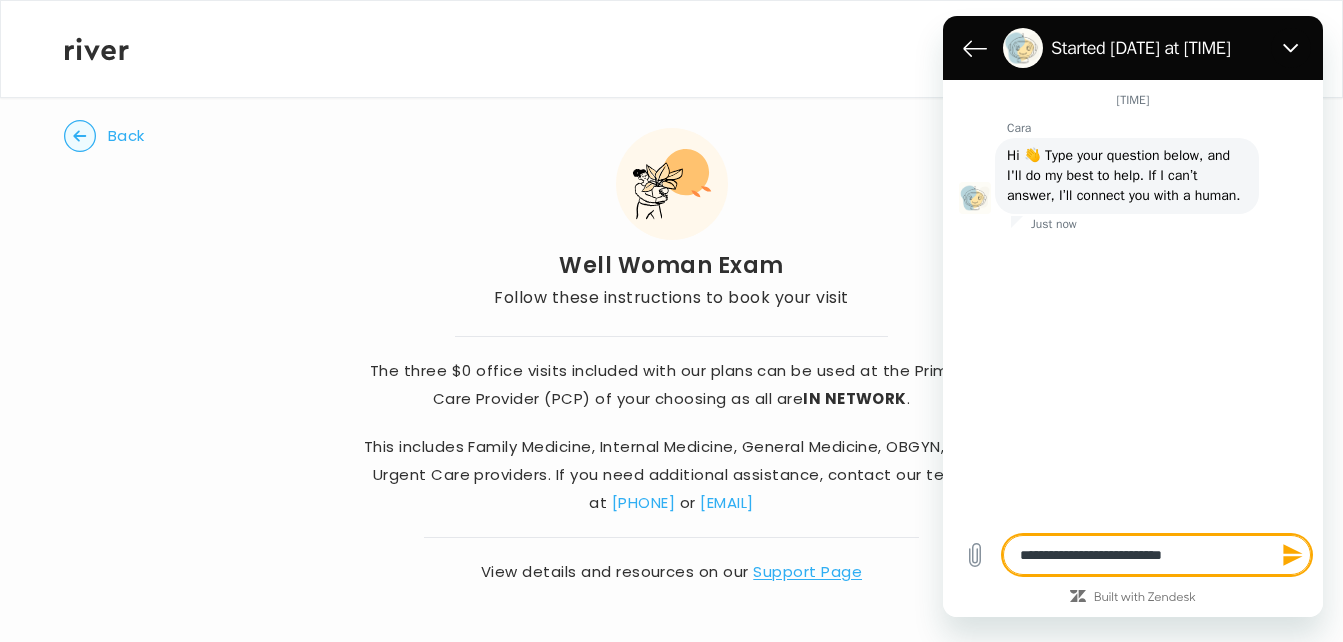 type on "**********" 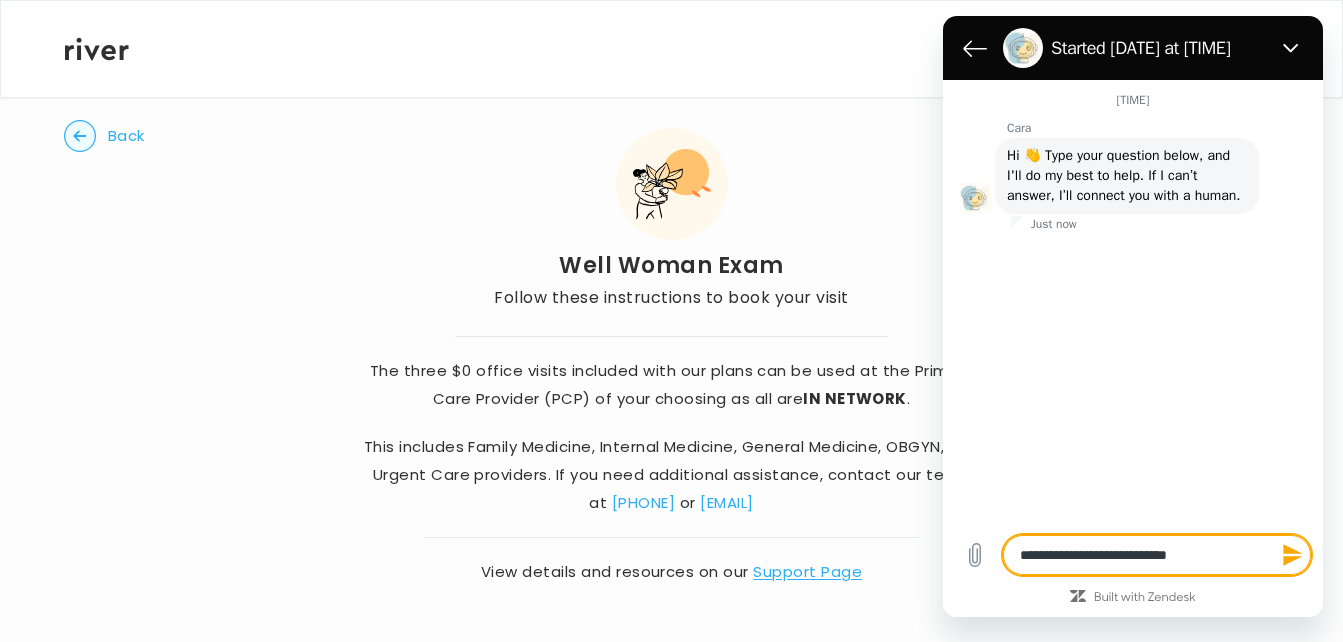 type on "*" 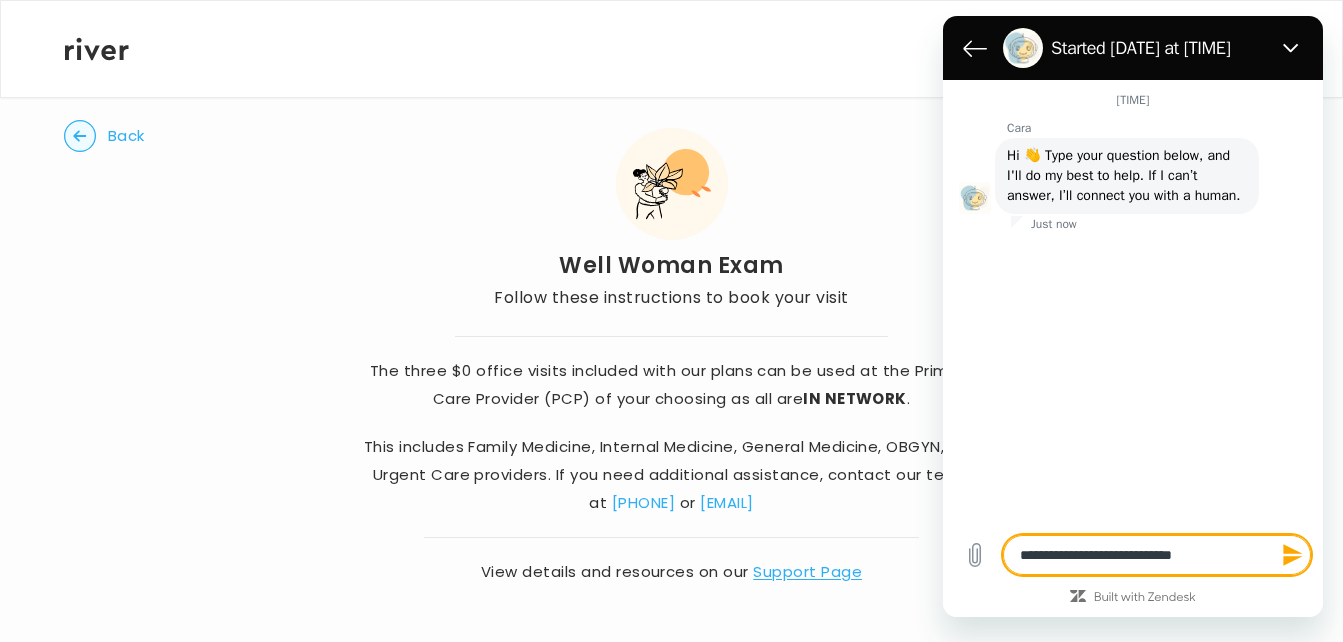 type on "**********" 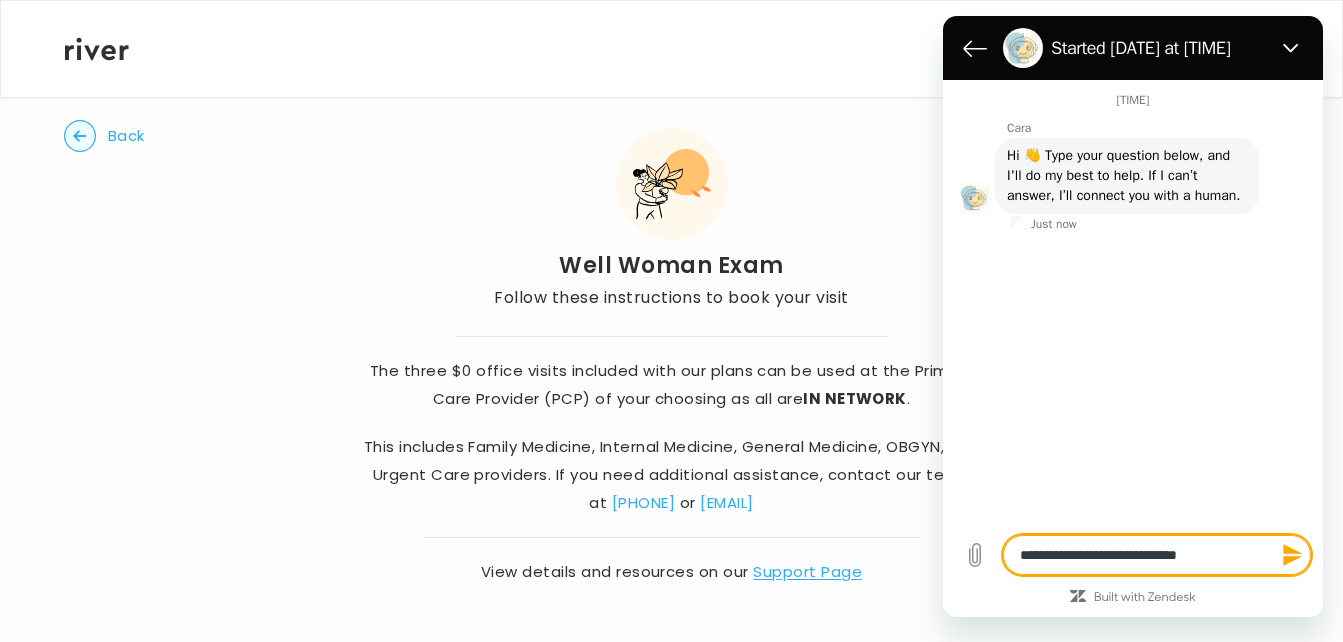 type on "**********" 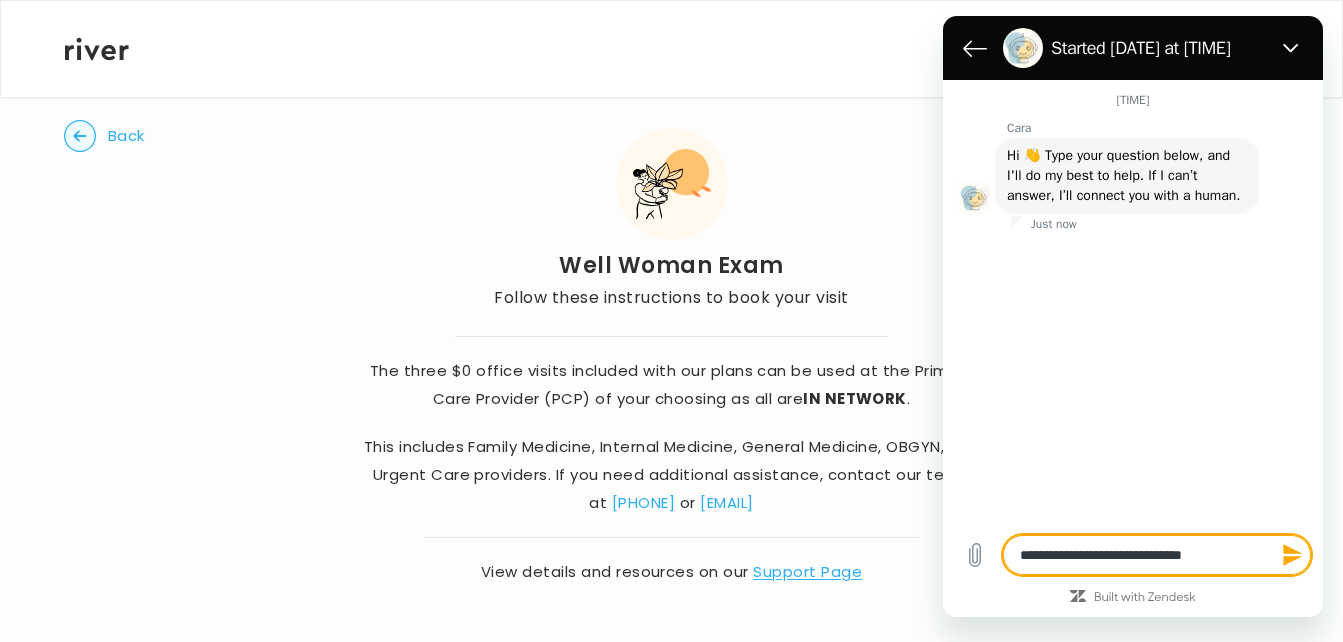 type on "**********" 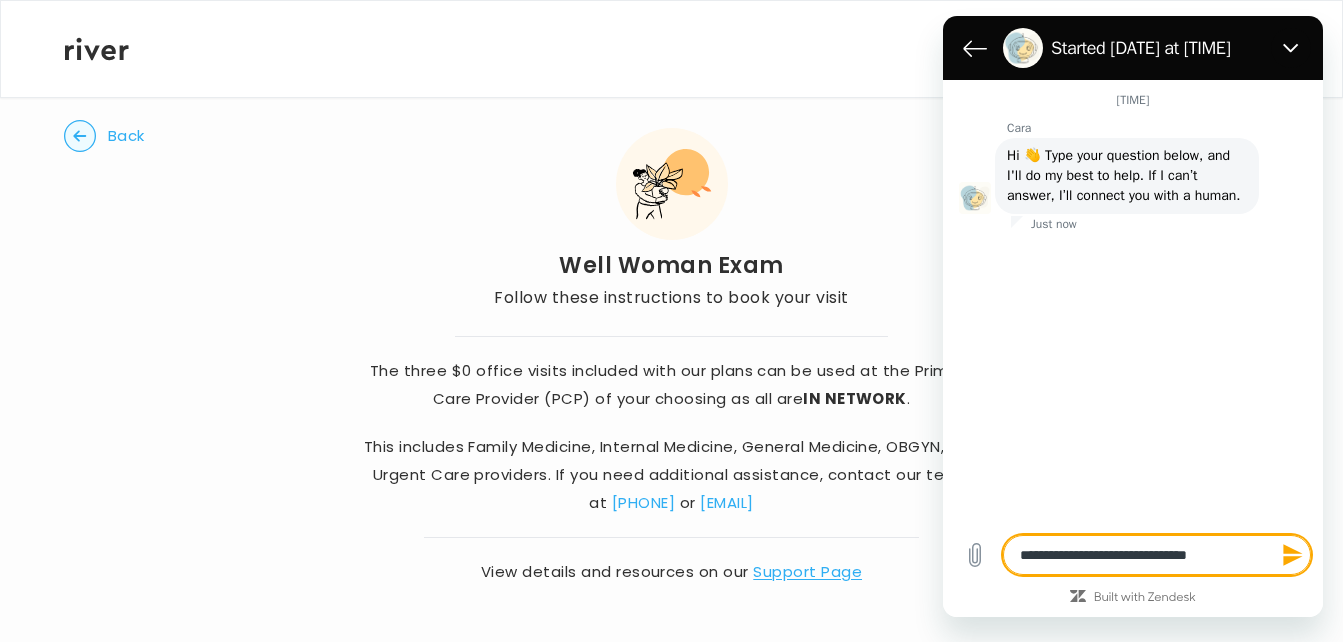 type on "**********" 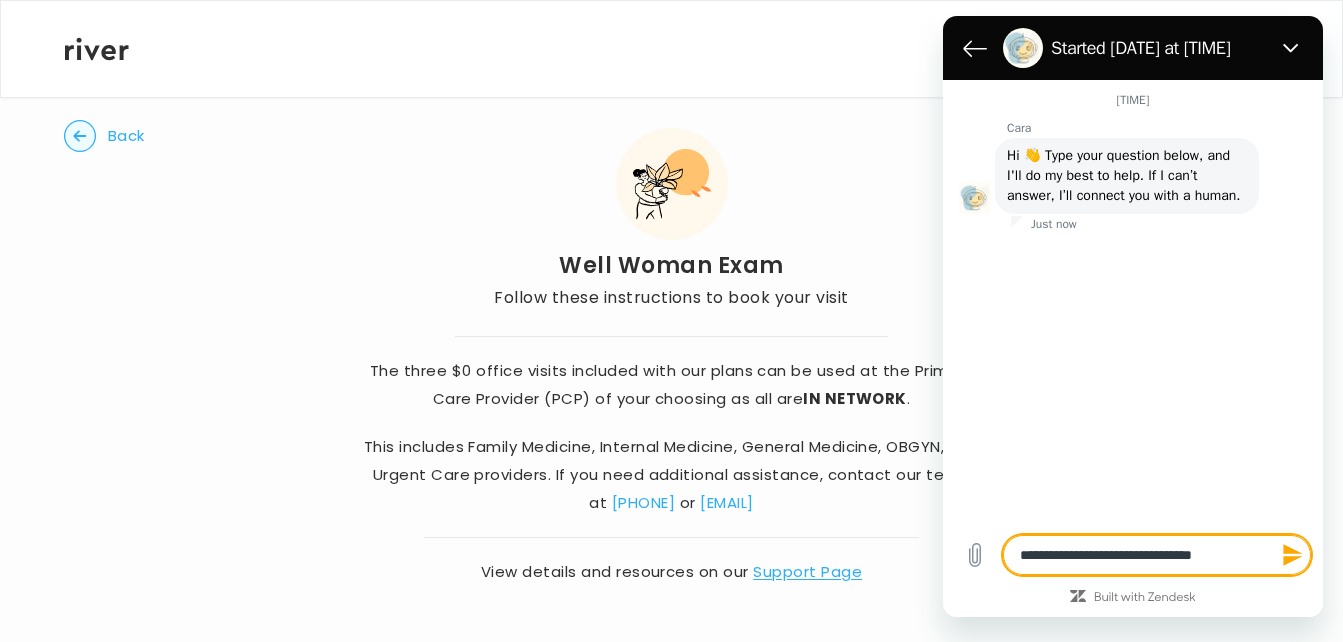 type on "**********" 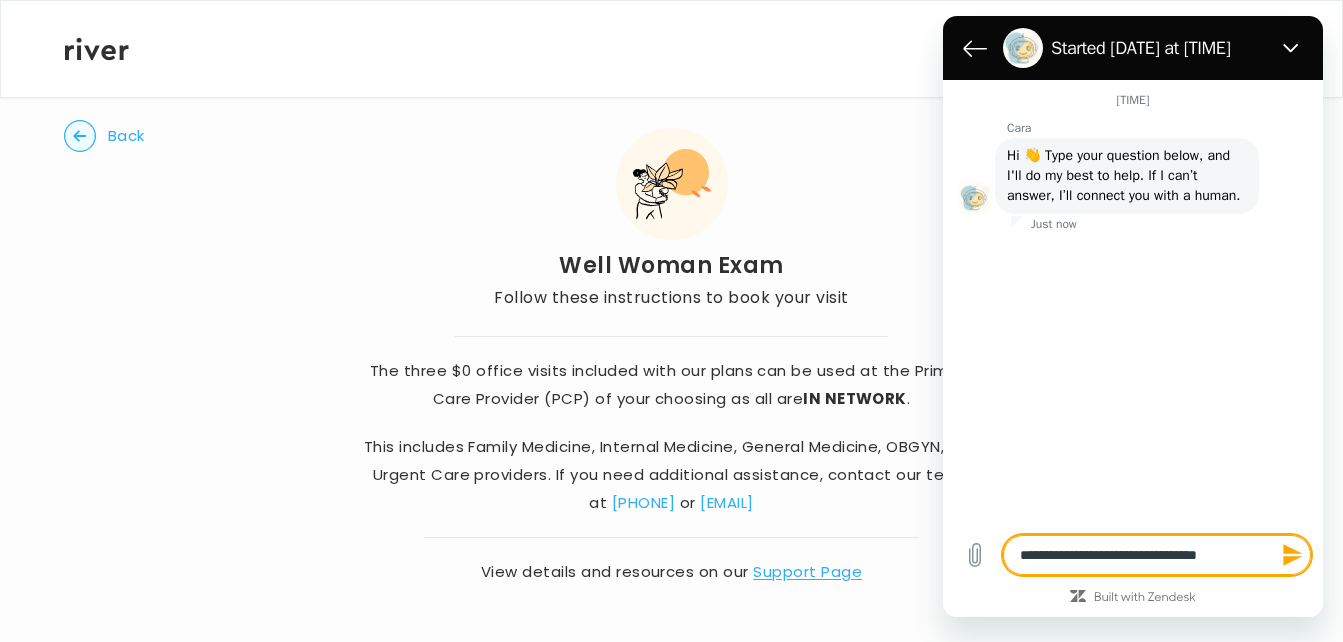 type on "**********" 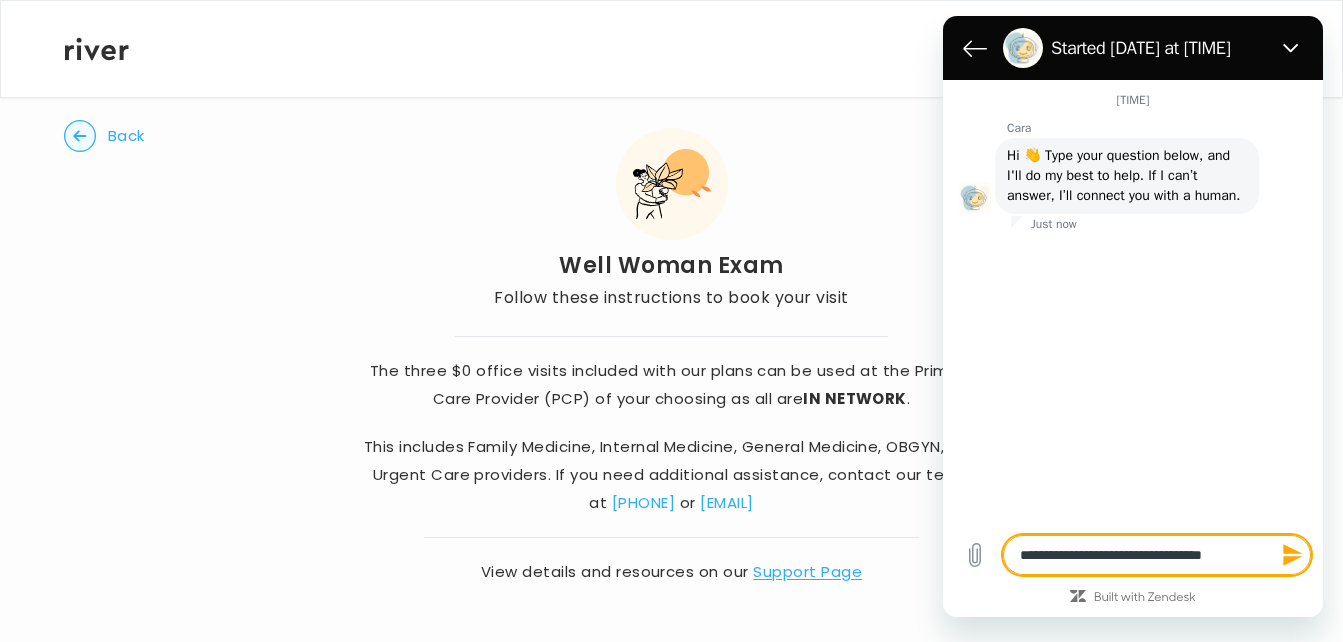 type on "**********" 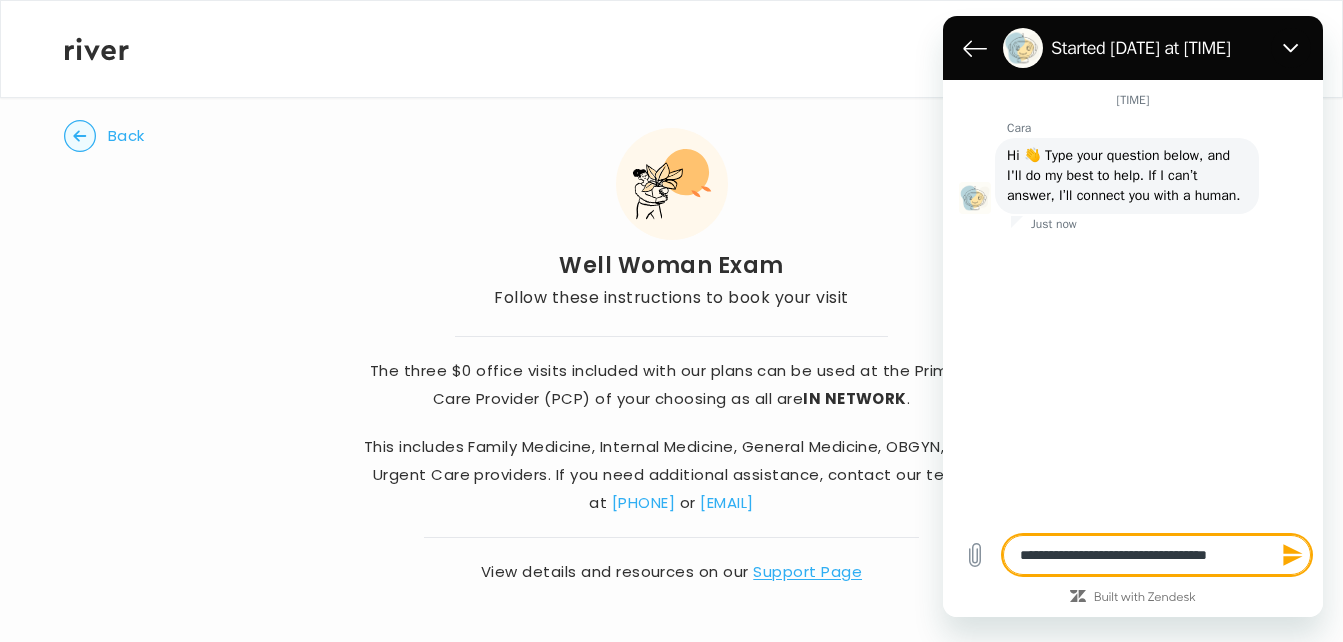 type on "*" 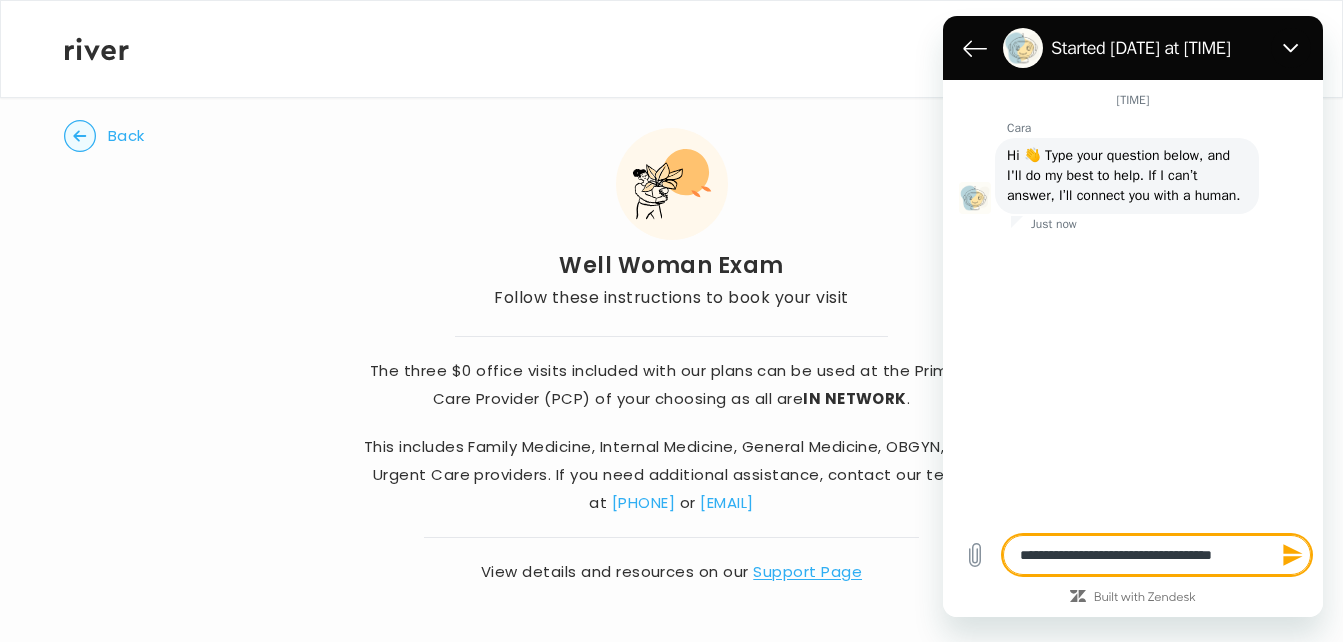 type on "**********" 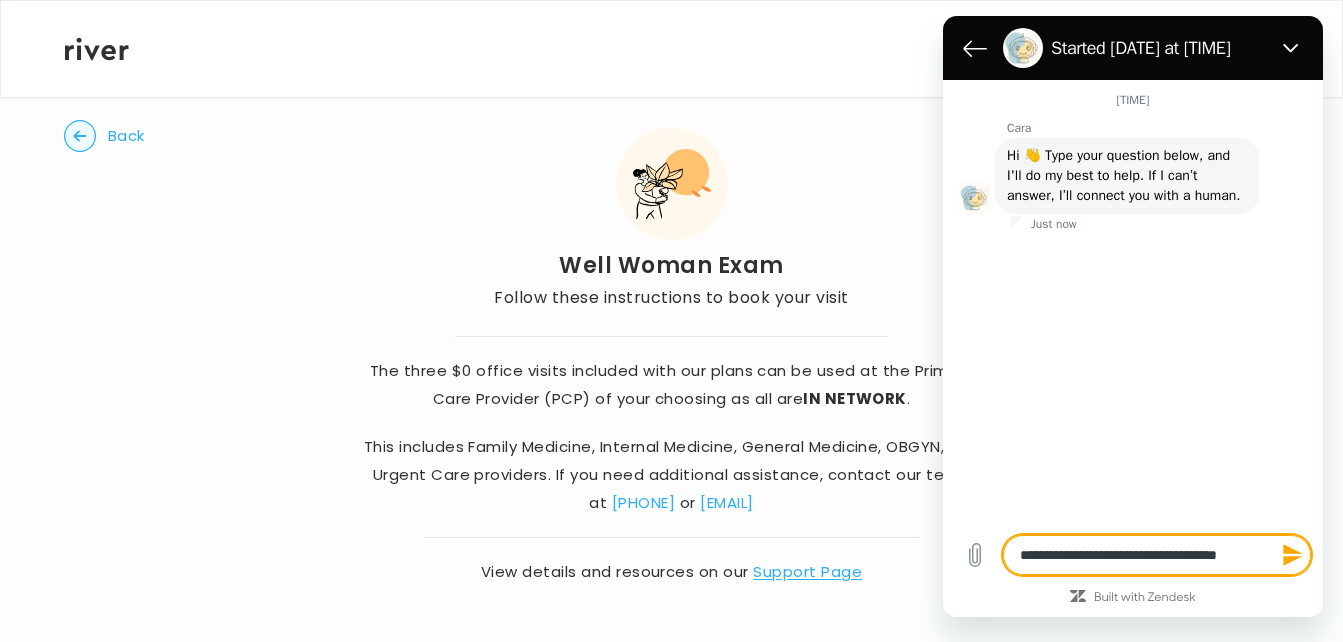 type on "**********" 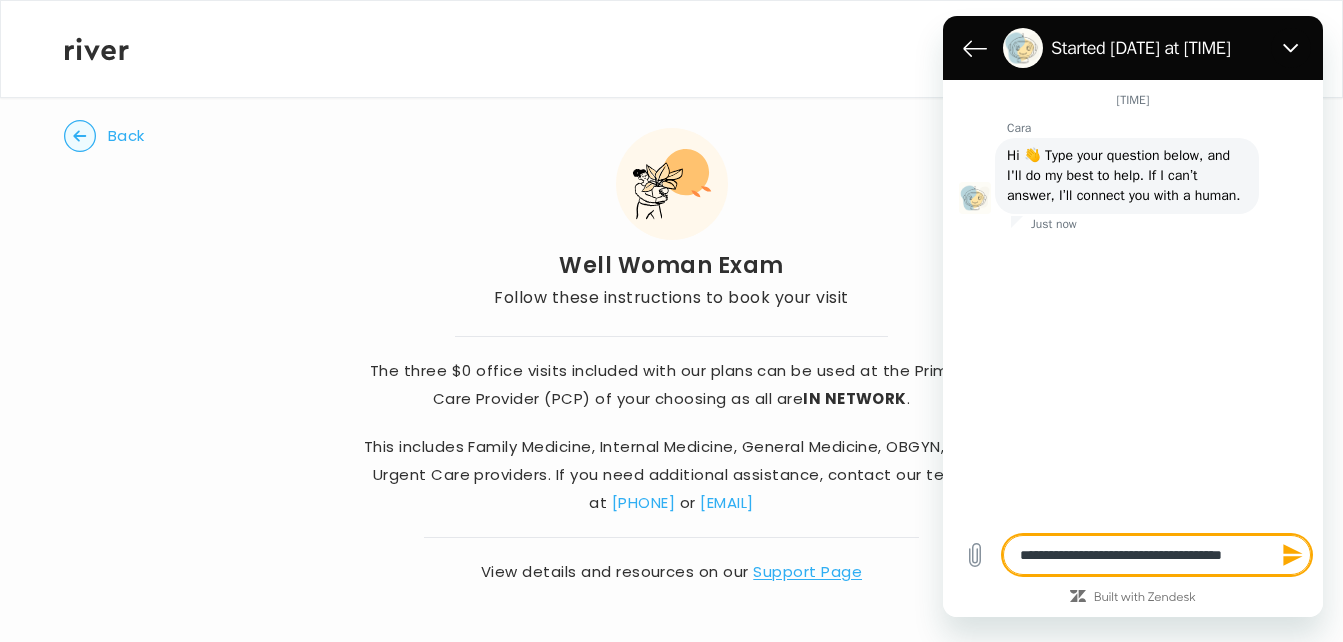 type 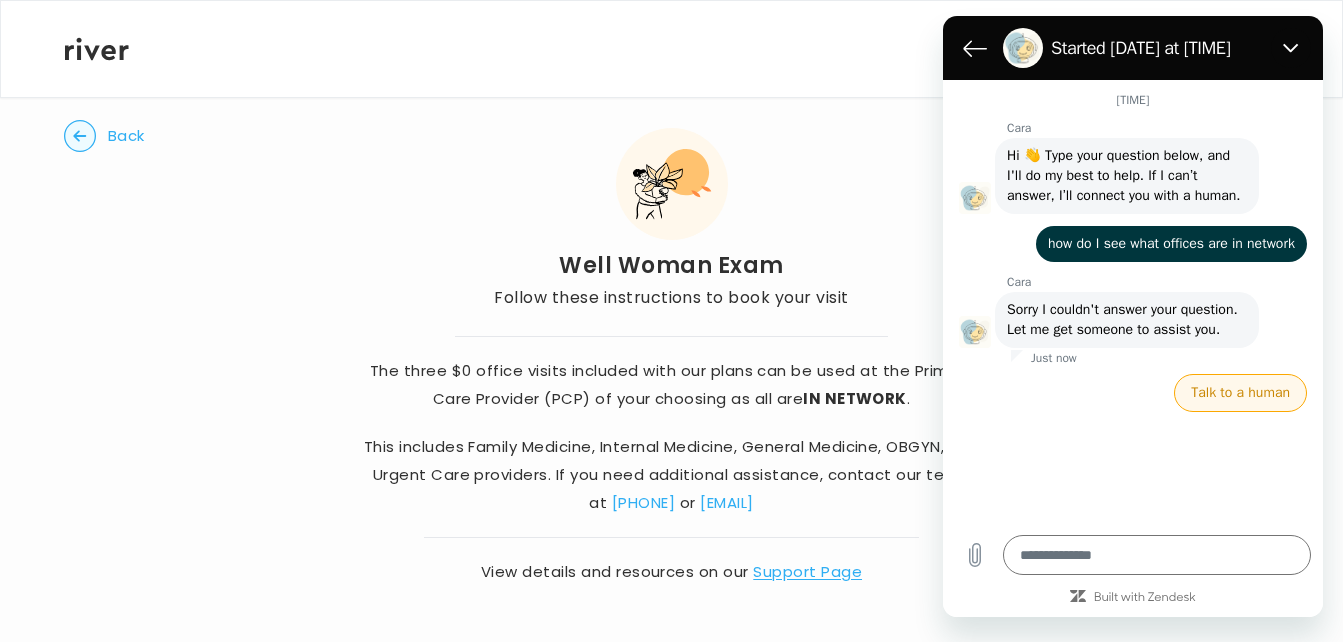 click on "Talk to a human" at bounding box center (1240, 393) 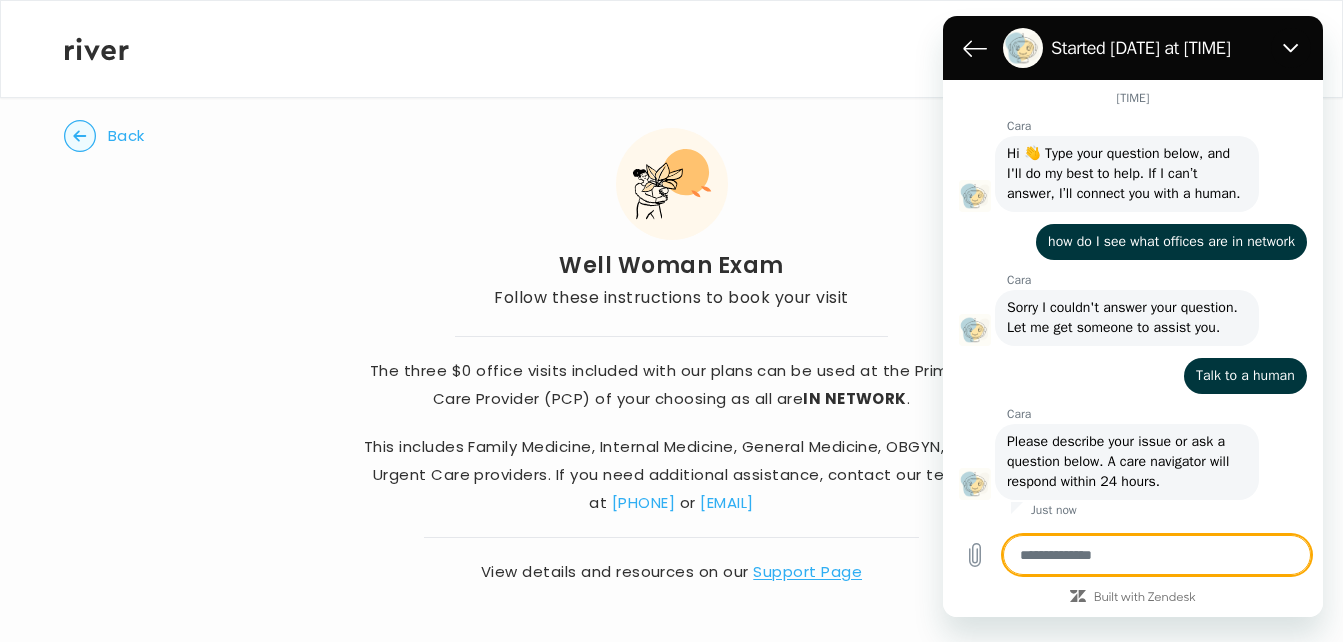 type on "*" 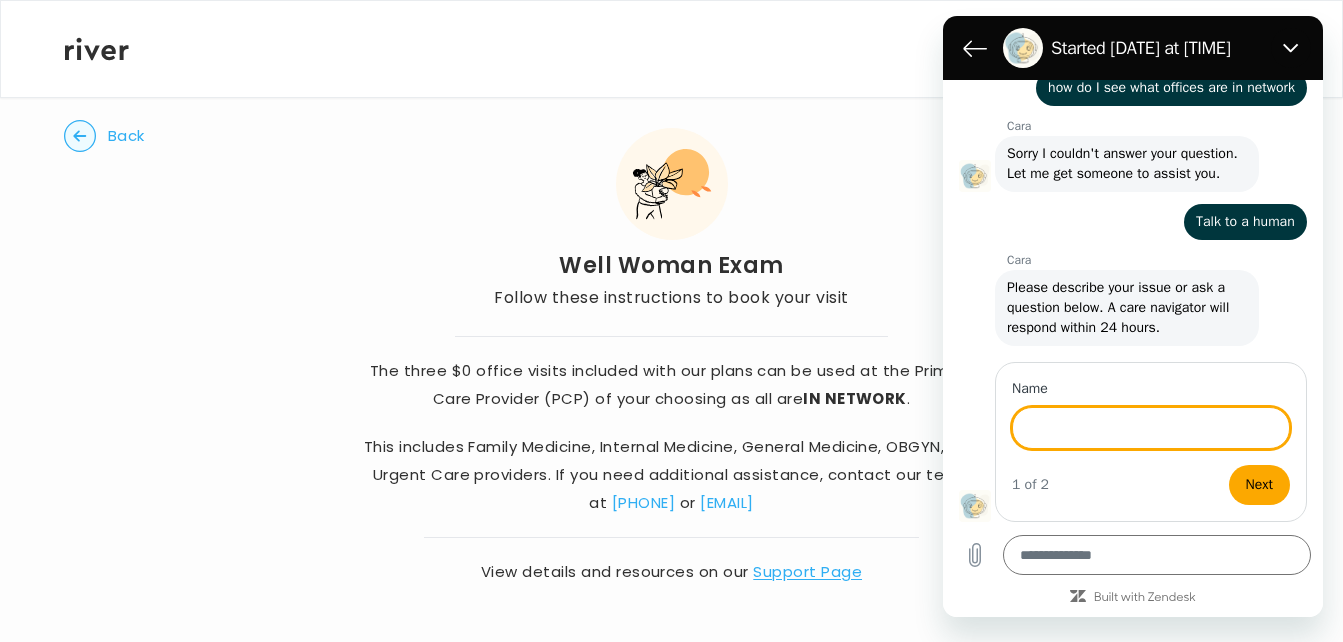 scroll, scrollTop: 216, scrollLeft: 0, axis: vertical 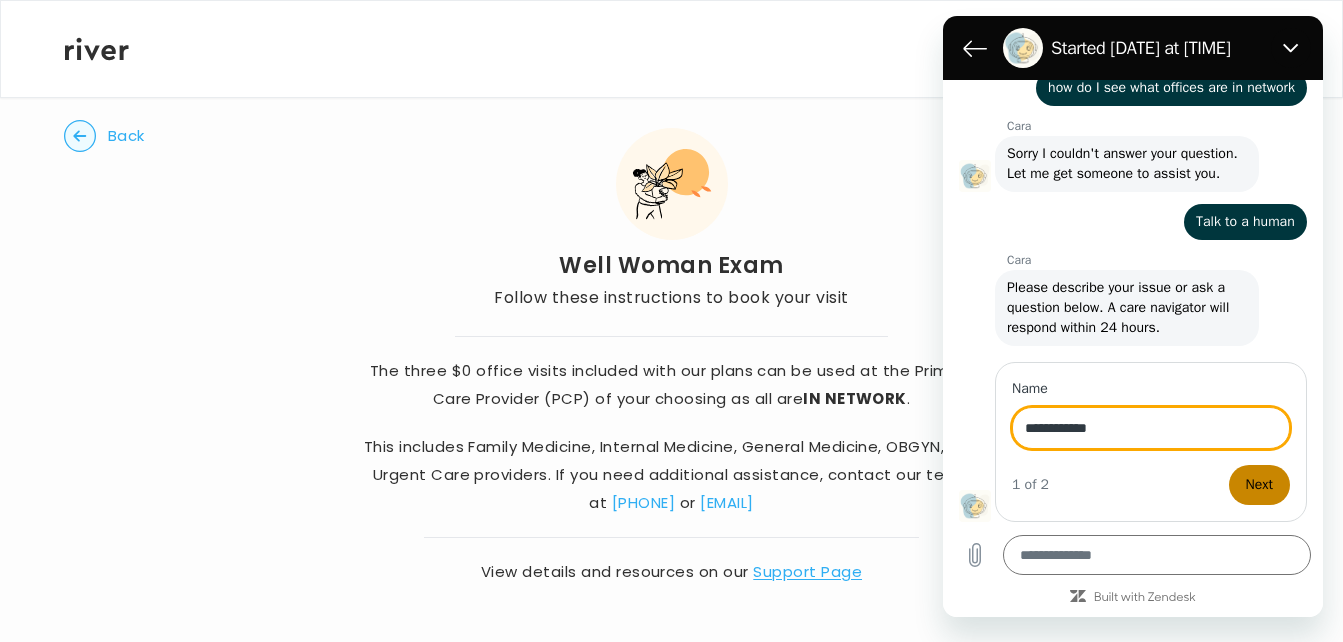 type on "**********" 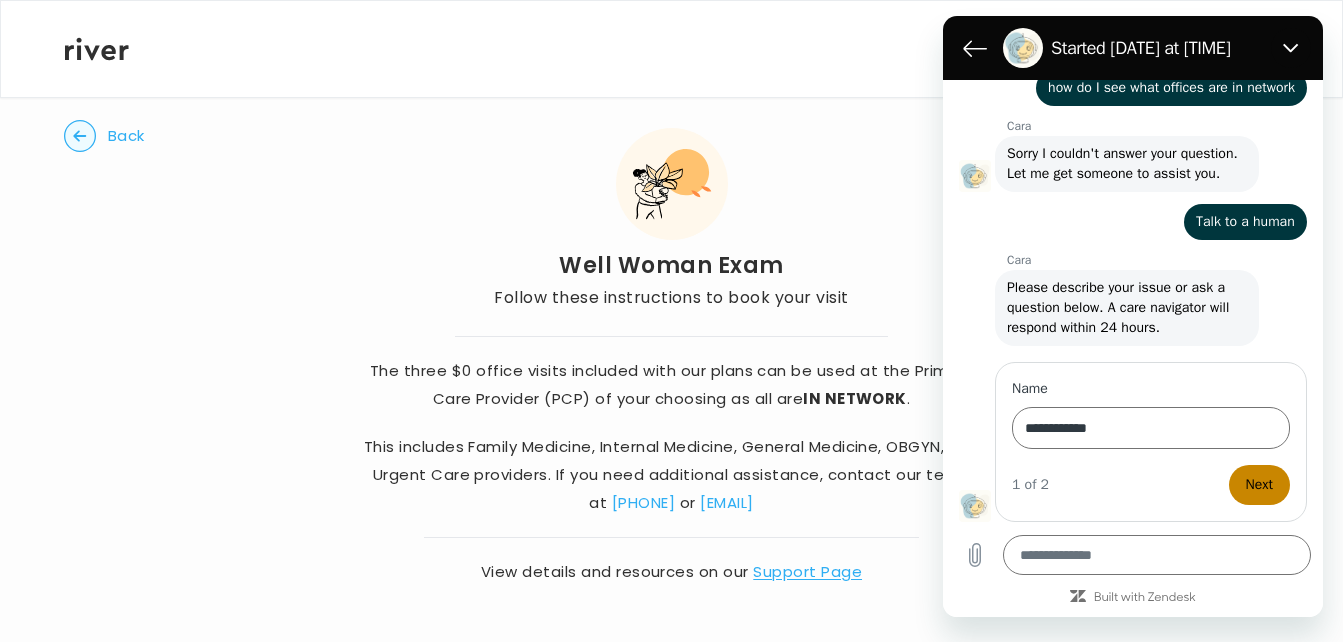 click on "Next" at bounding box center [1259, 485] 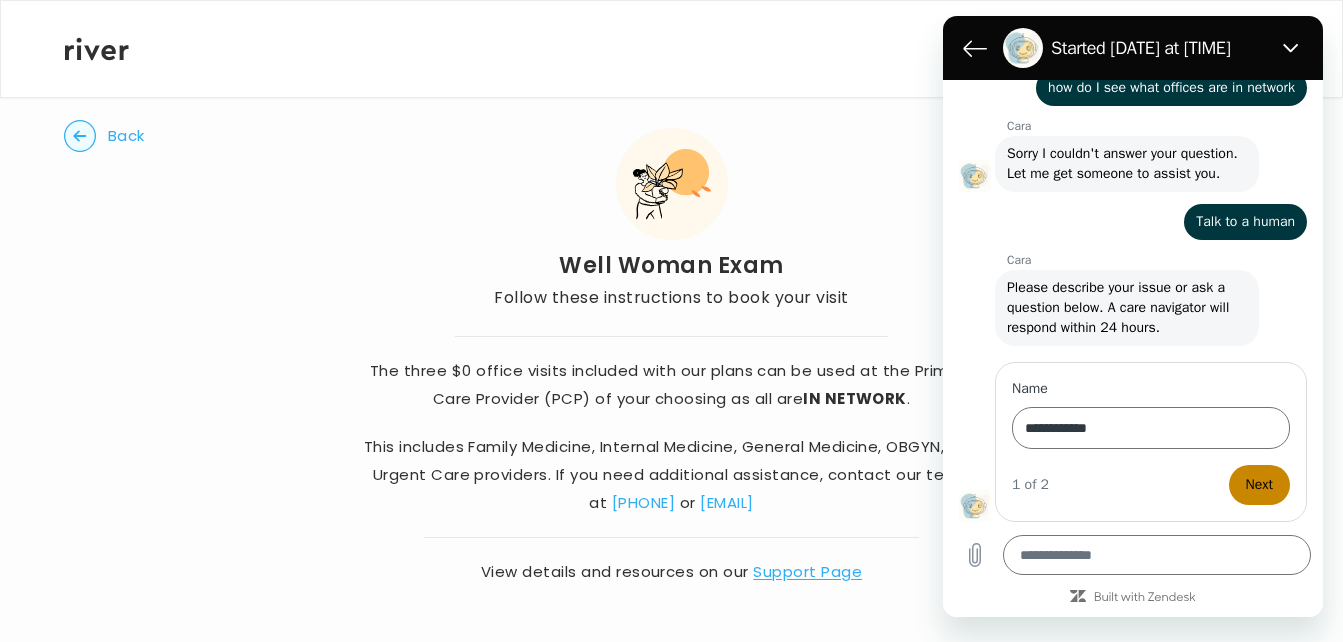 type on "*" 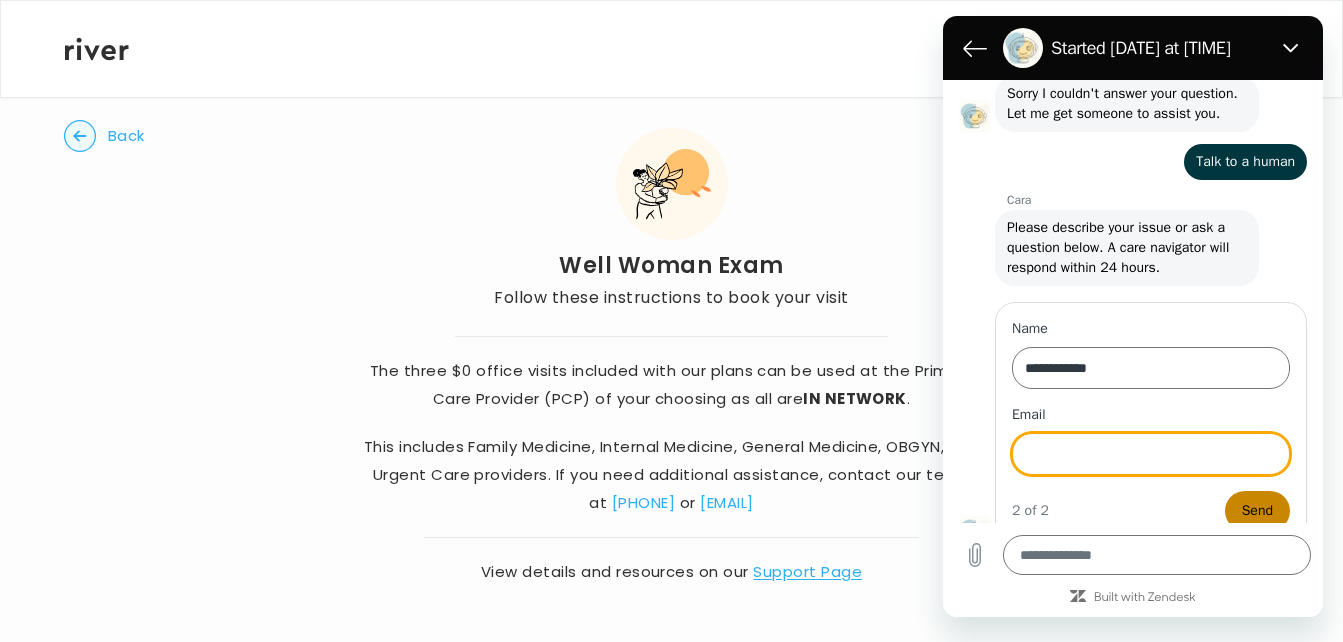scroll, scrollTop: 302, scrollLeft: 0, axis: vertical 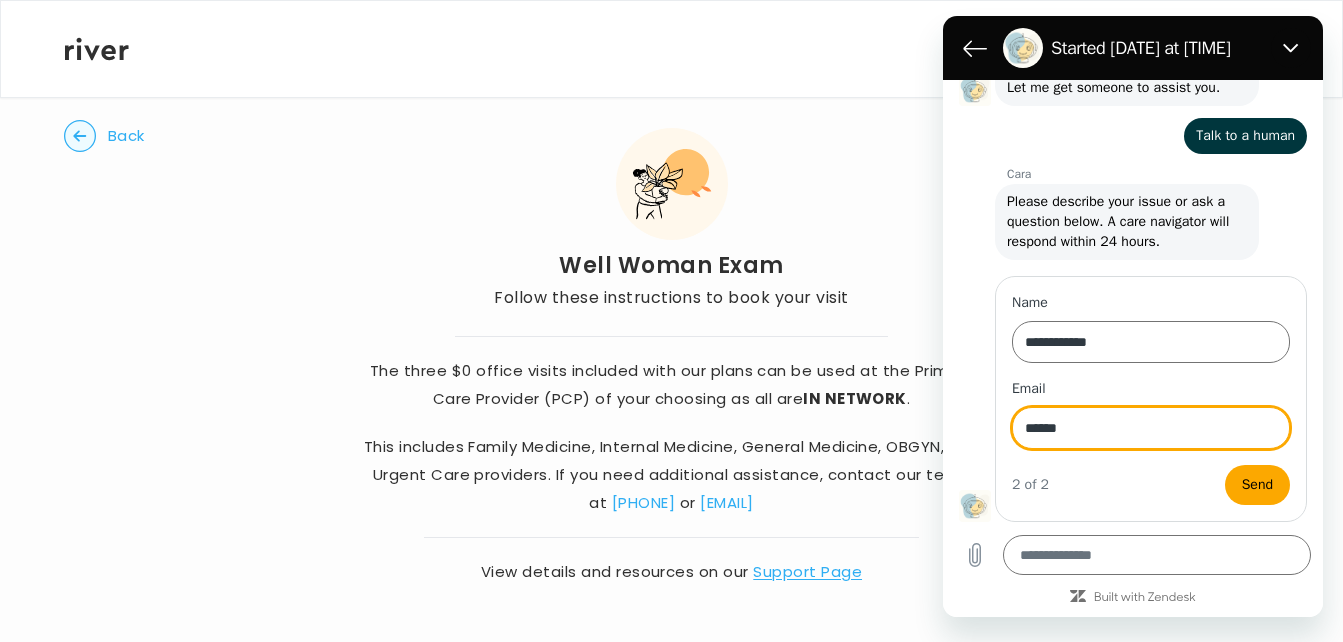 type on "**********" 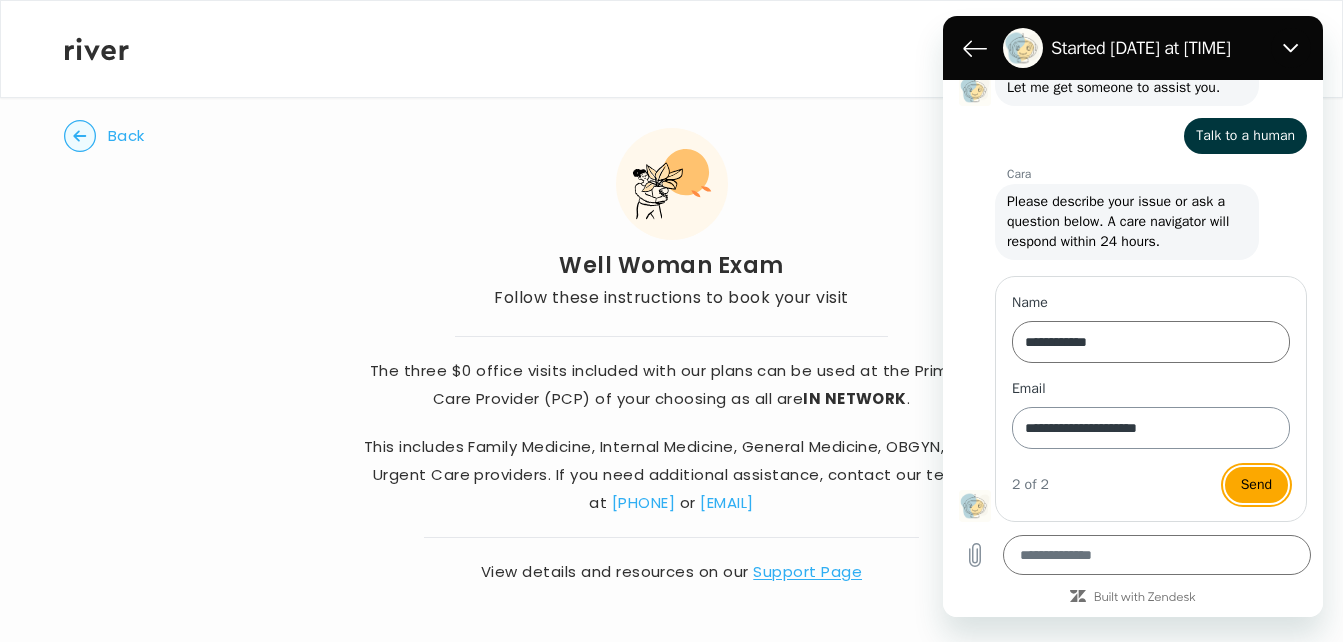 type 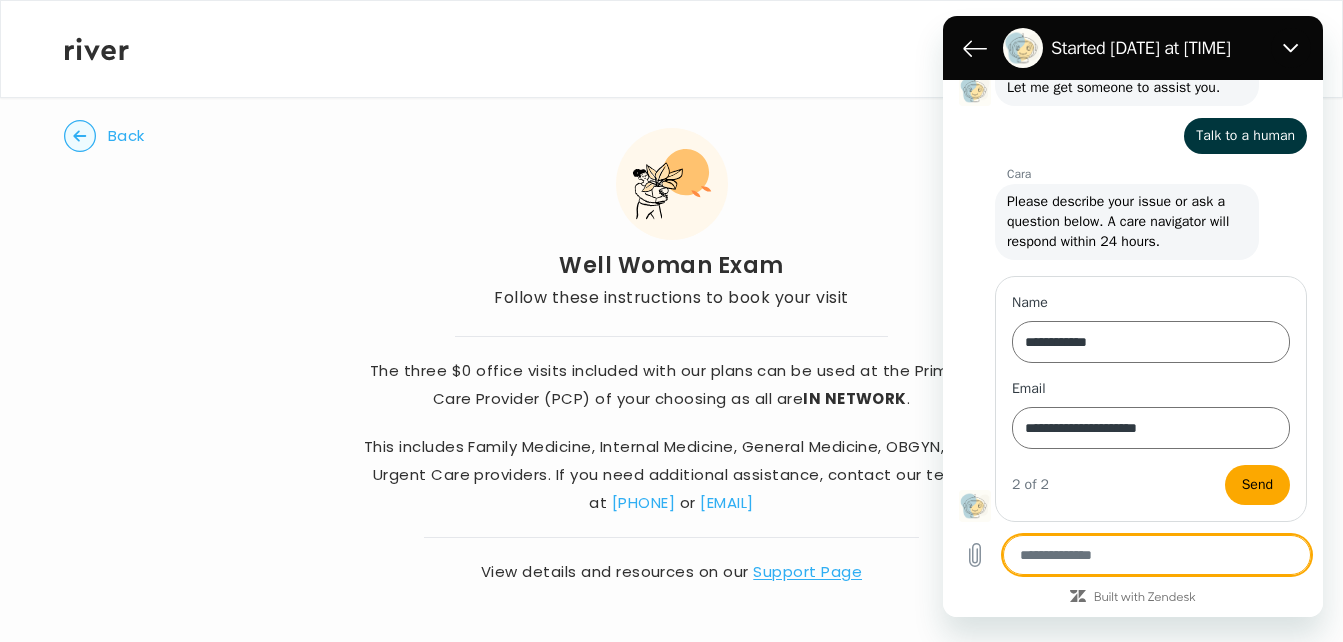 click at bounding box center (1157, 555) 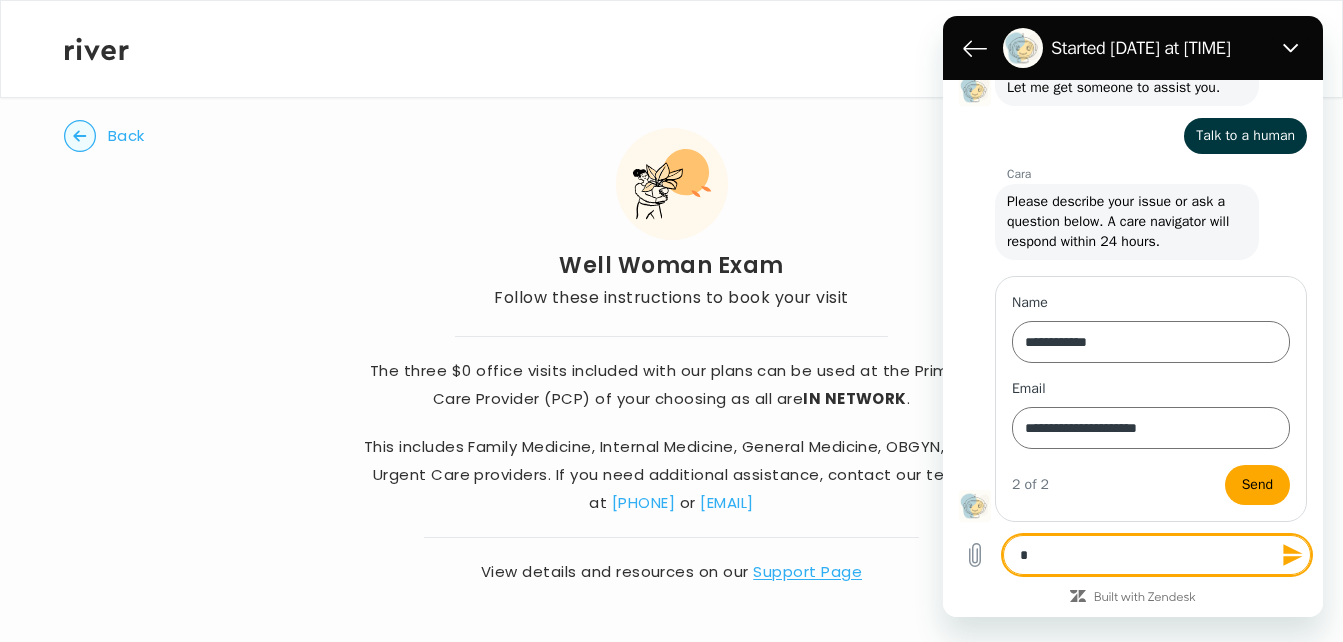 type on "*" 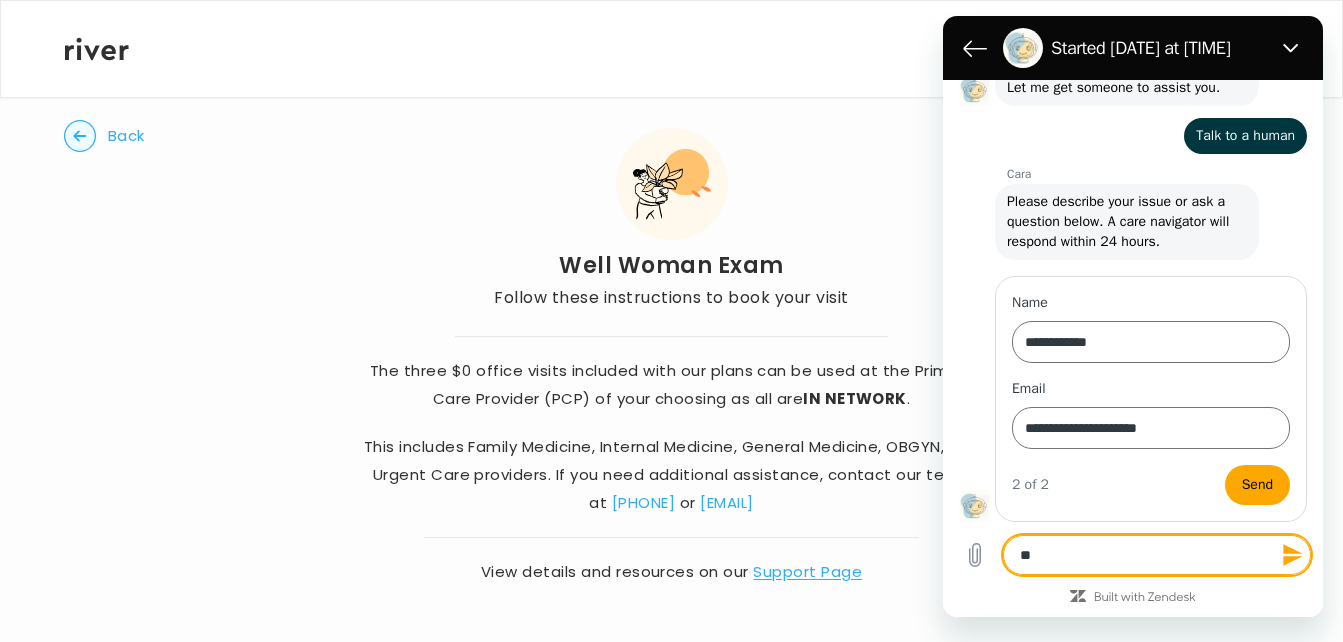 type on "***" 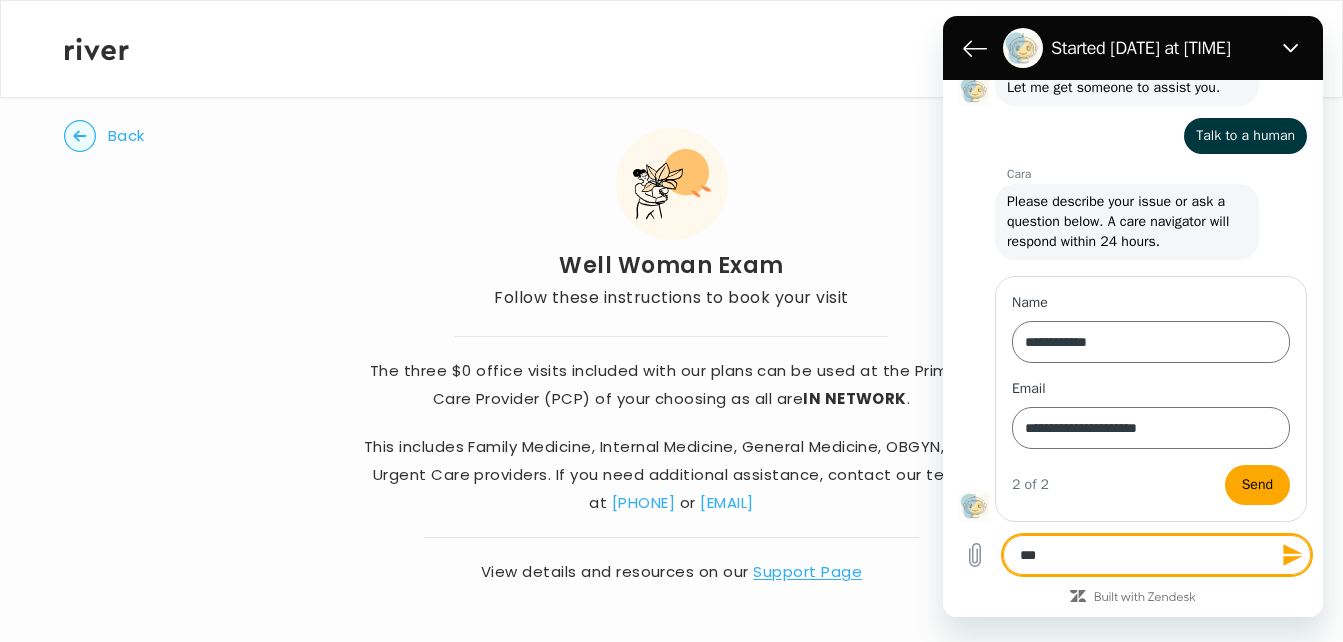type on "****" 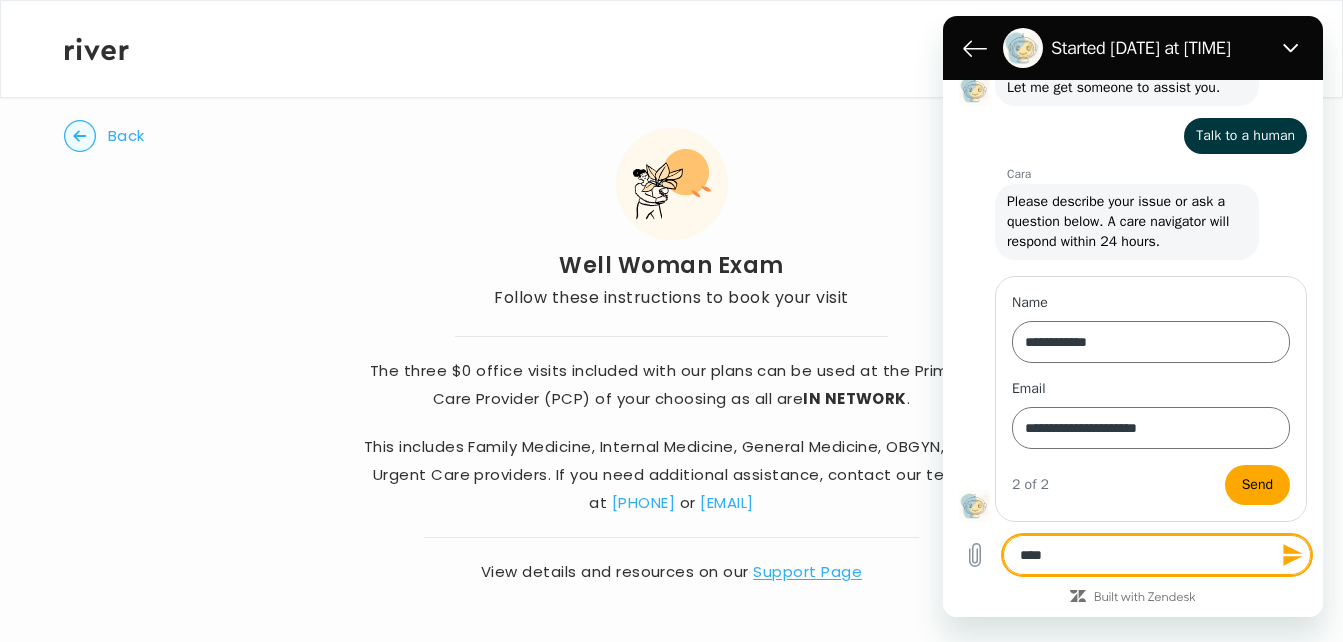 type on "****" 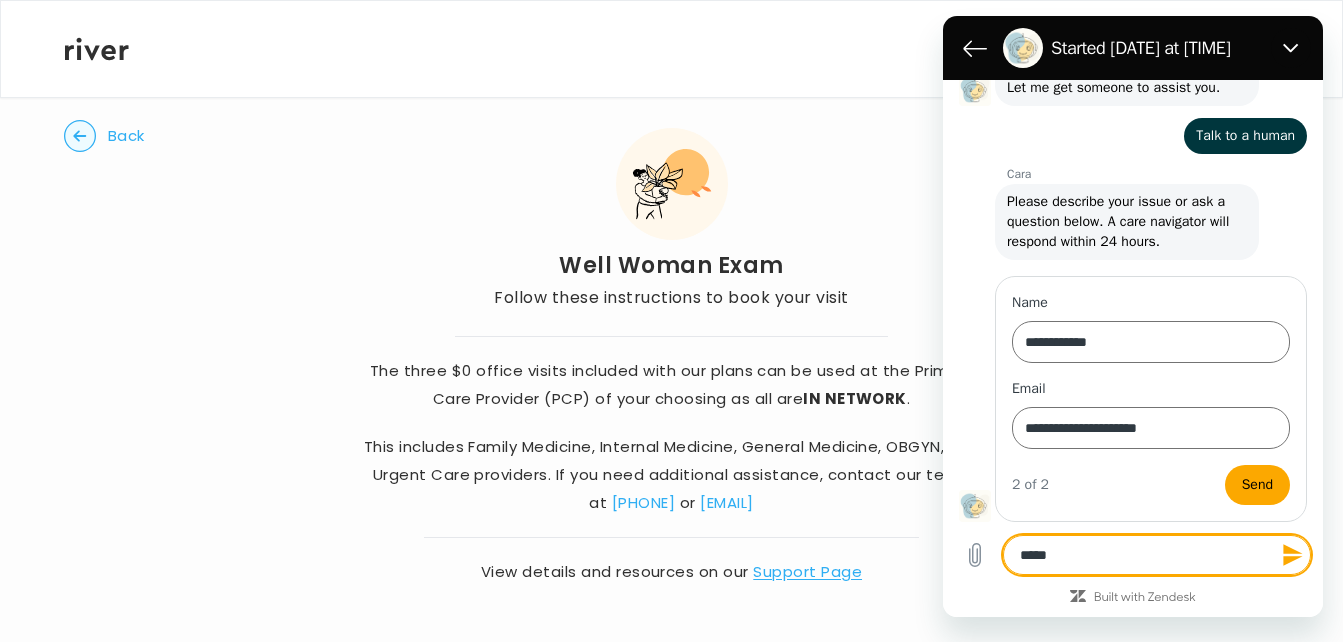 type on "******" 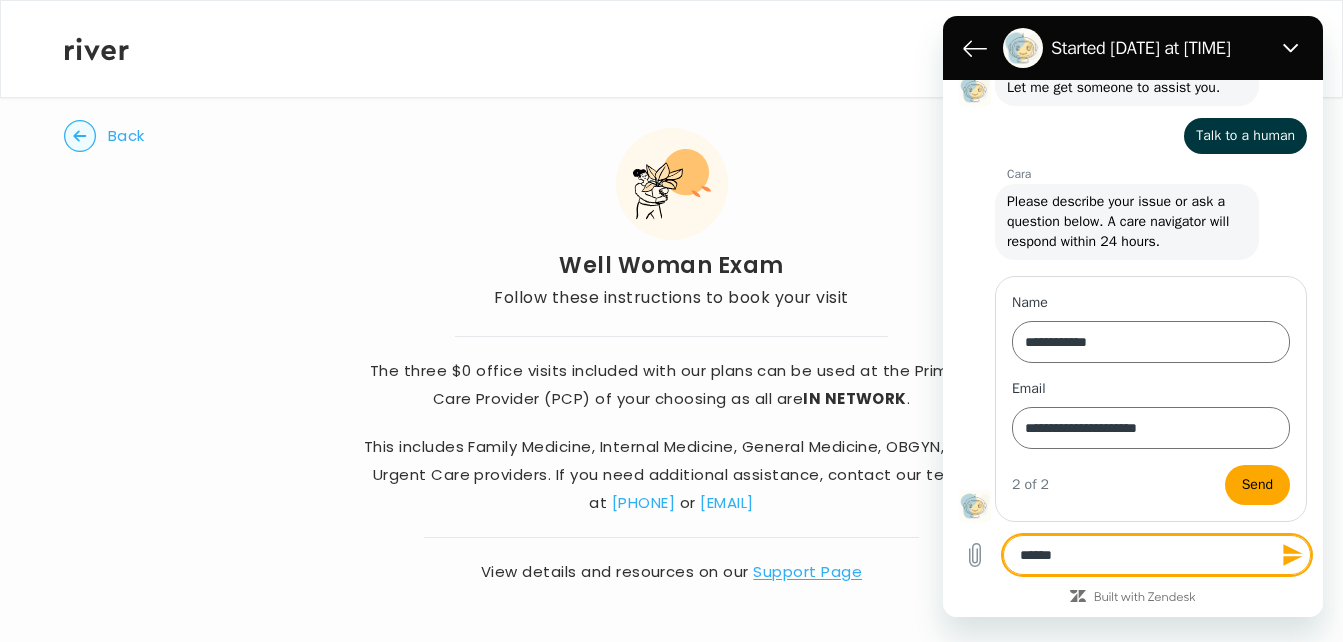 type on "*******" 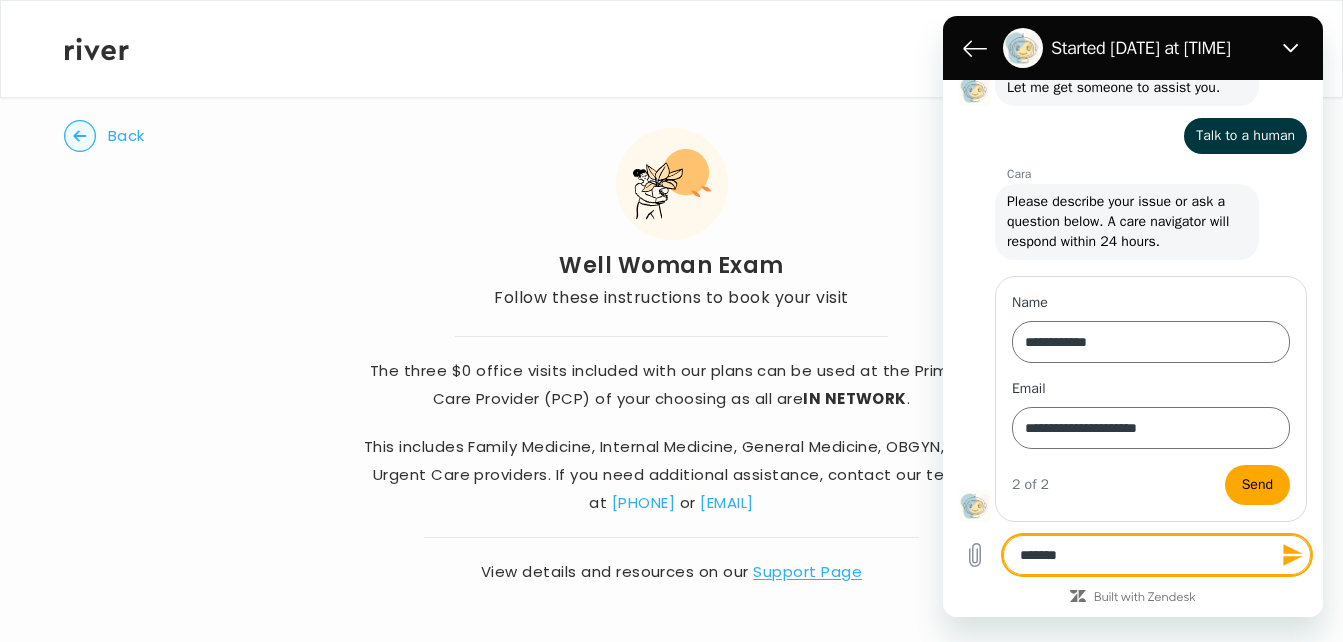 type on "********" 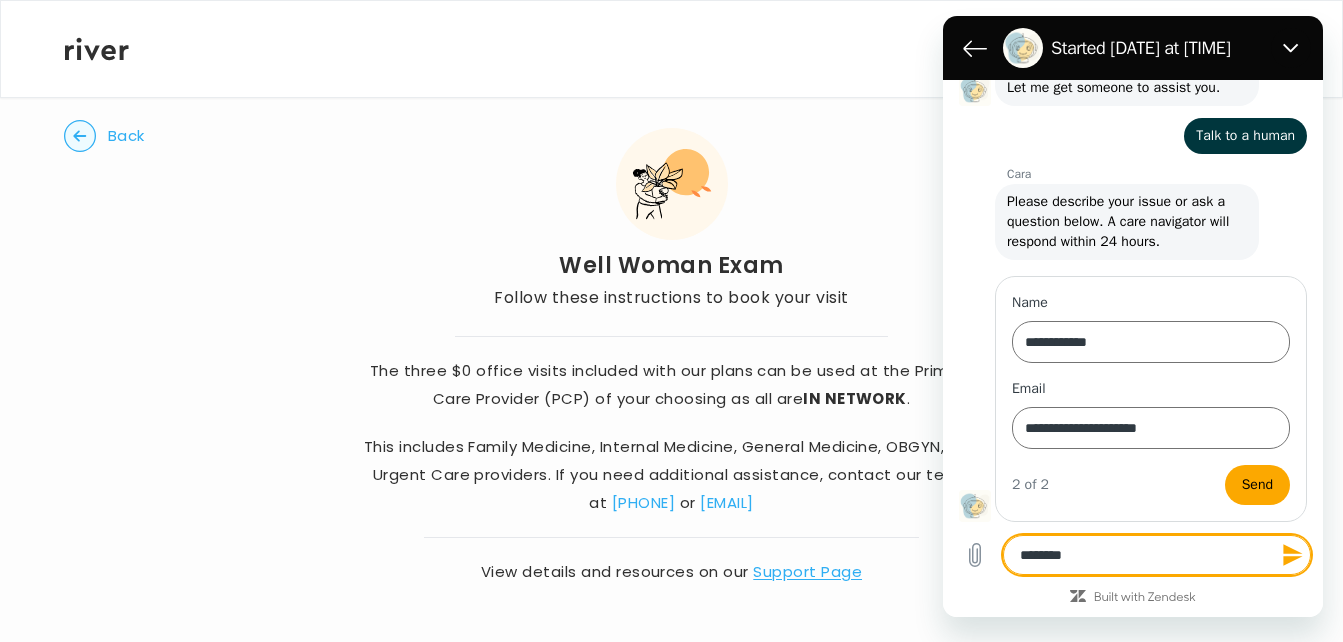 type on "*********" 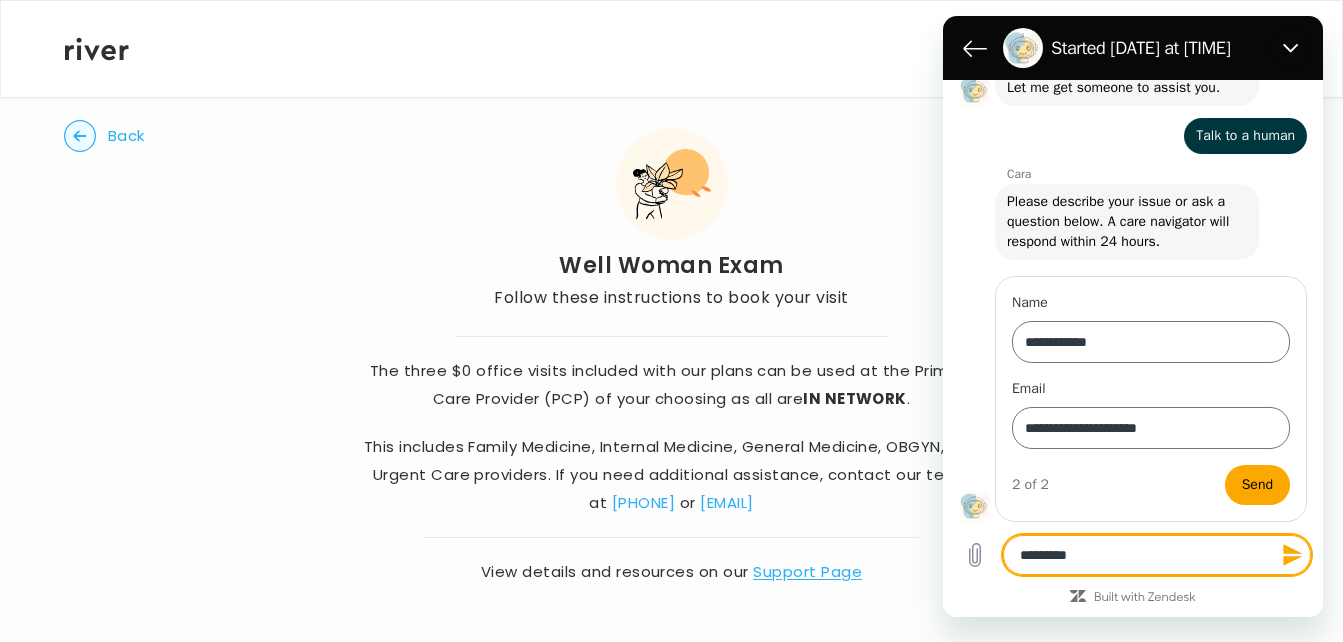 type on "**********" 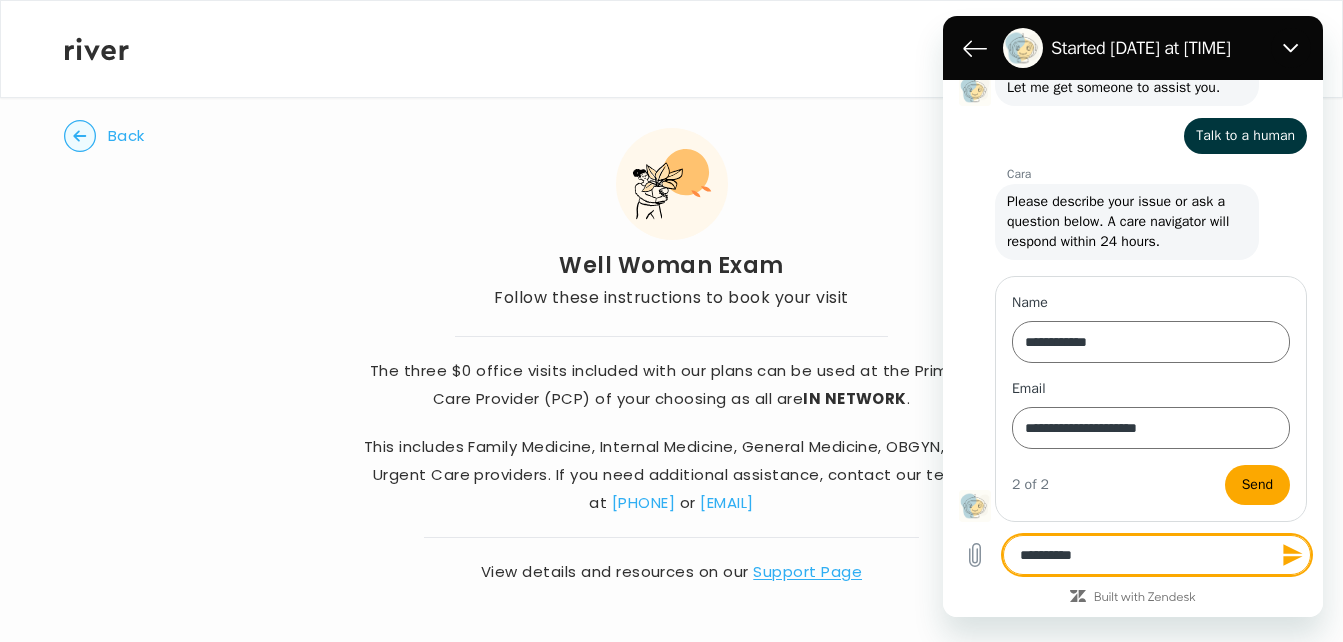 type on "**********" 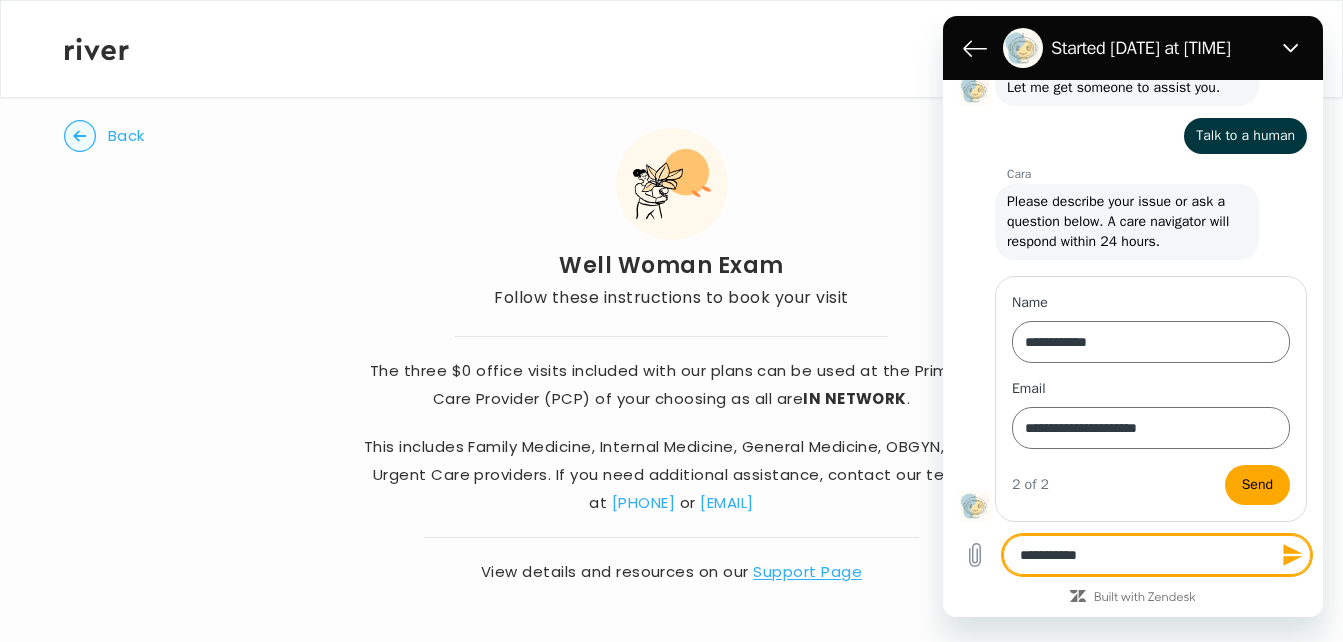 type on "**********" 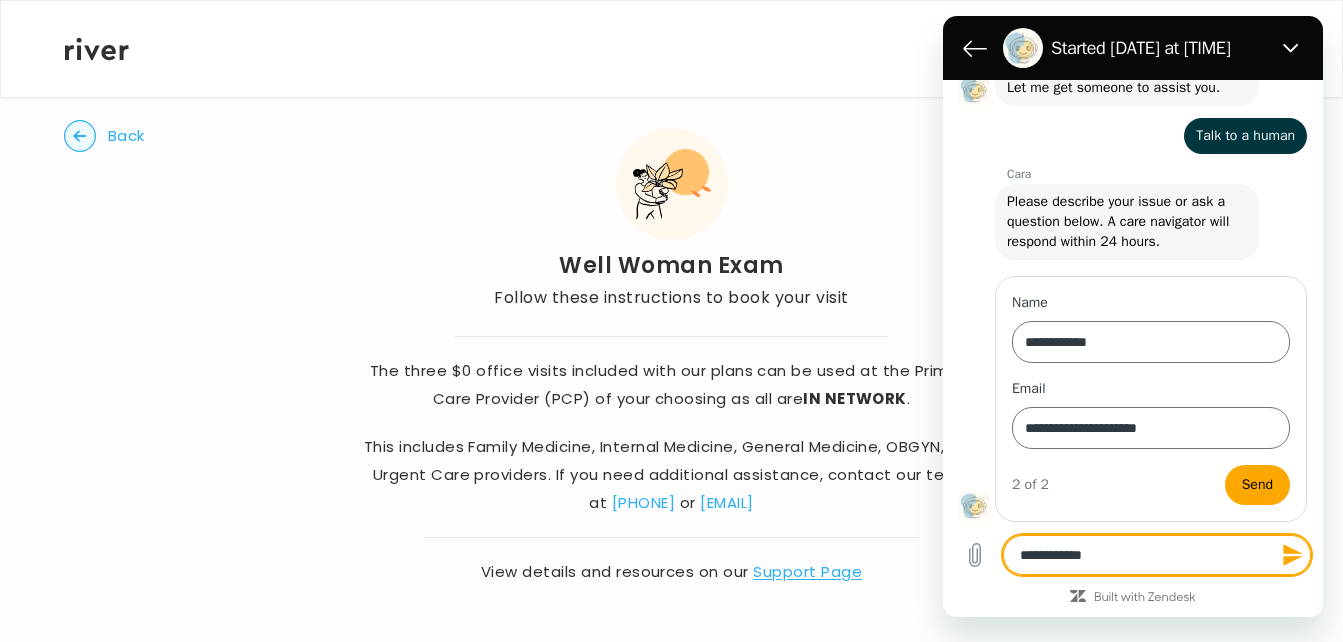 type on "**********" 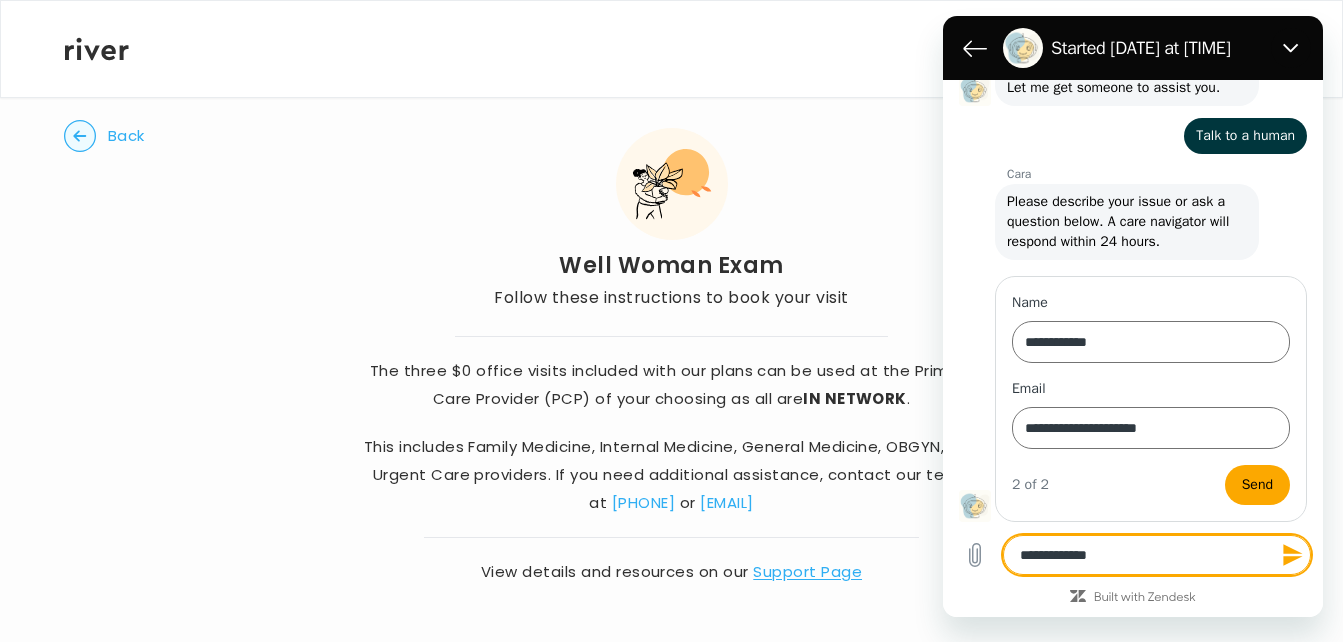 type on "**********" 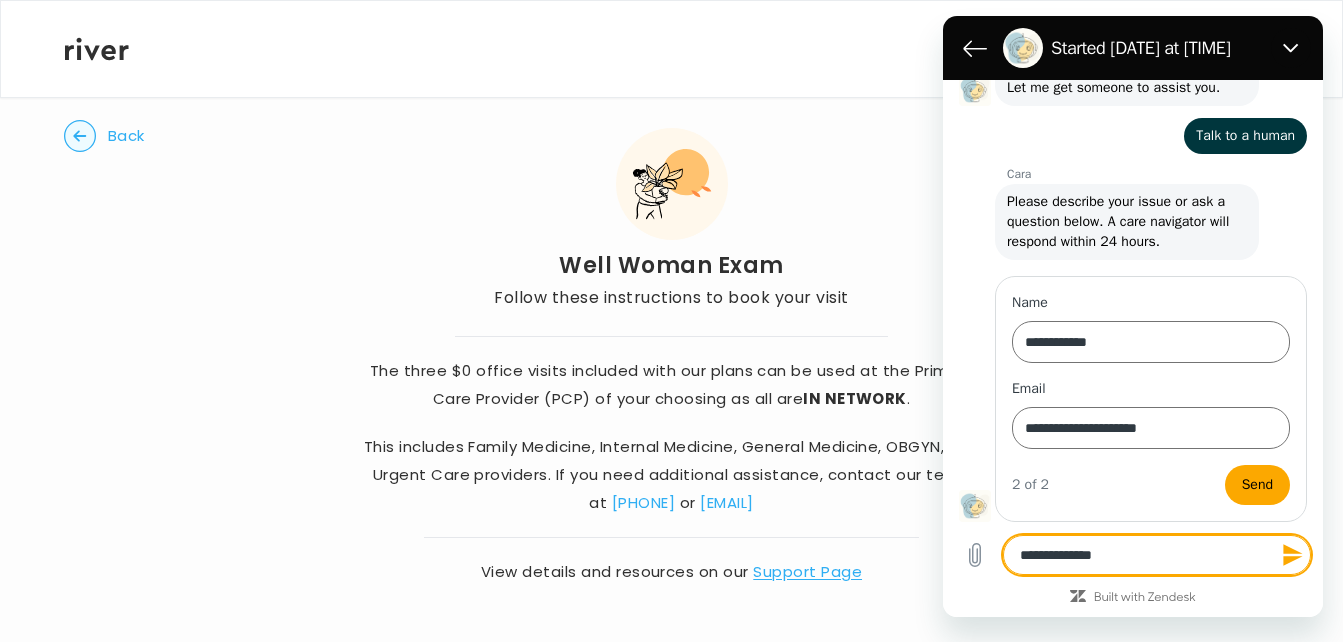 type on "**********" 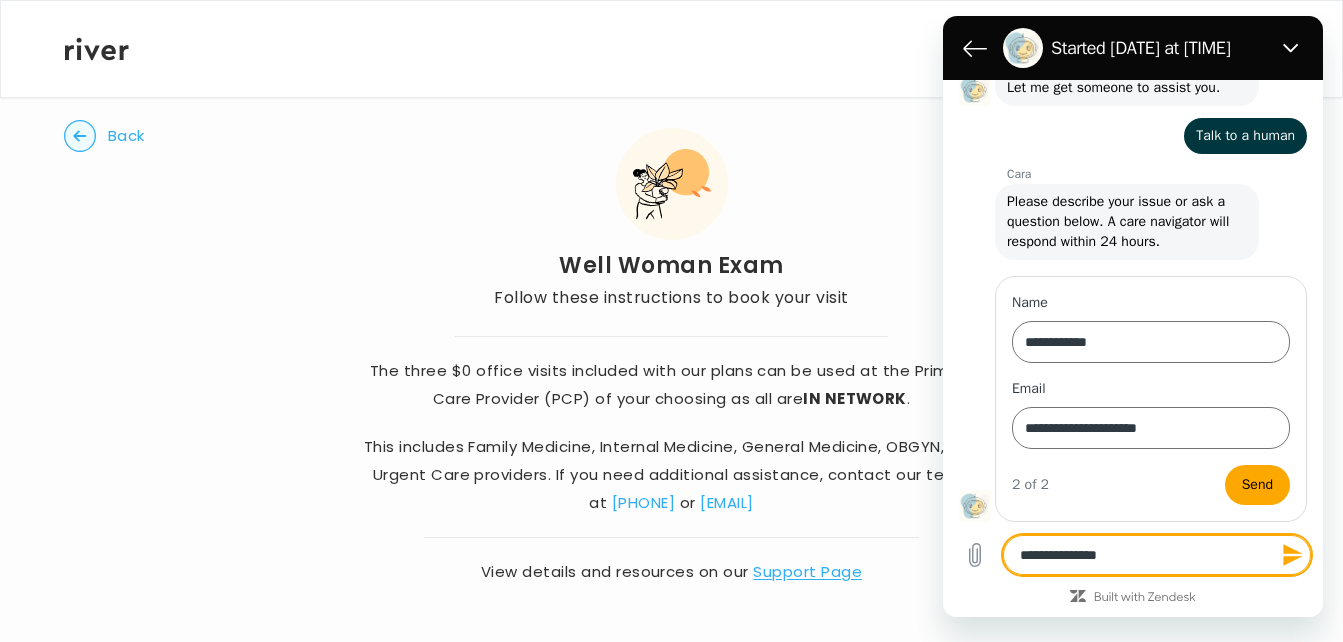 type on "**********" 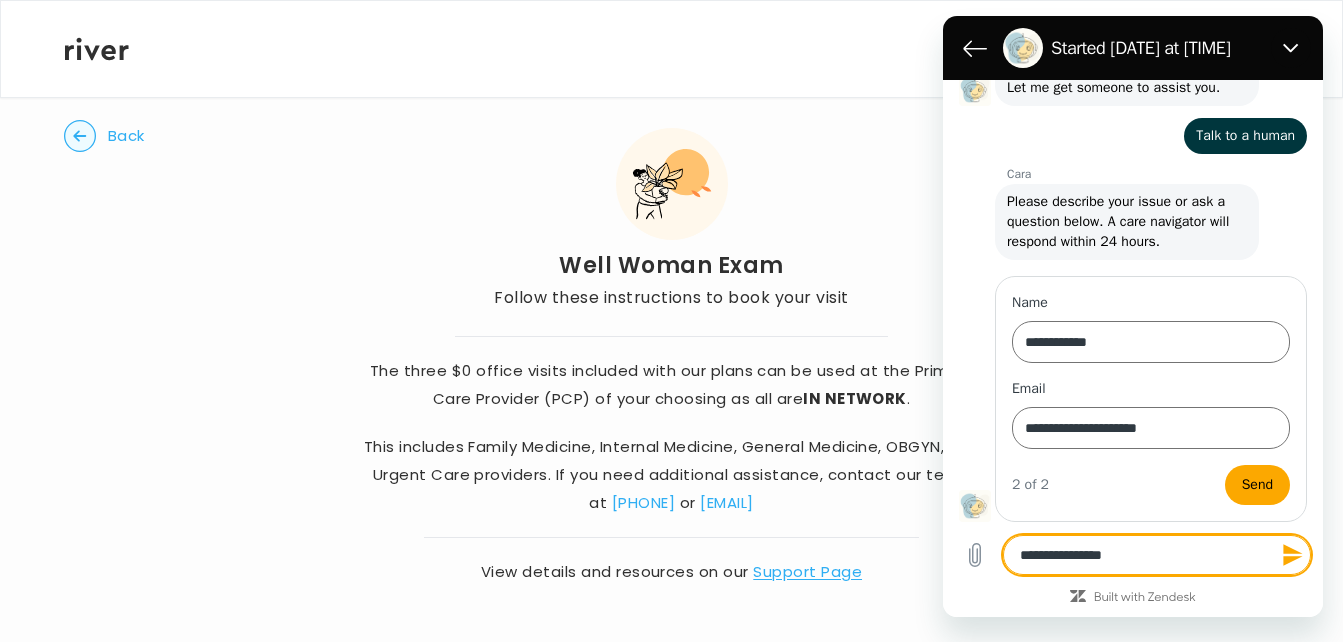 type on "**********" 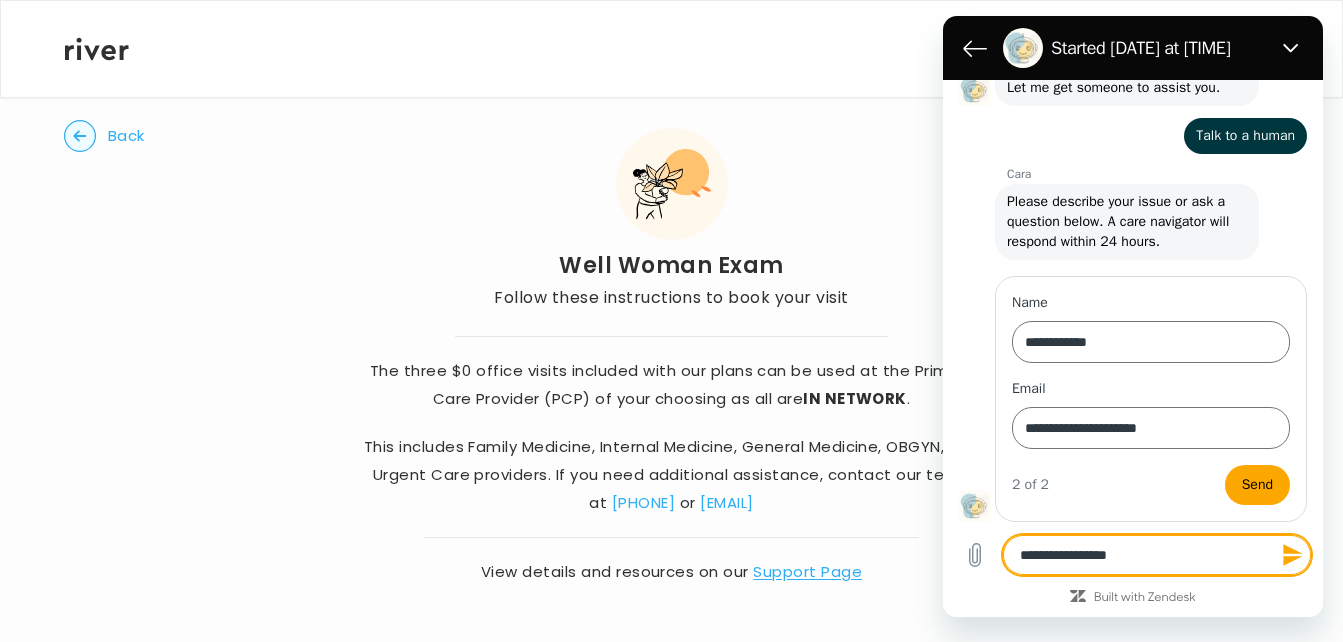 type on "**********" 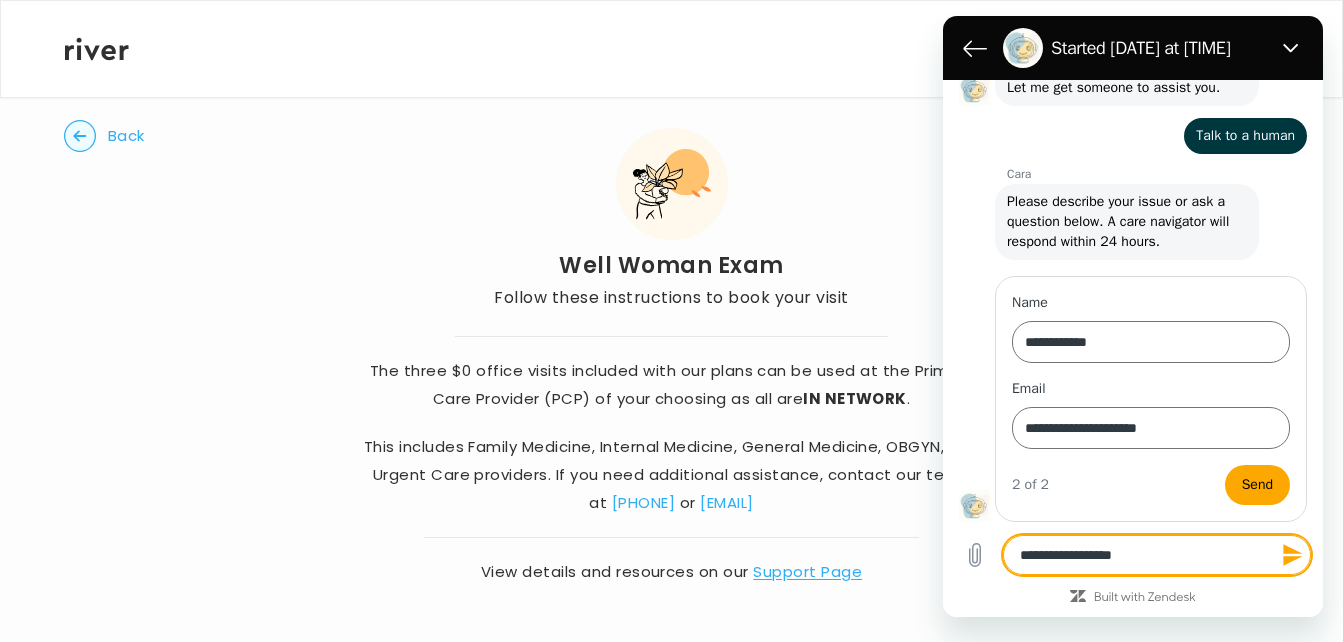 type on "**********" 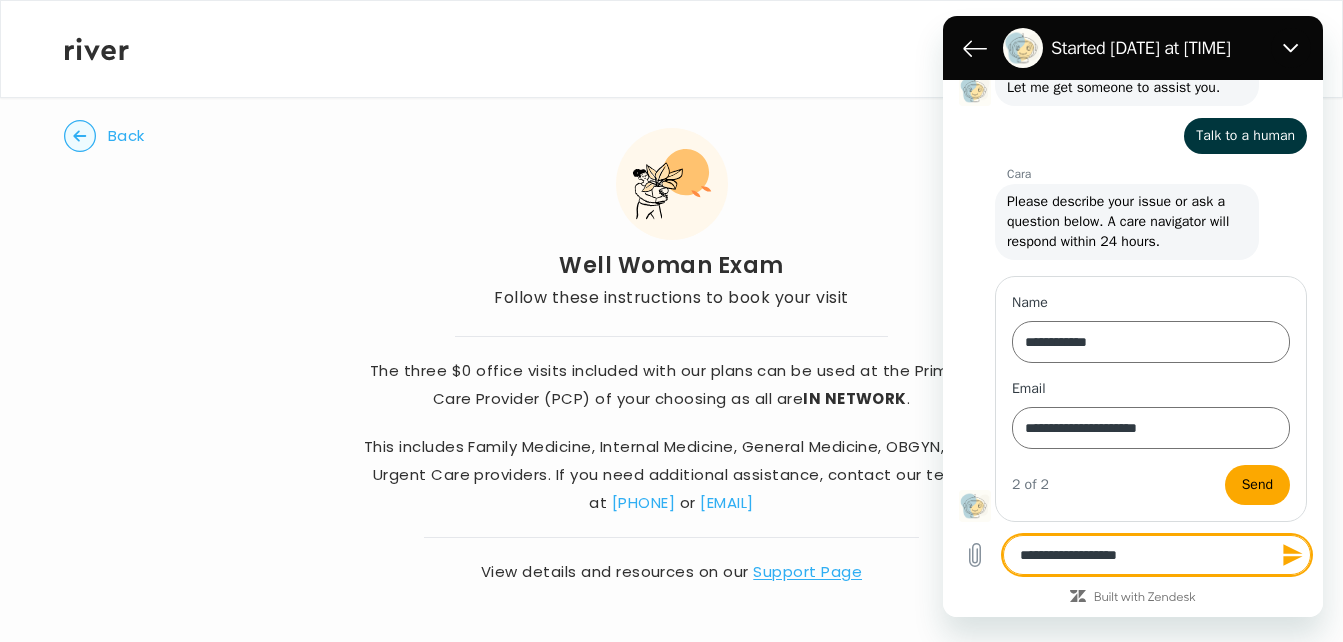 type on "**********" 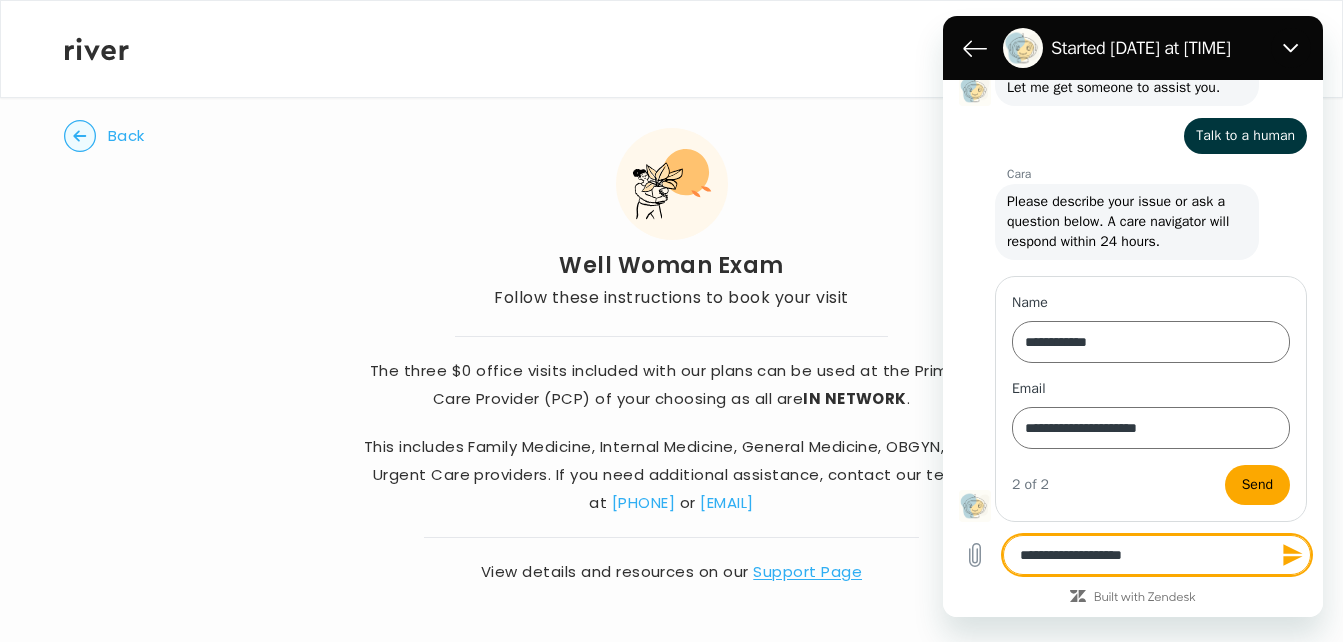 type on "**********" 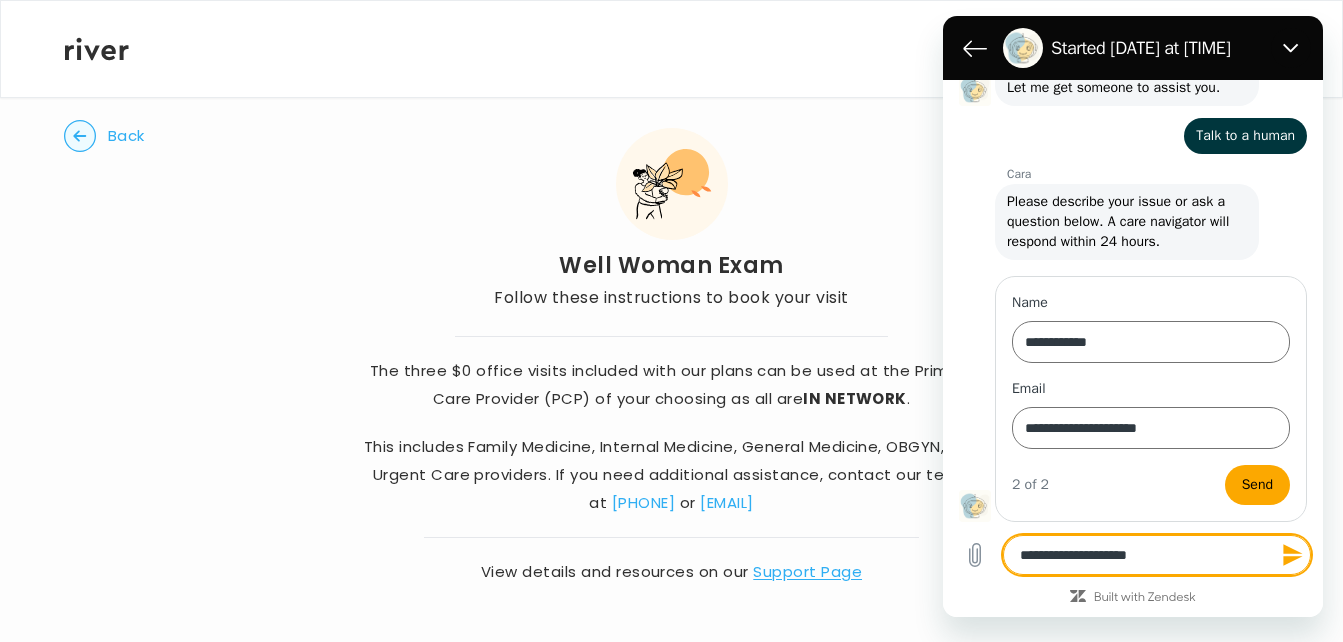 type on "*" 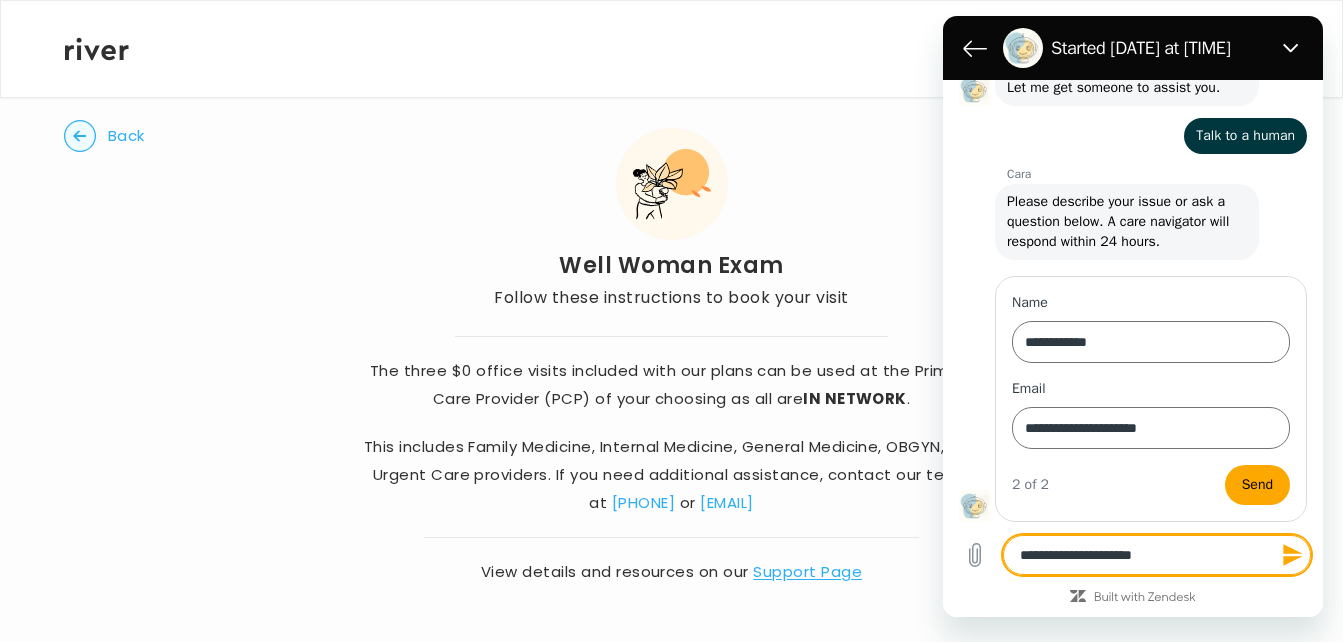 type on "**********" 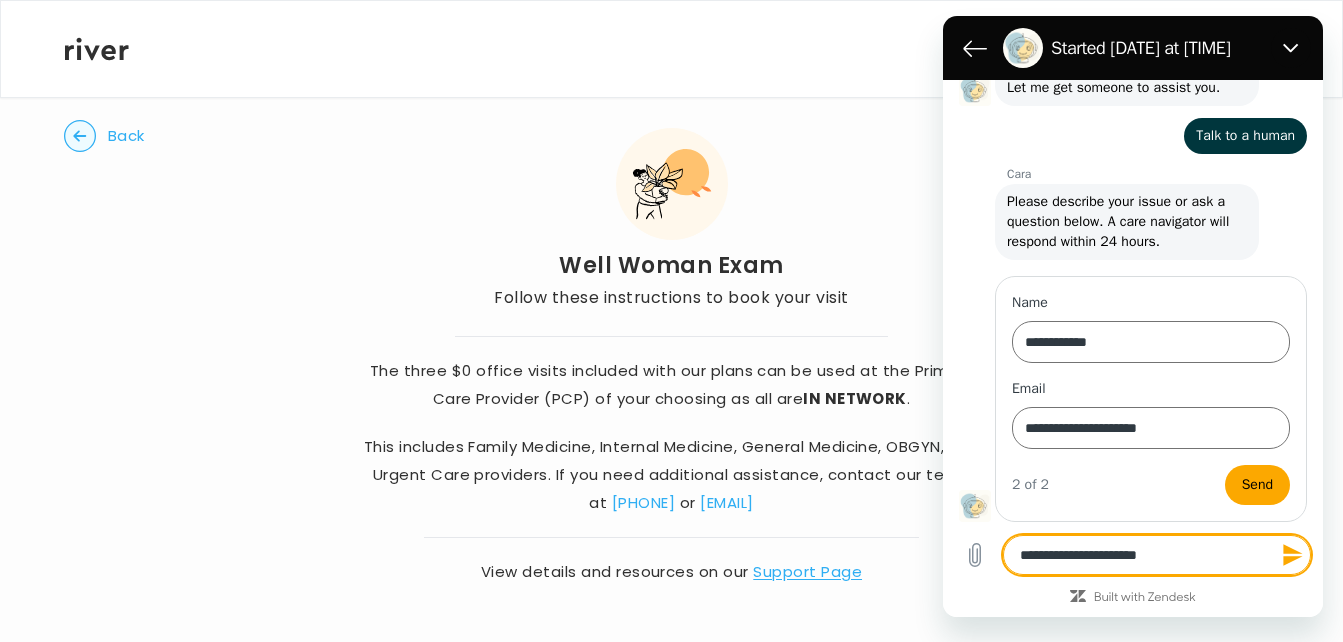 type on "**********" 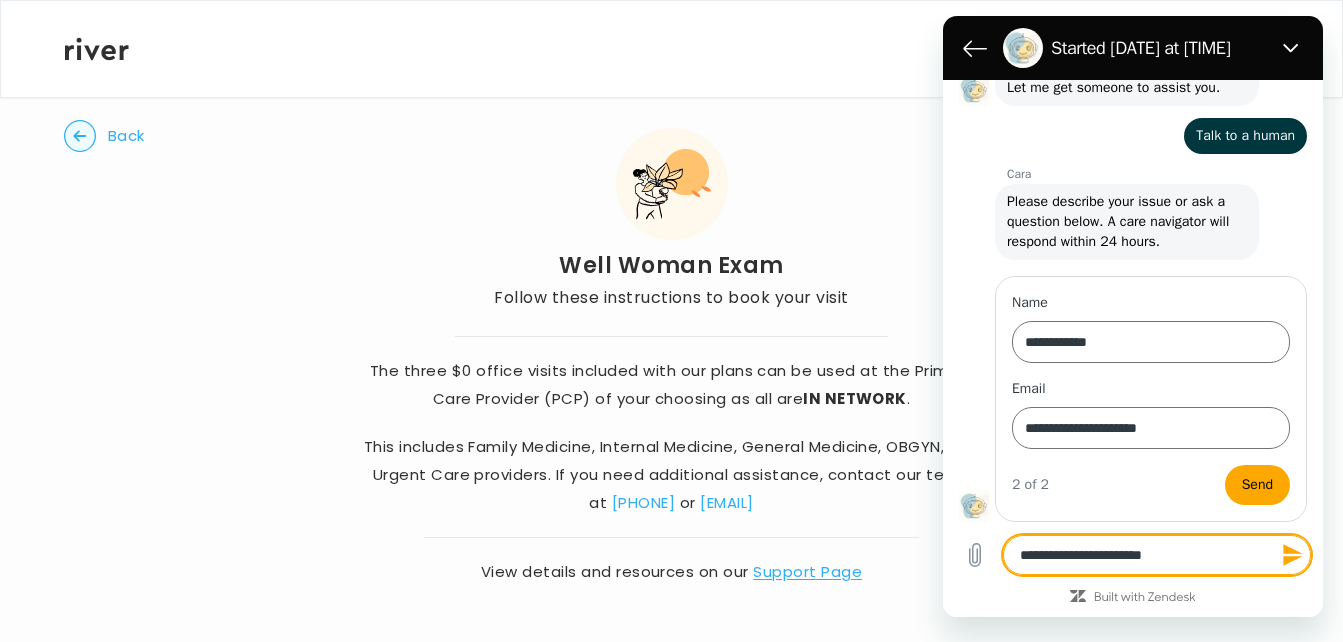 type on "**********" 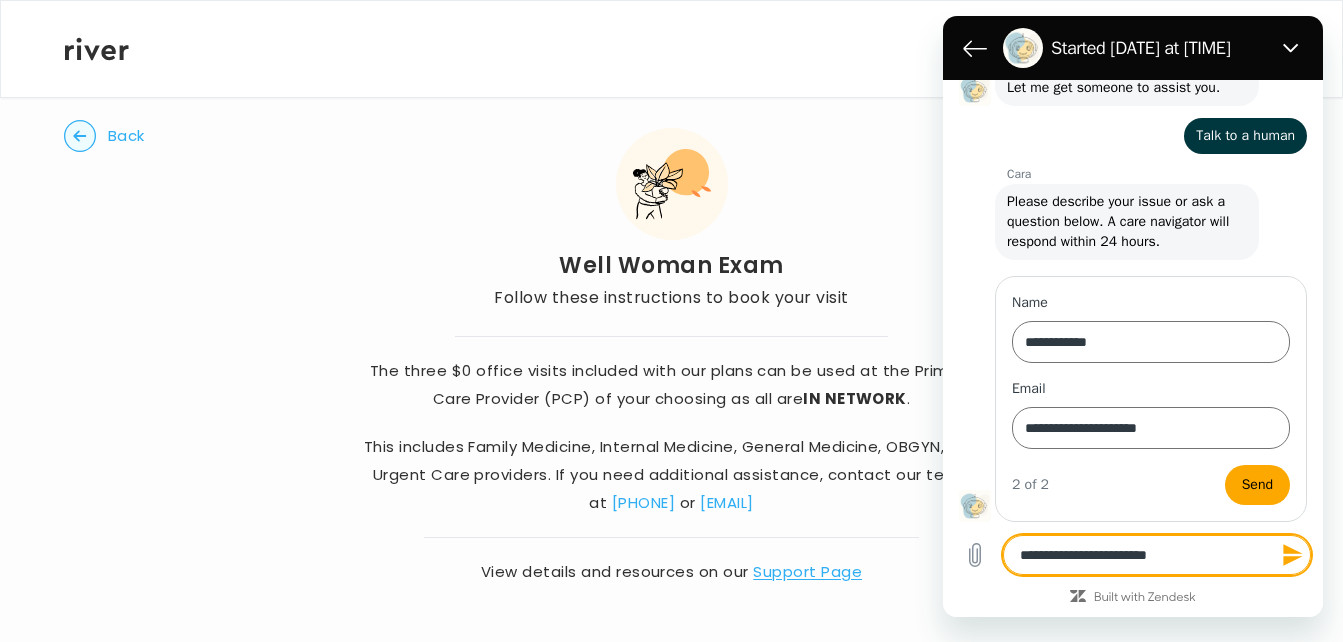 type on "**********" 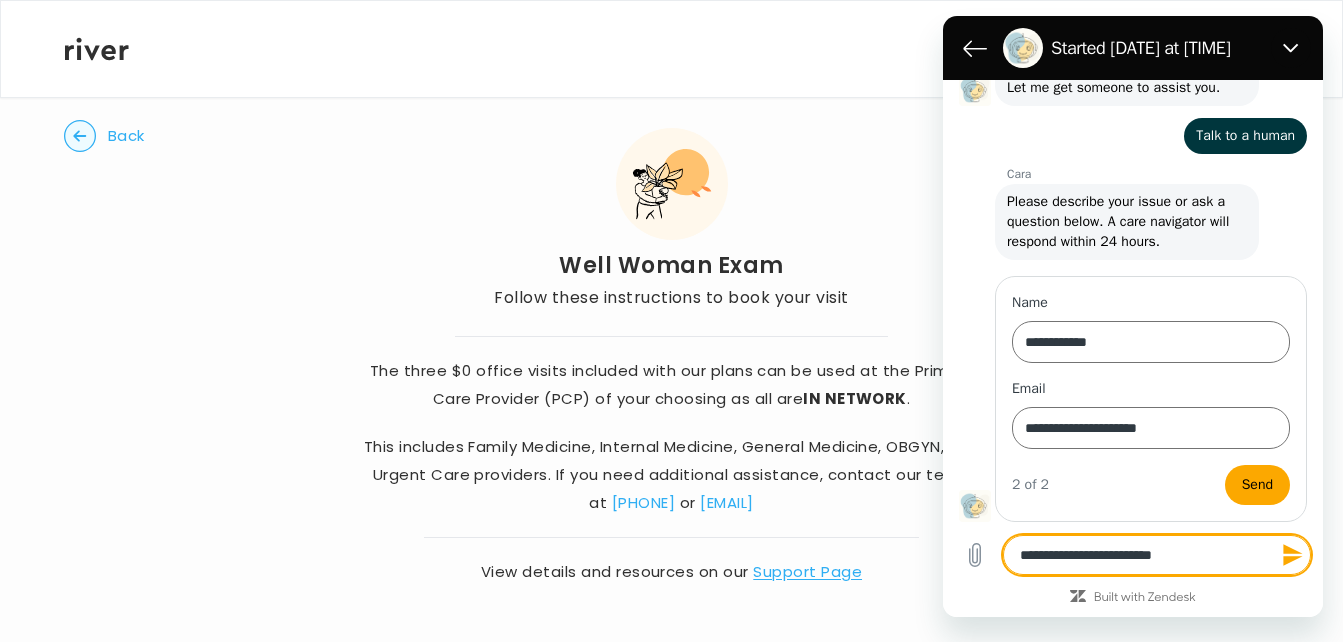 type on "**********" 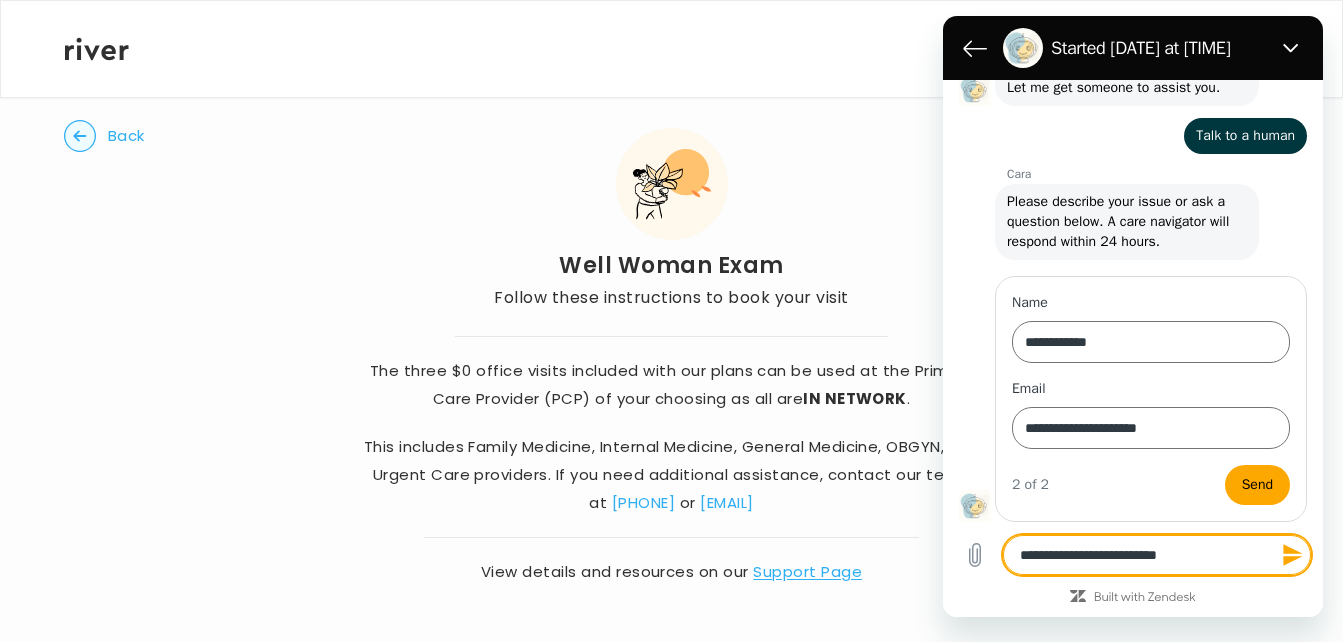 type on "**********" 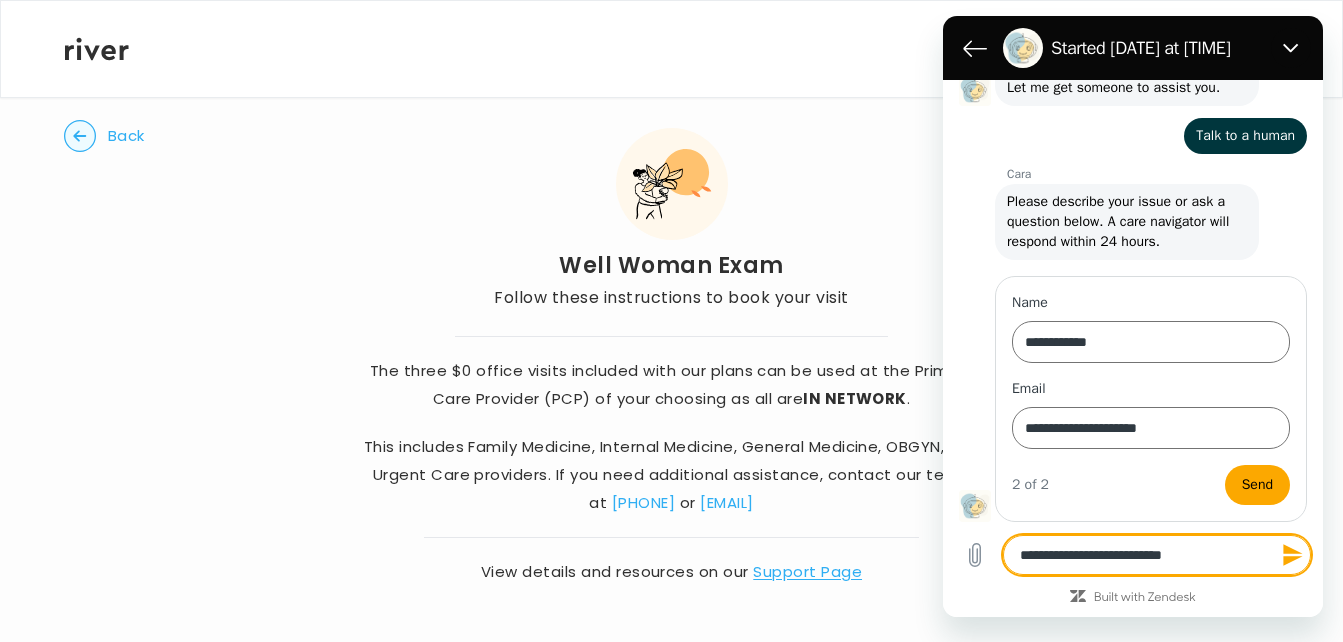 type on "**********" 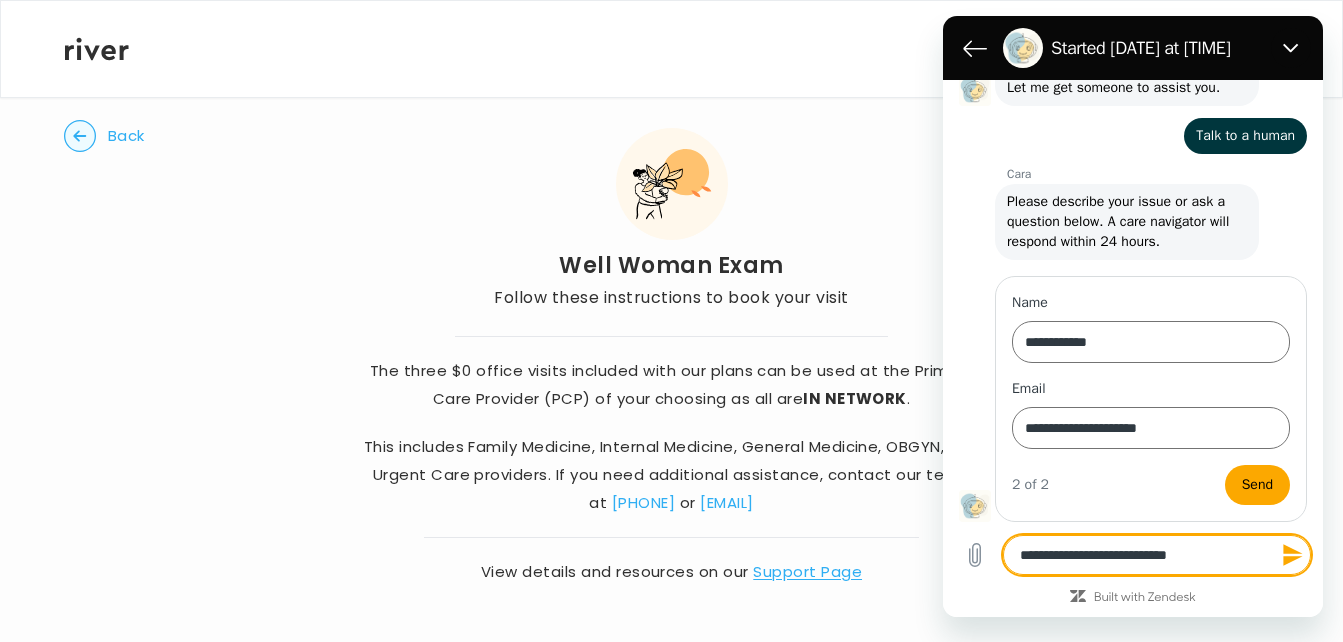 type on "**********" 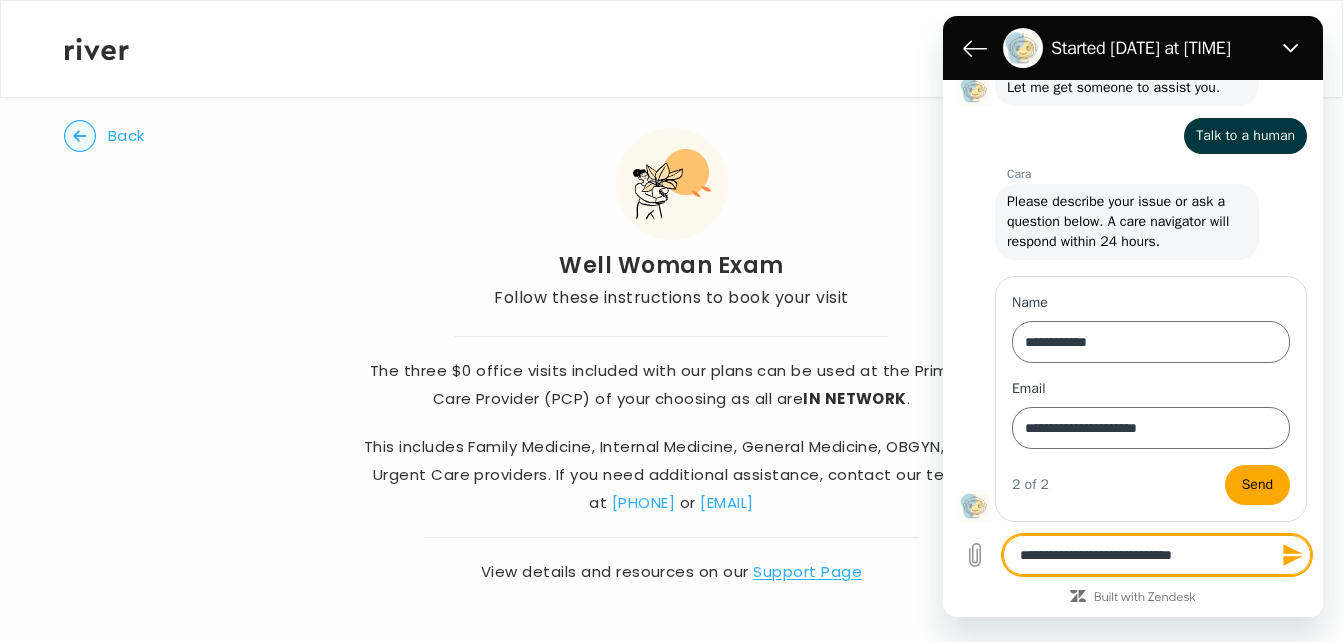 type on "**********" 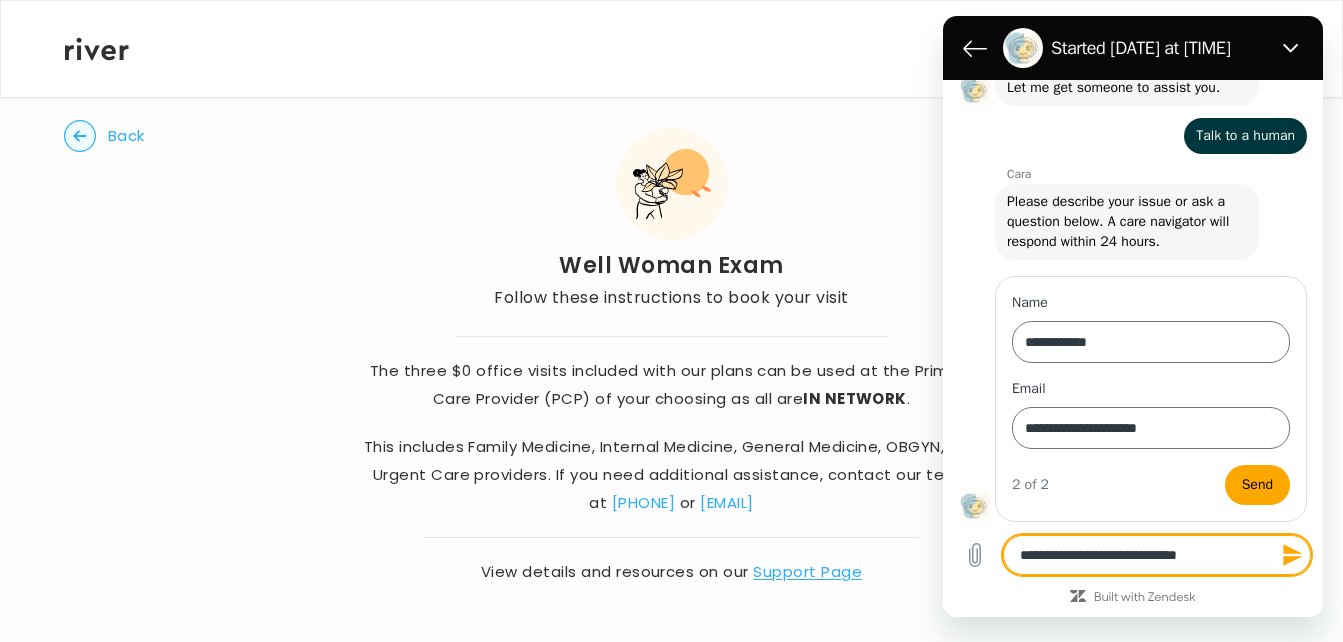 type on "**********" 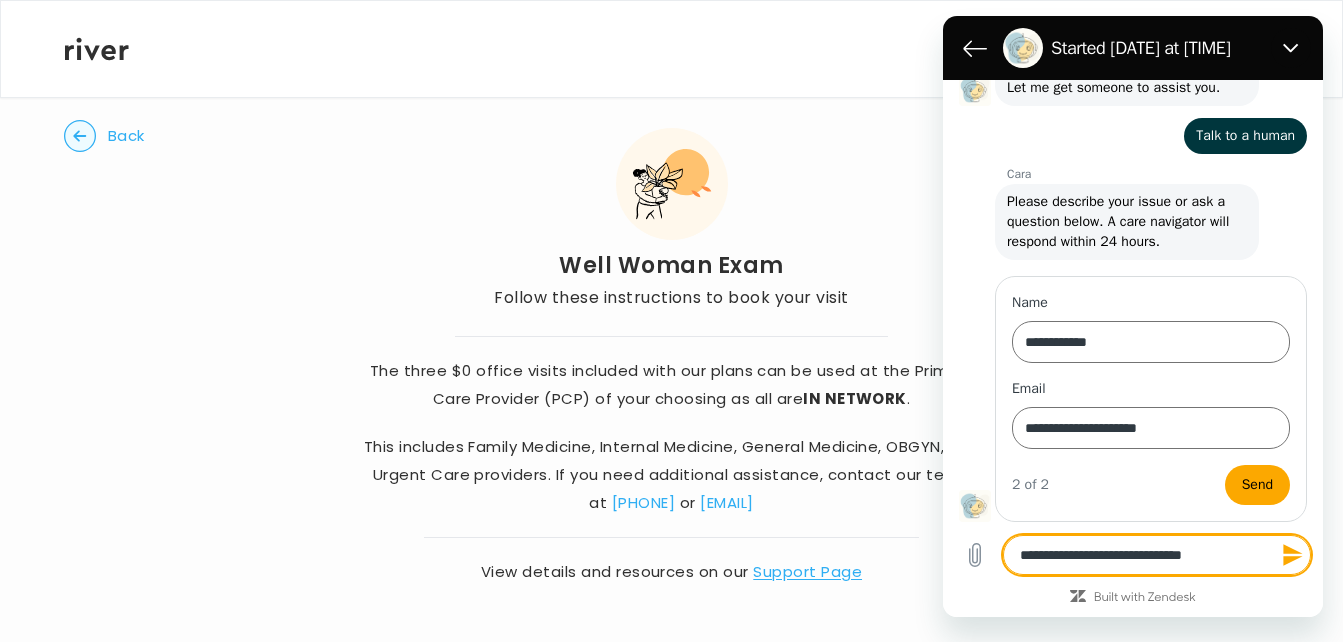 type on "**********" 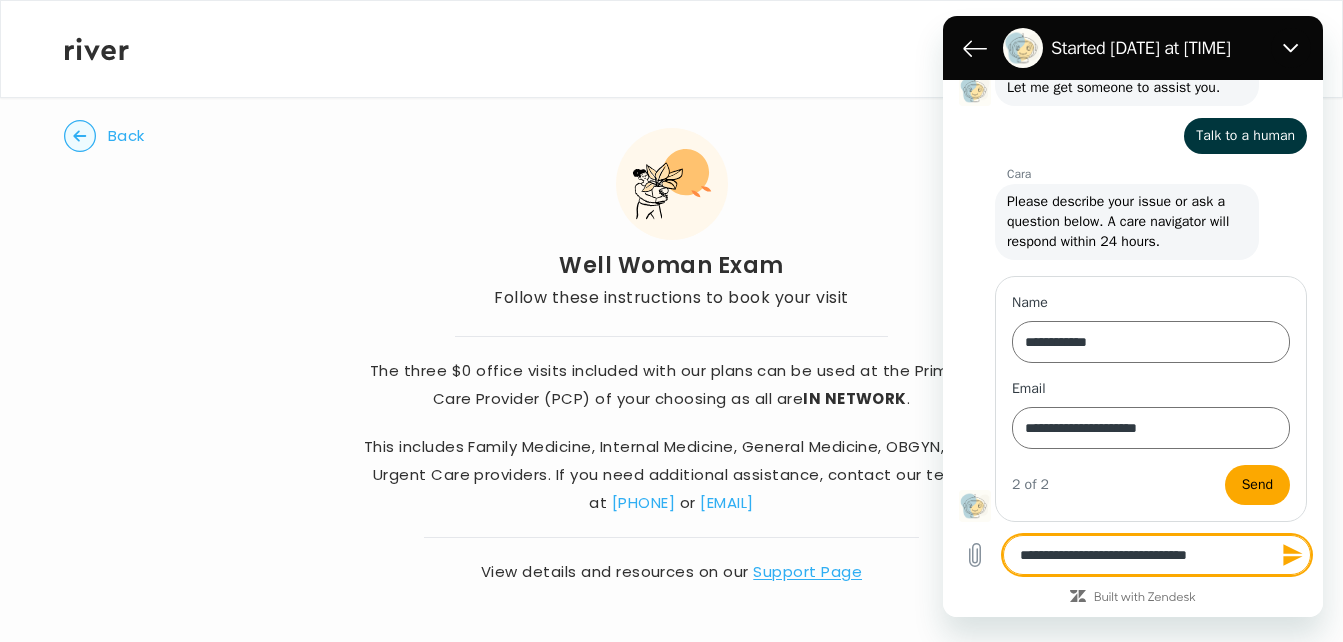 type on "**********" 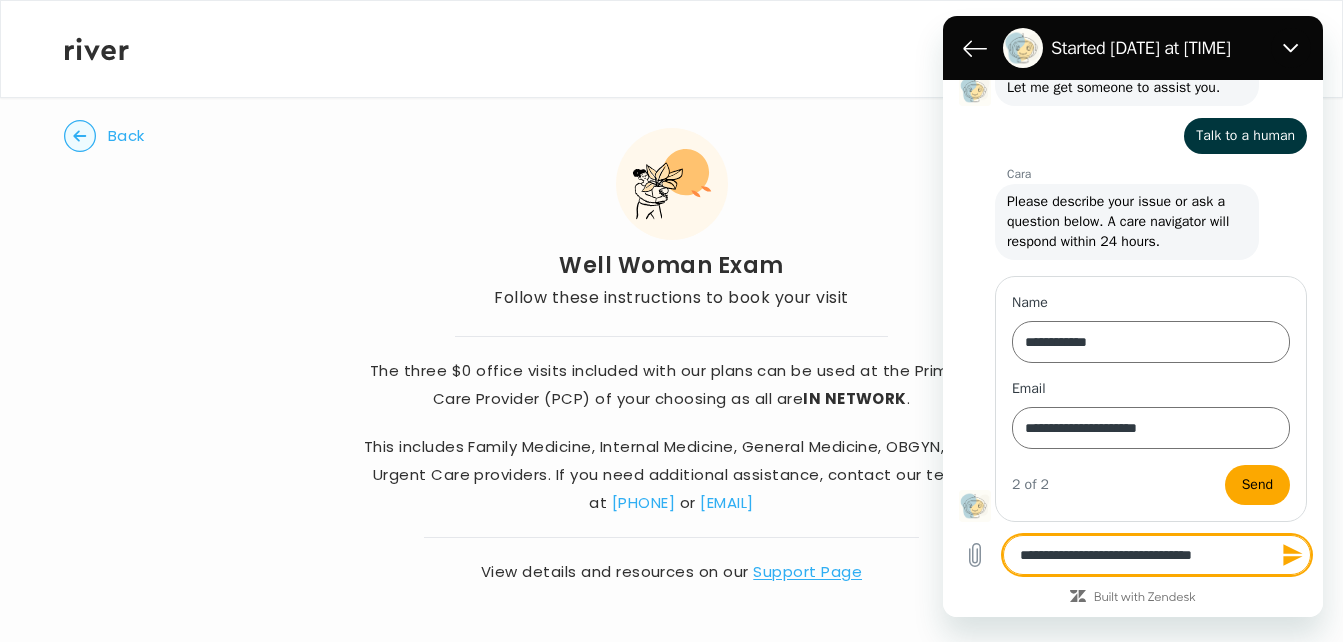 type on "**********" 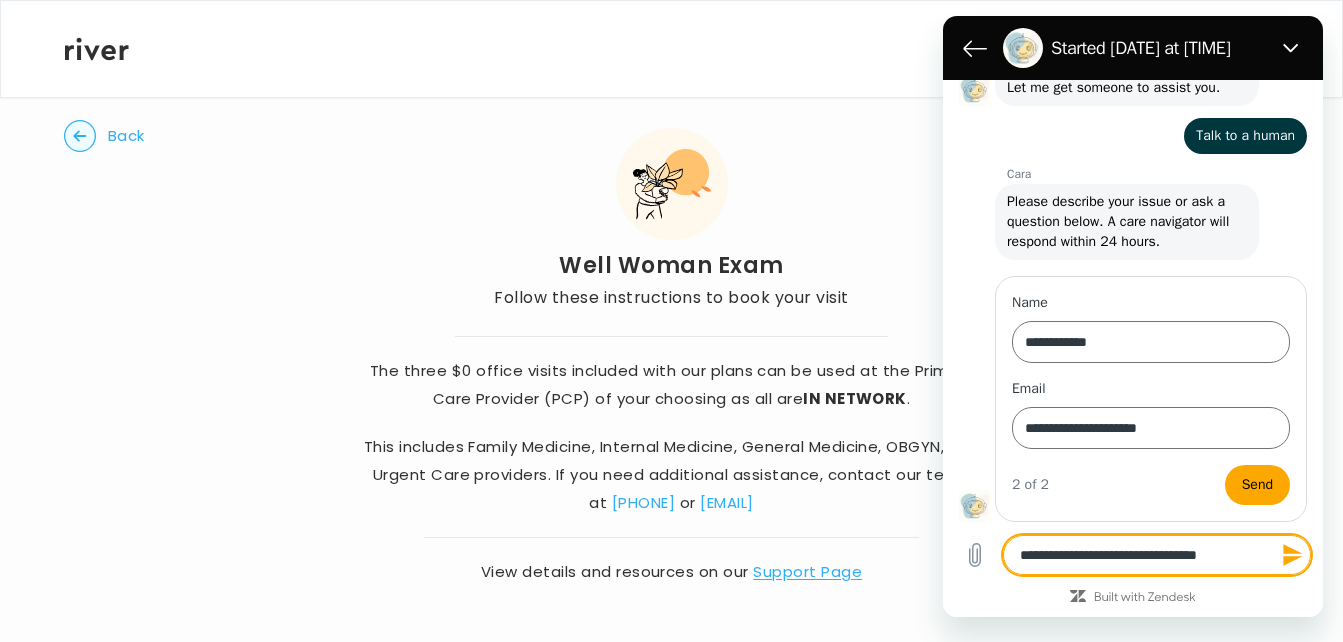 type on "**********" 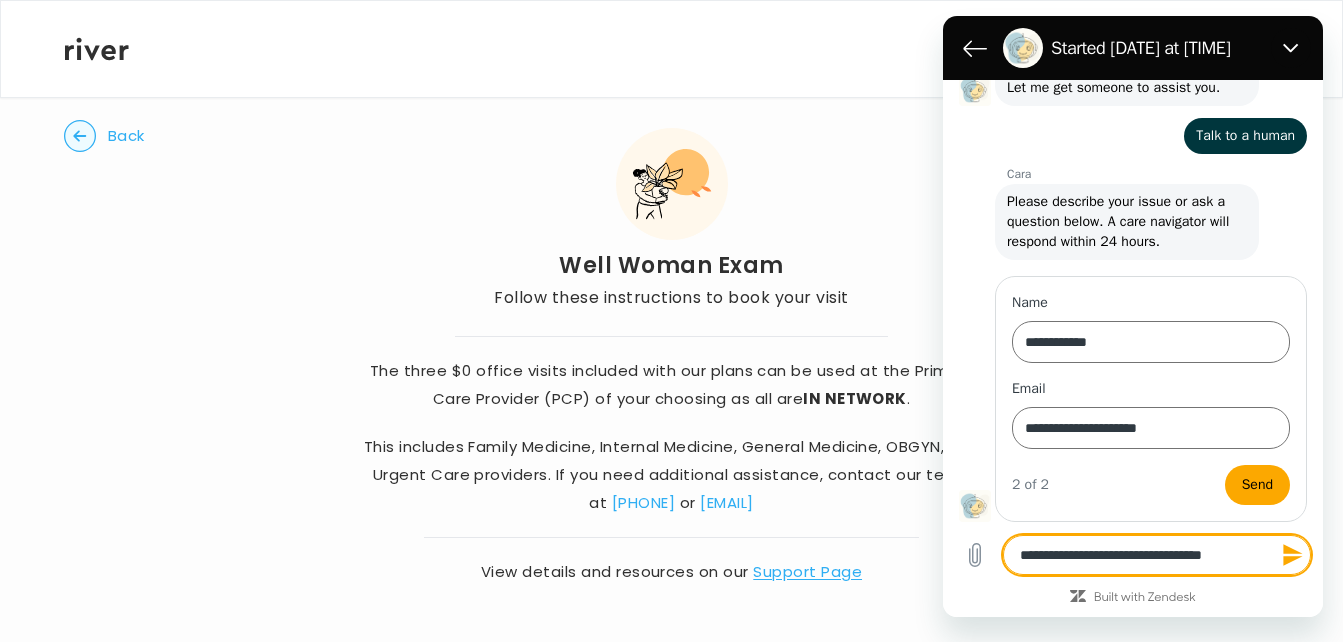 type on "**********" 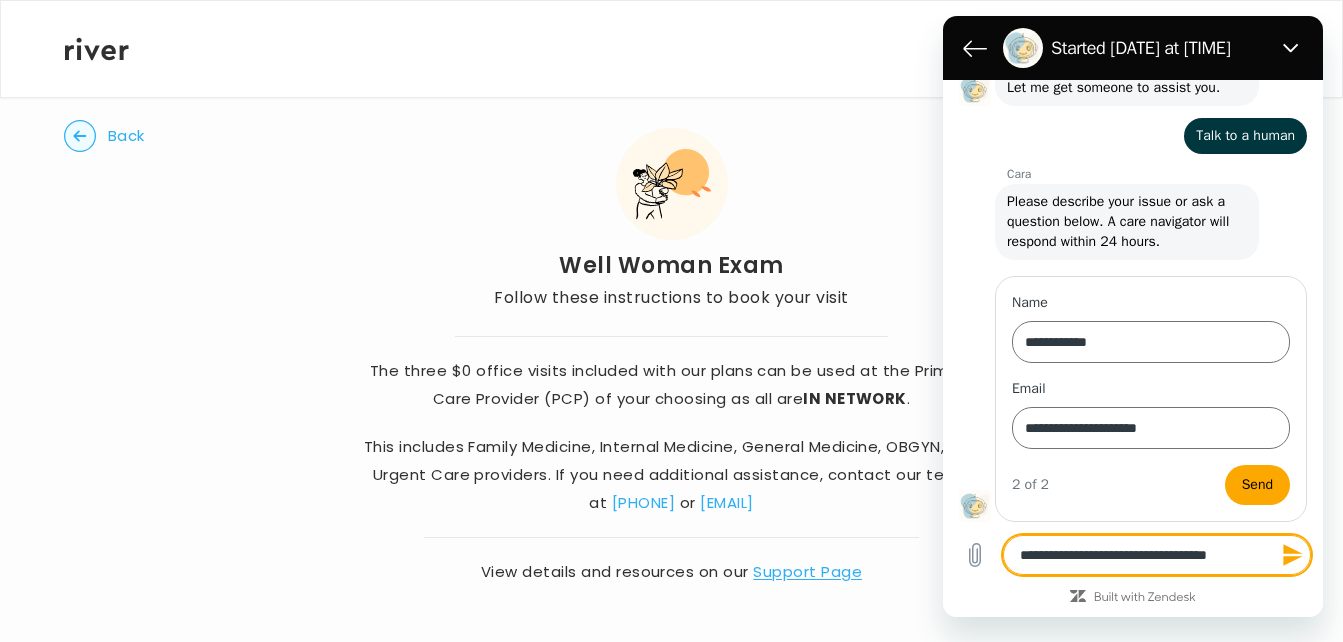 type on "**********" 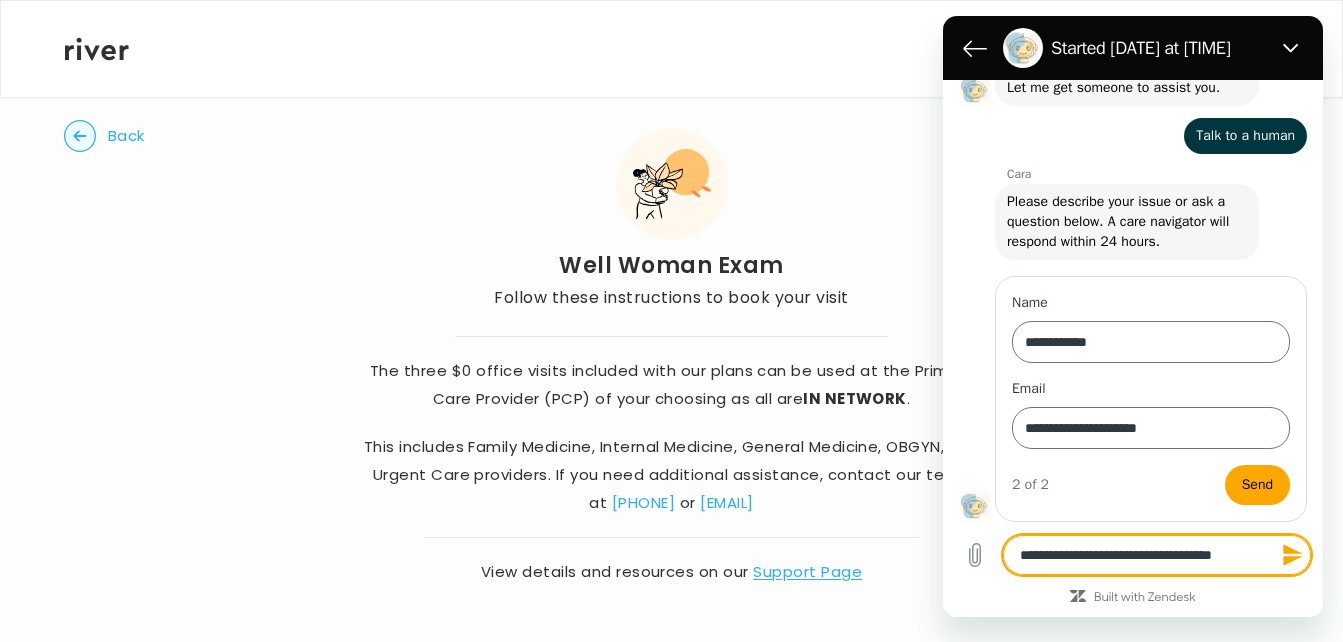 type on "**********" 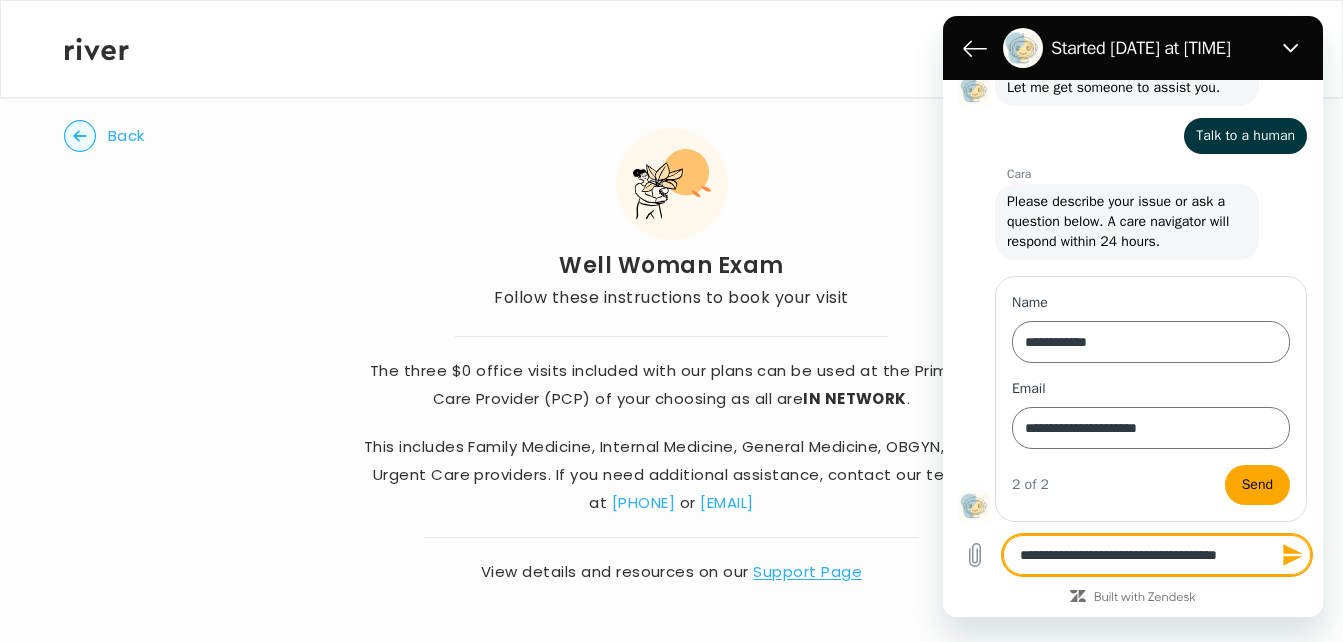 type on "**********" 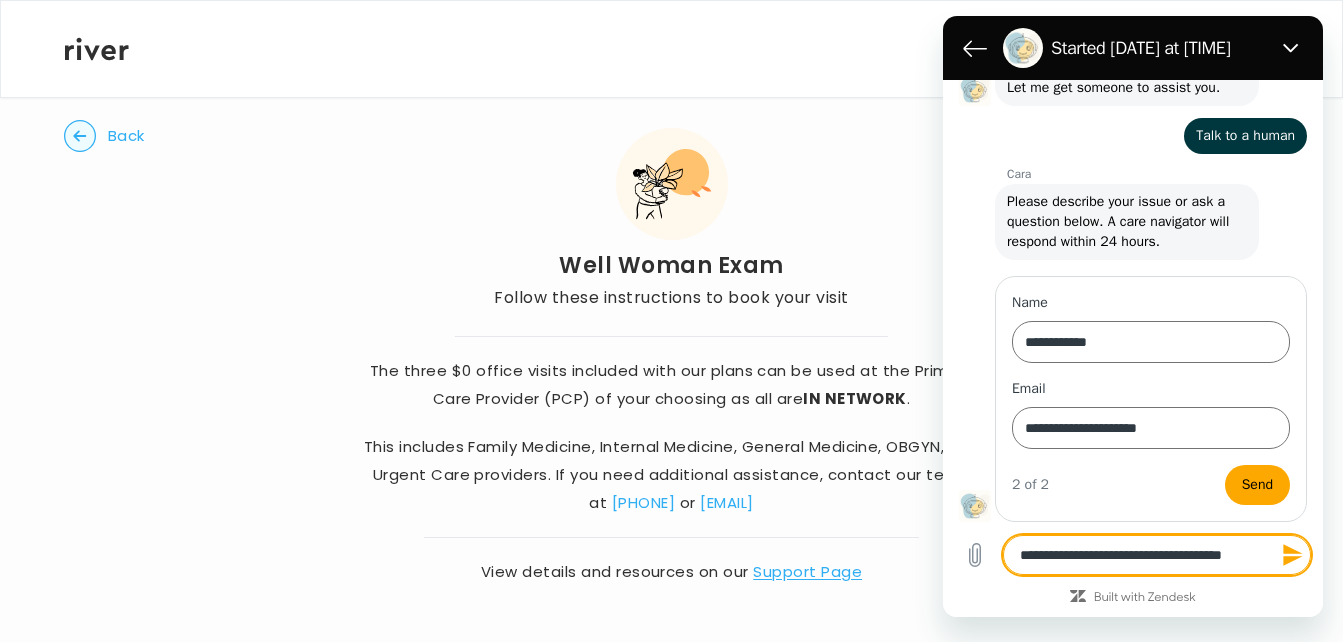 type on "**********" 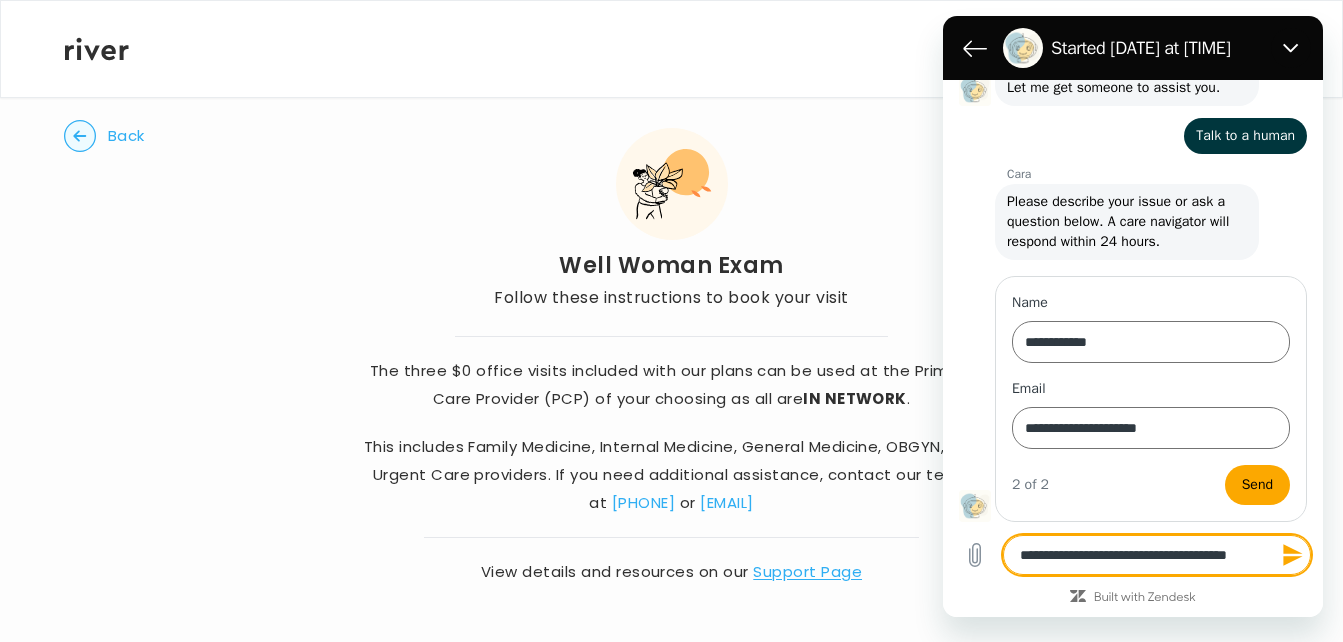 type on "**********" 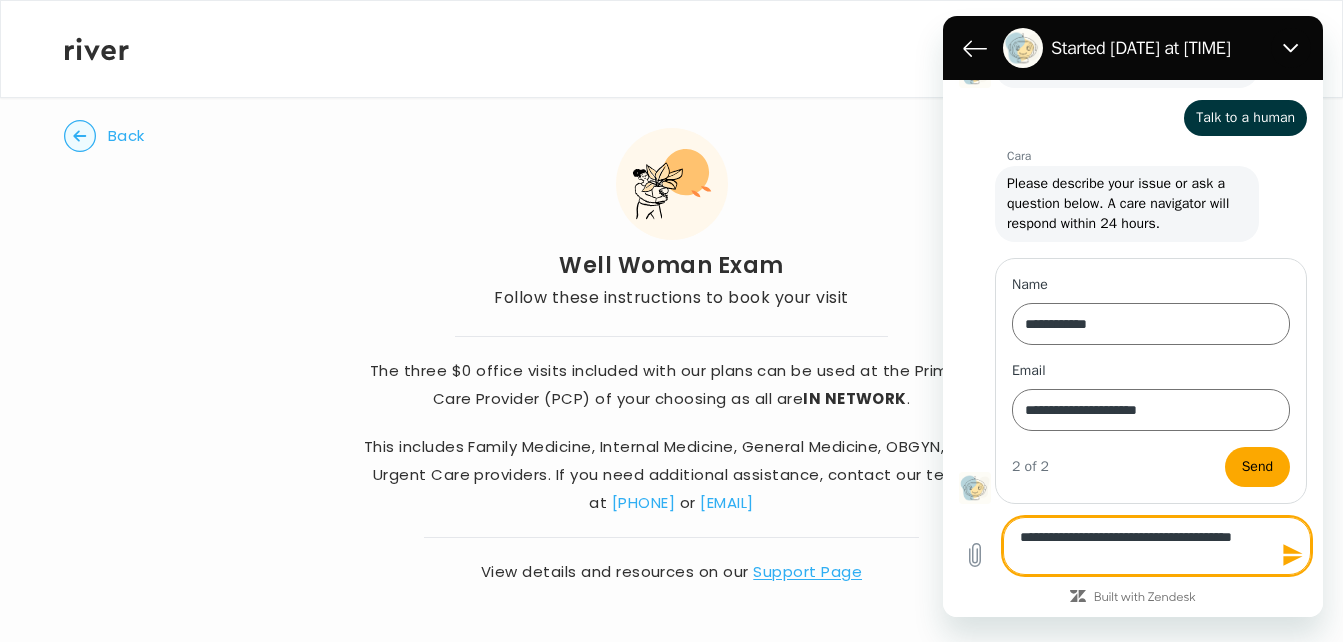 type on "**********" 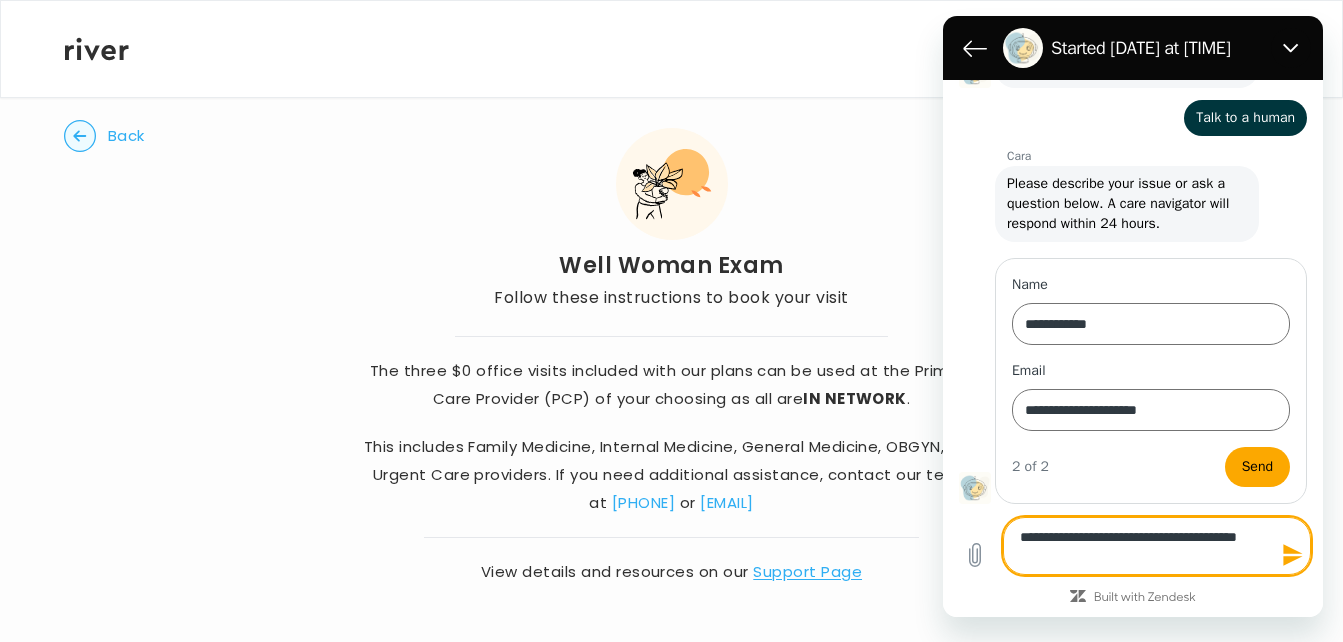 type on "*" 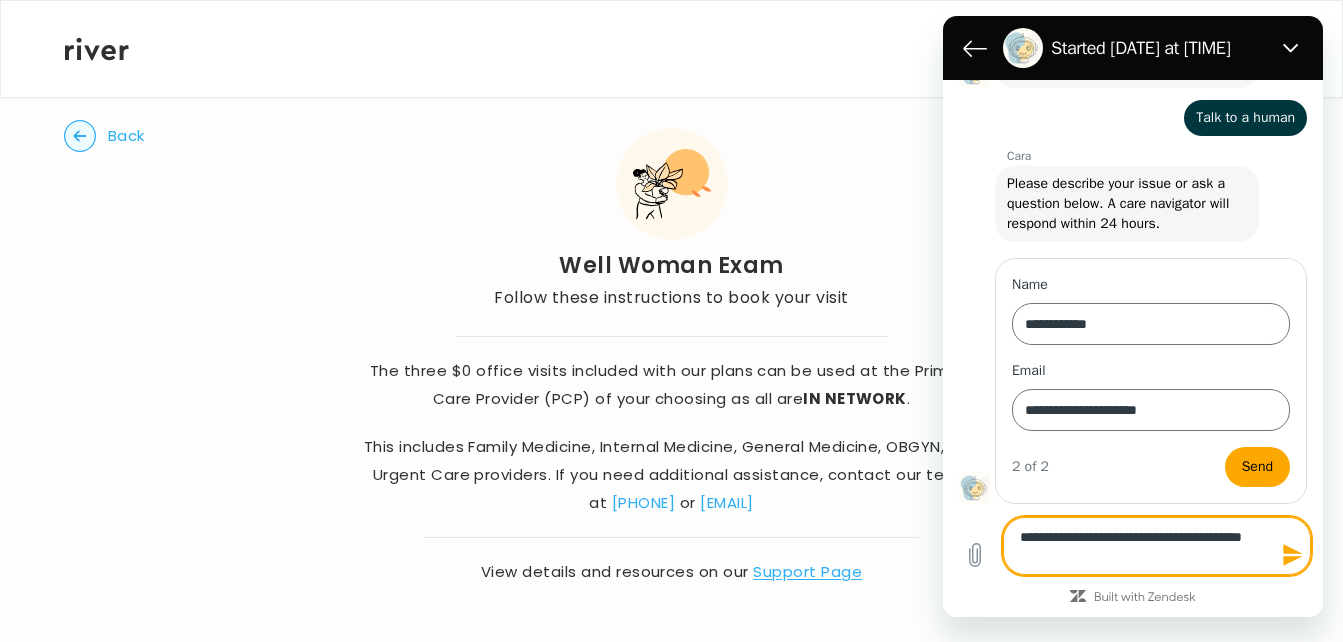 type on "**********" 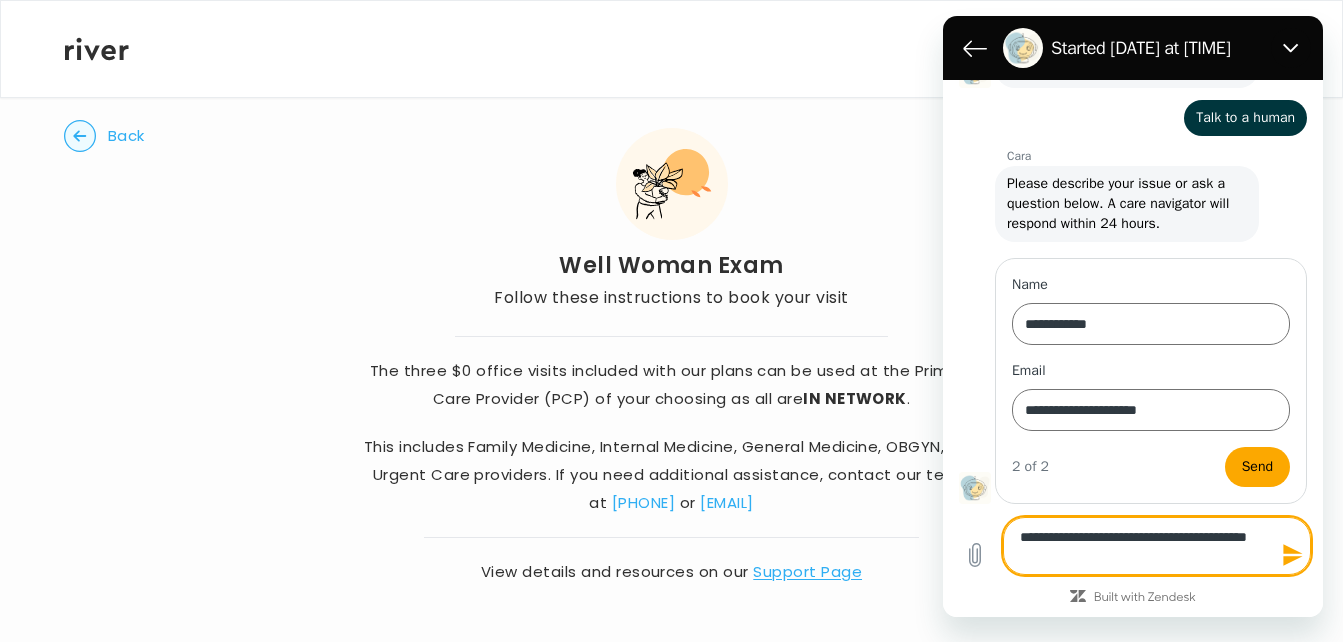 type on "**********" 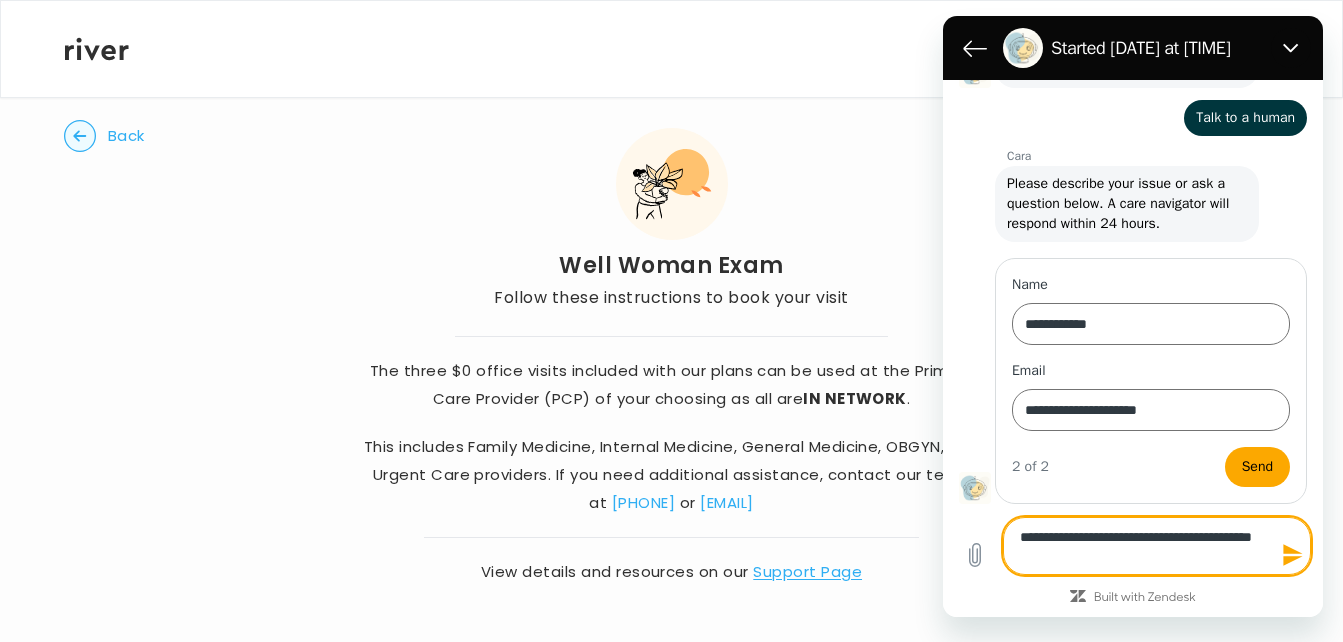 type on "**********" 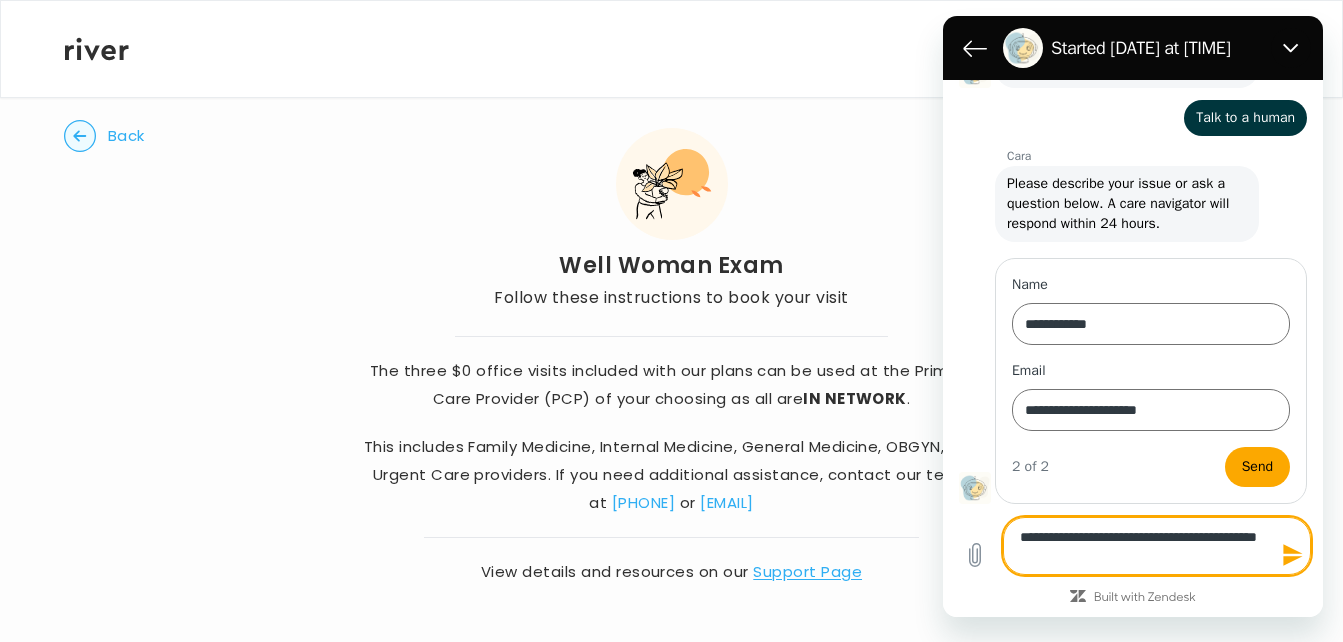 type on "**********" 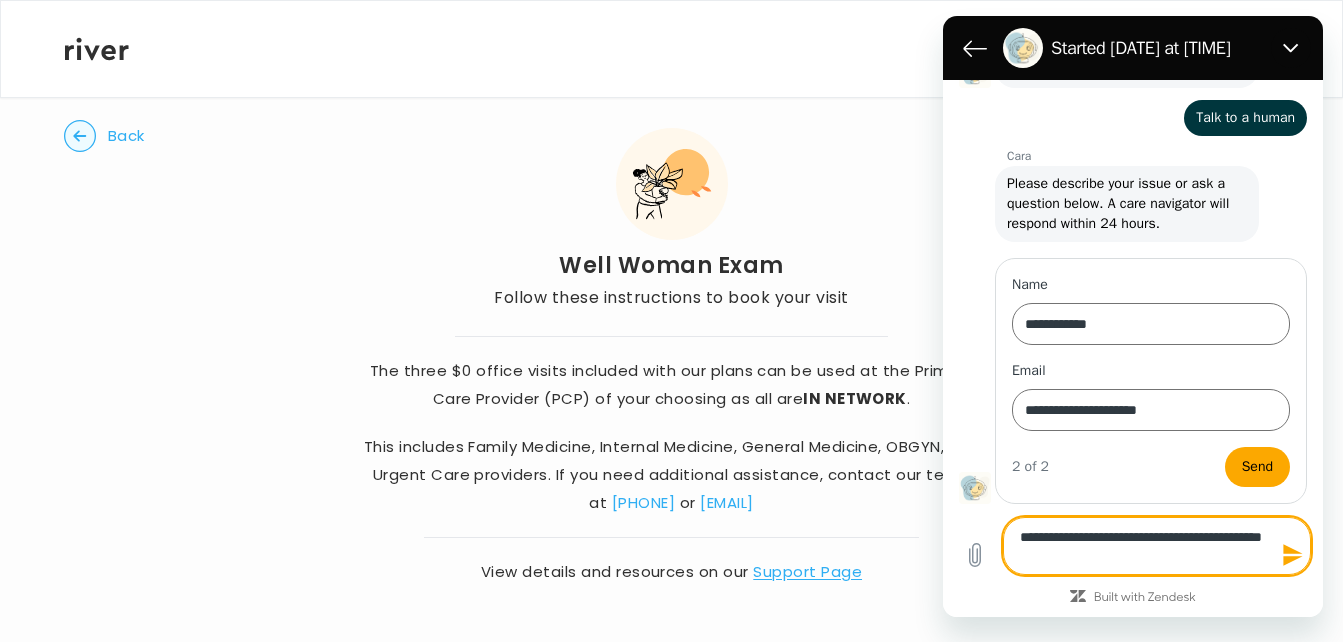 type on "**********" 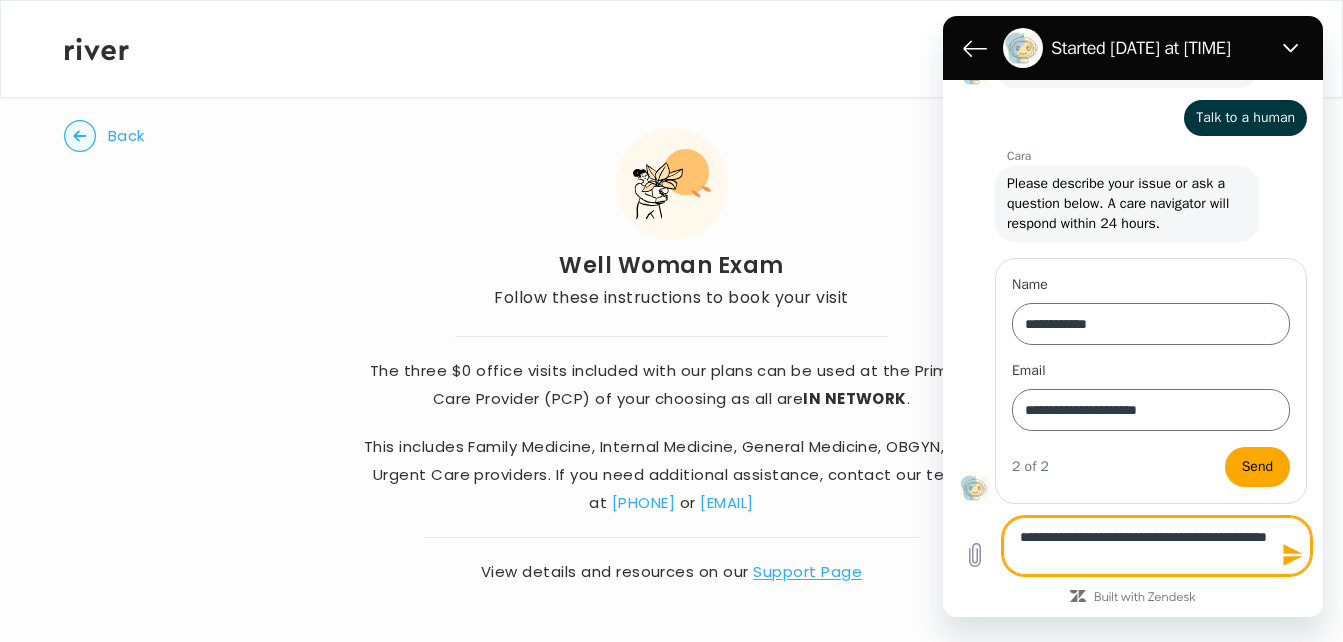 type on "**********" 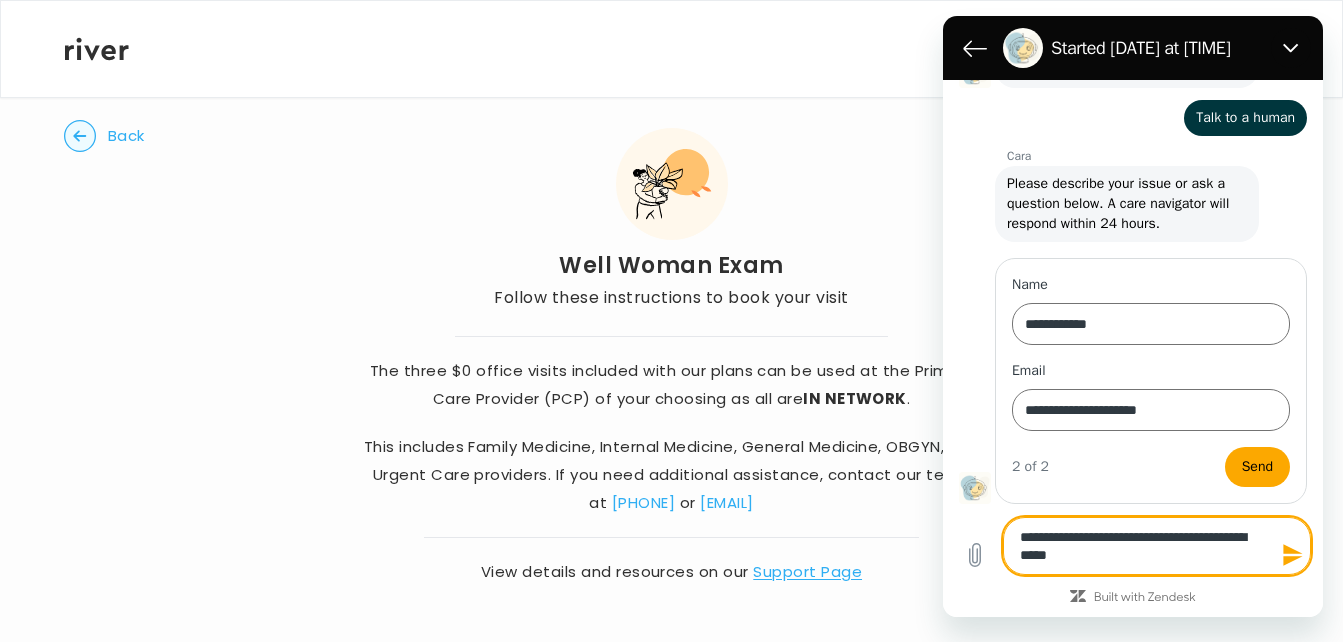 type on "**********" 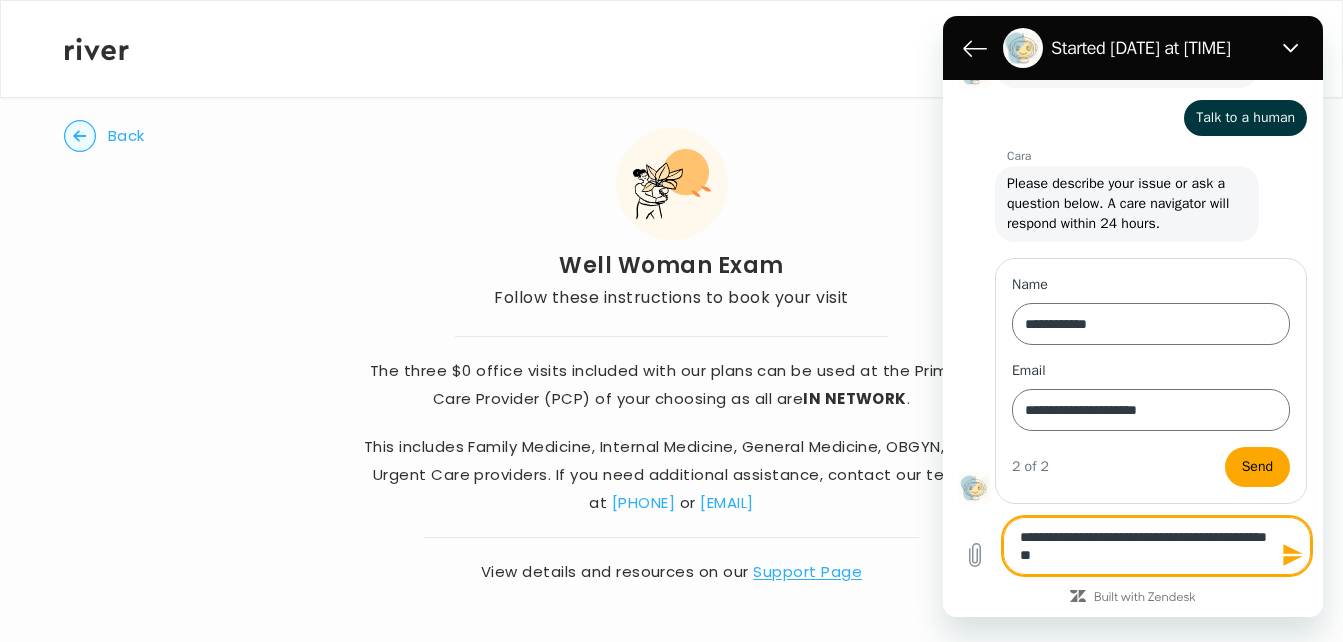 type on "**********" 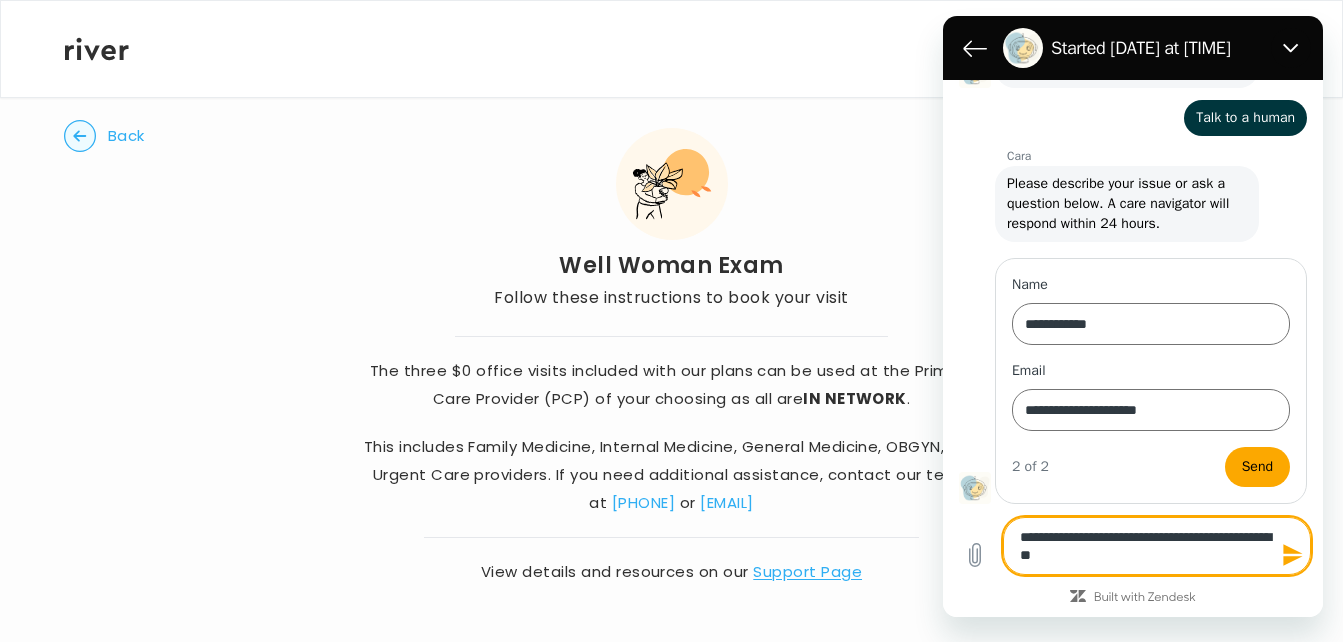 type on "**********" 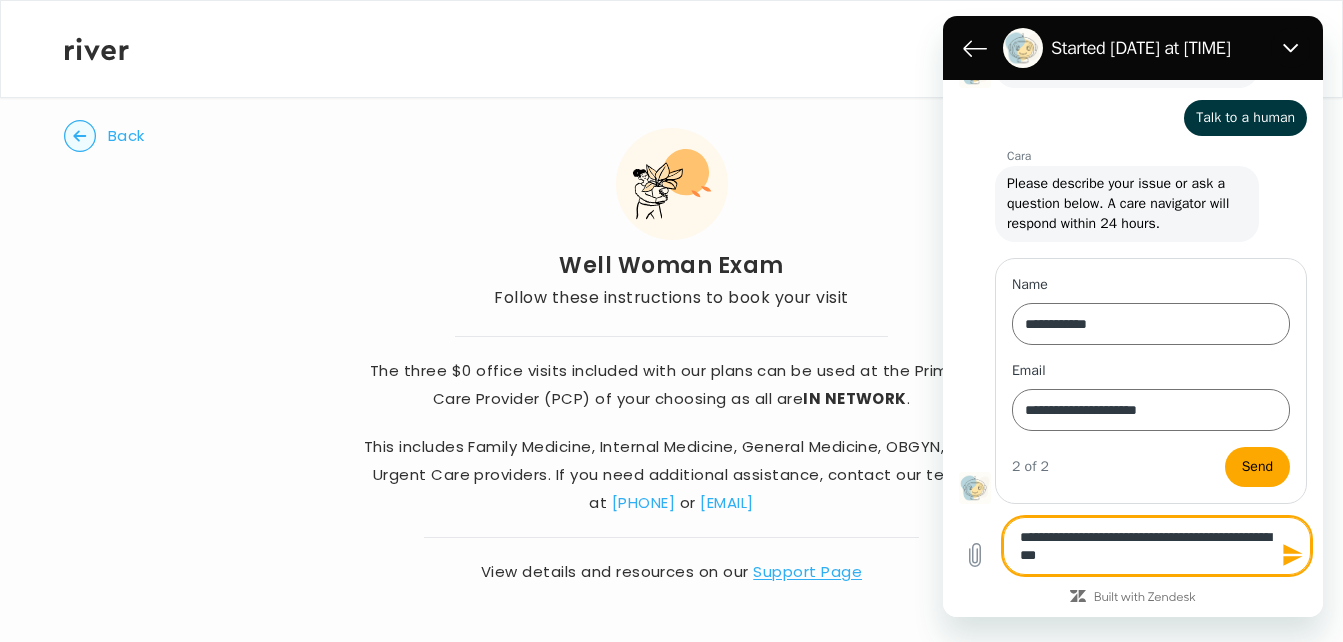type on "**********" 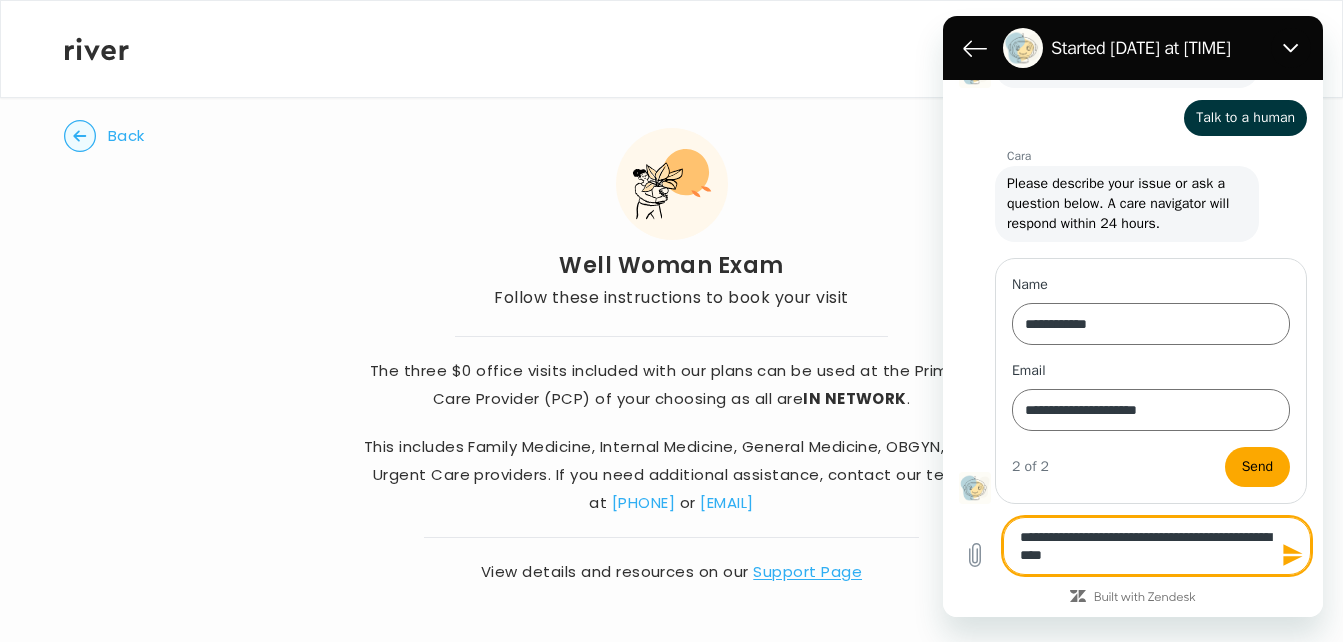 type on "**********" 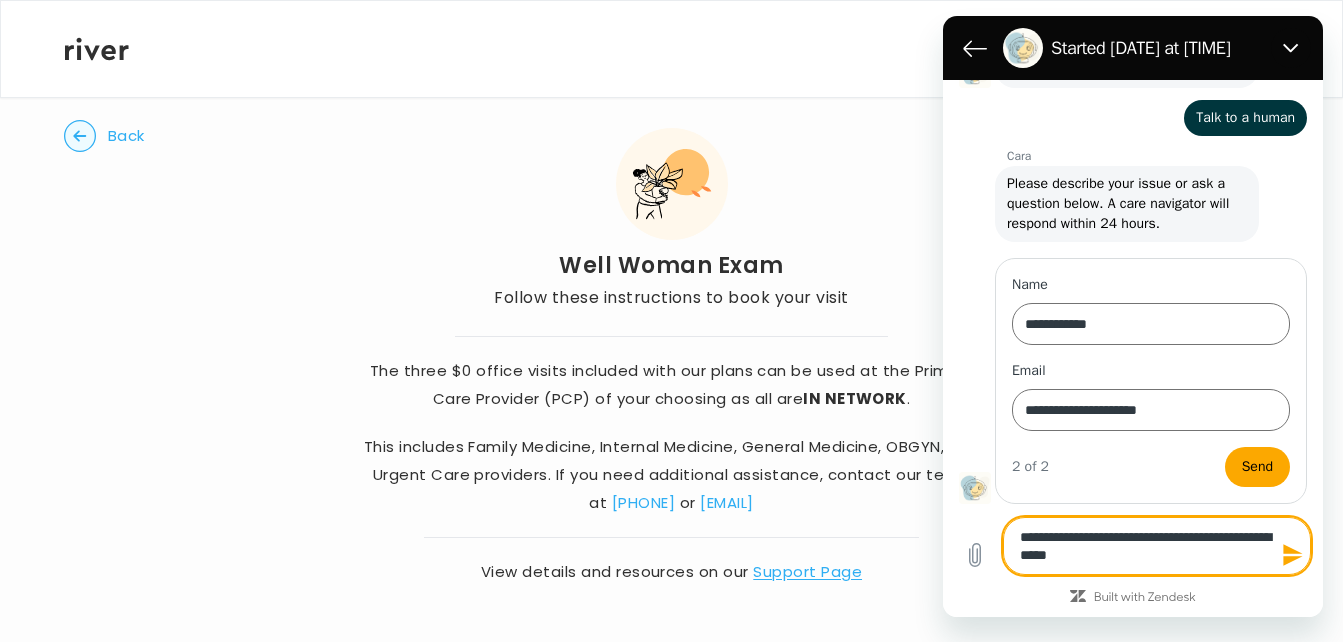 type on "**********" 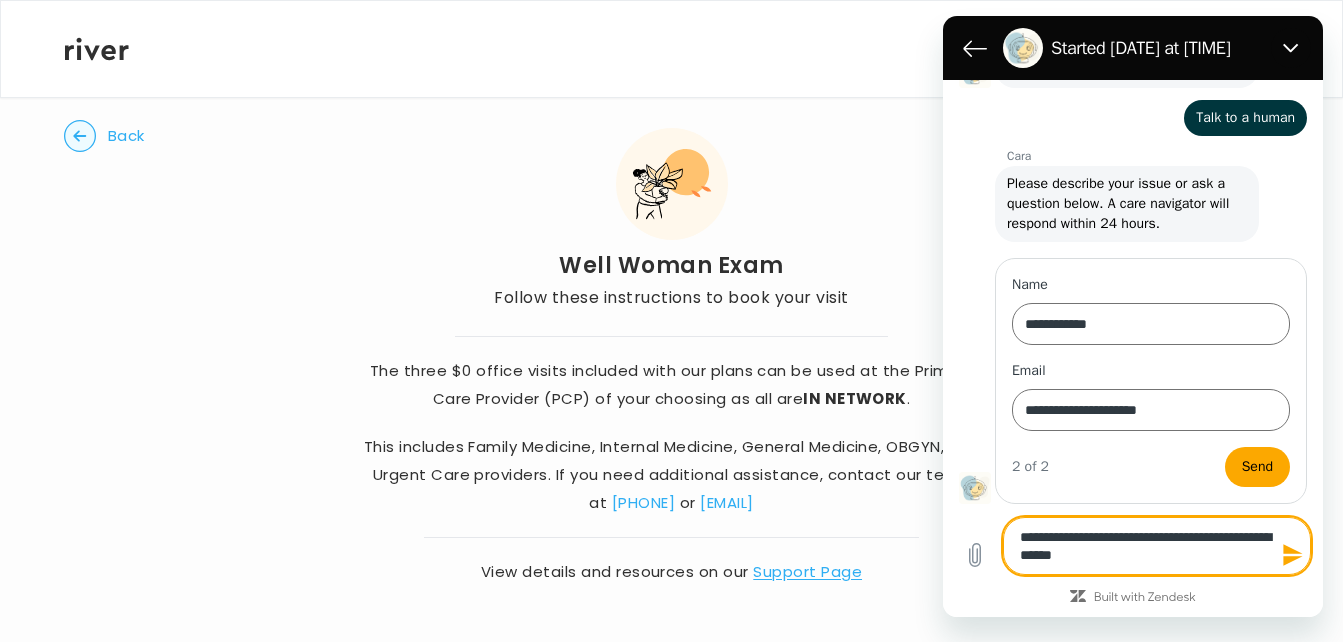 type on "**********" 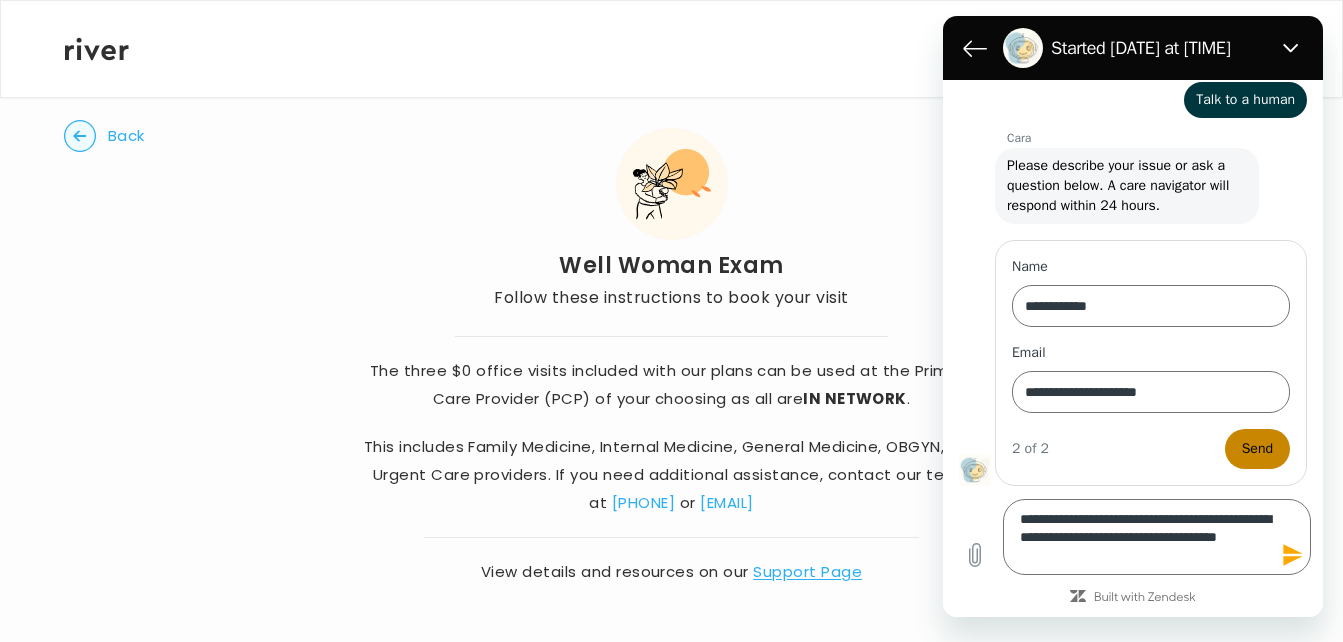 click on "Send" at bounding box center (1257, 449) 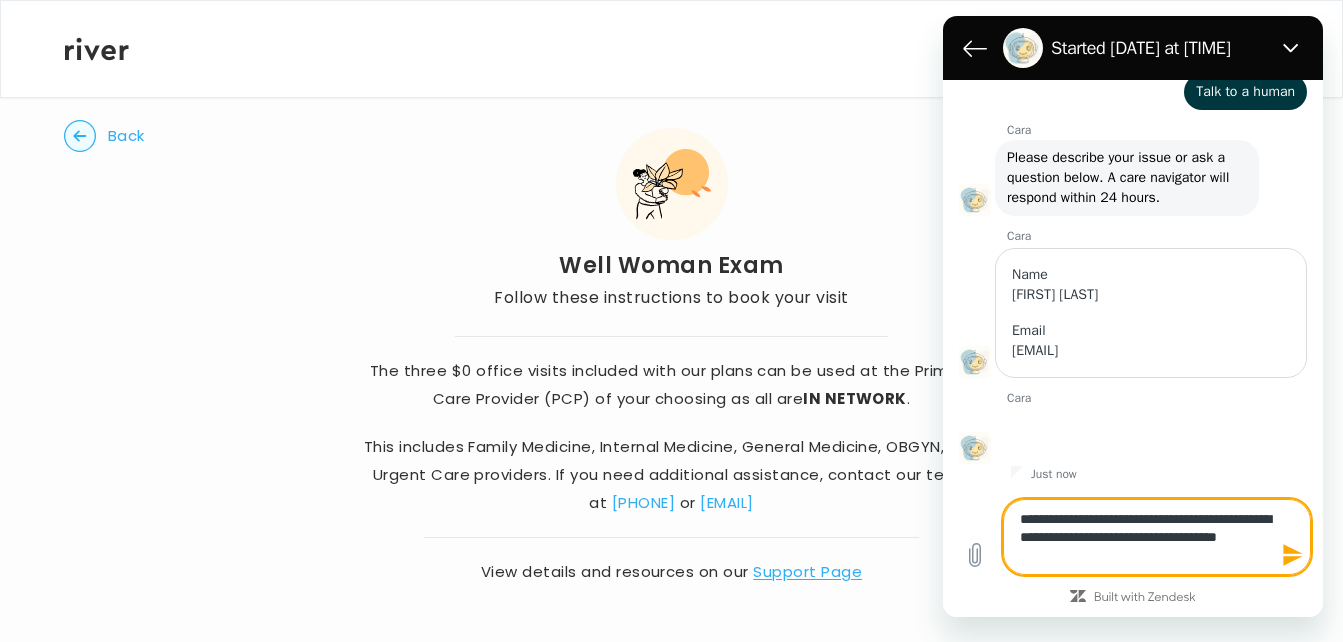 scroll, scrollTop: 346, scrollLeft: 0, axis: vertical 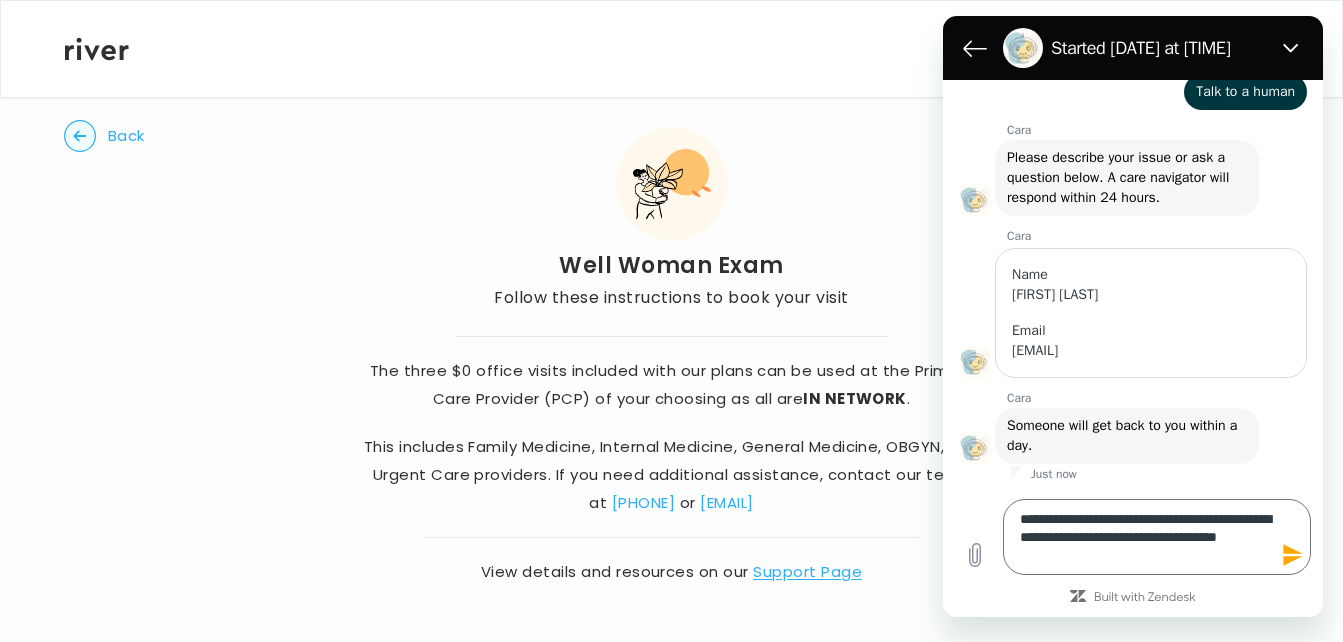 click 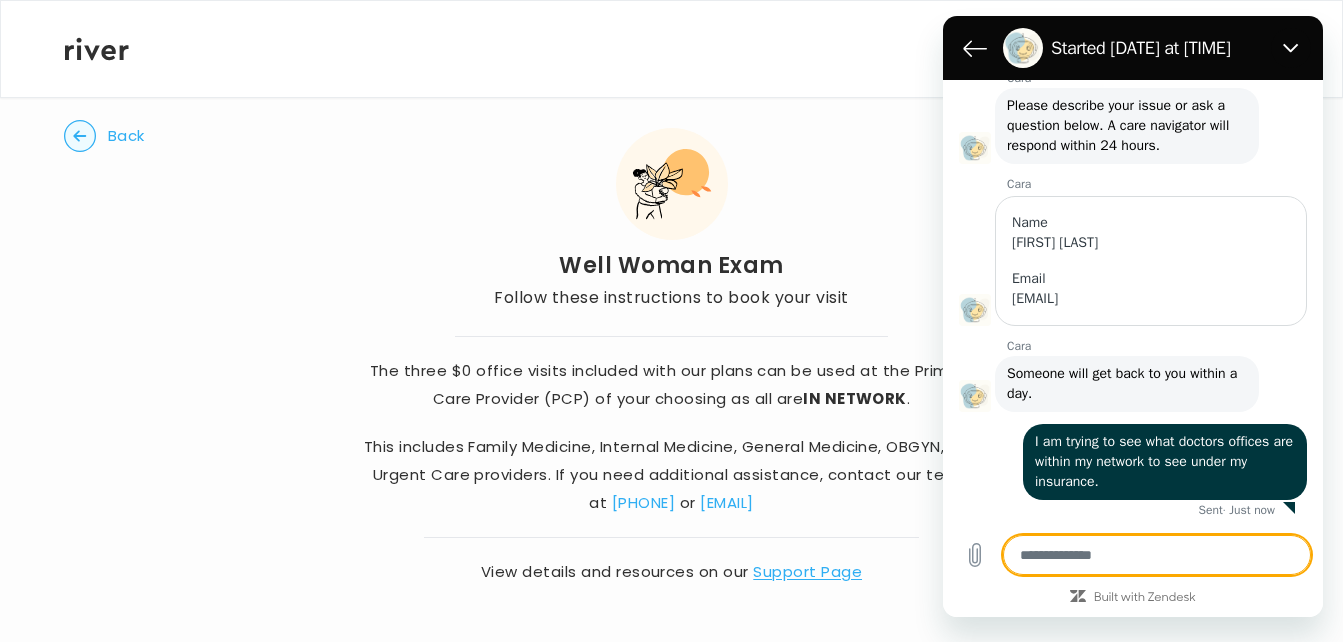 scroll, scrollTop: 398, scrollLeft: 0, axis: vertical 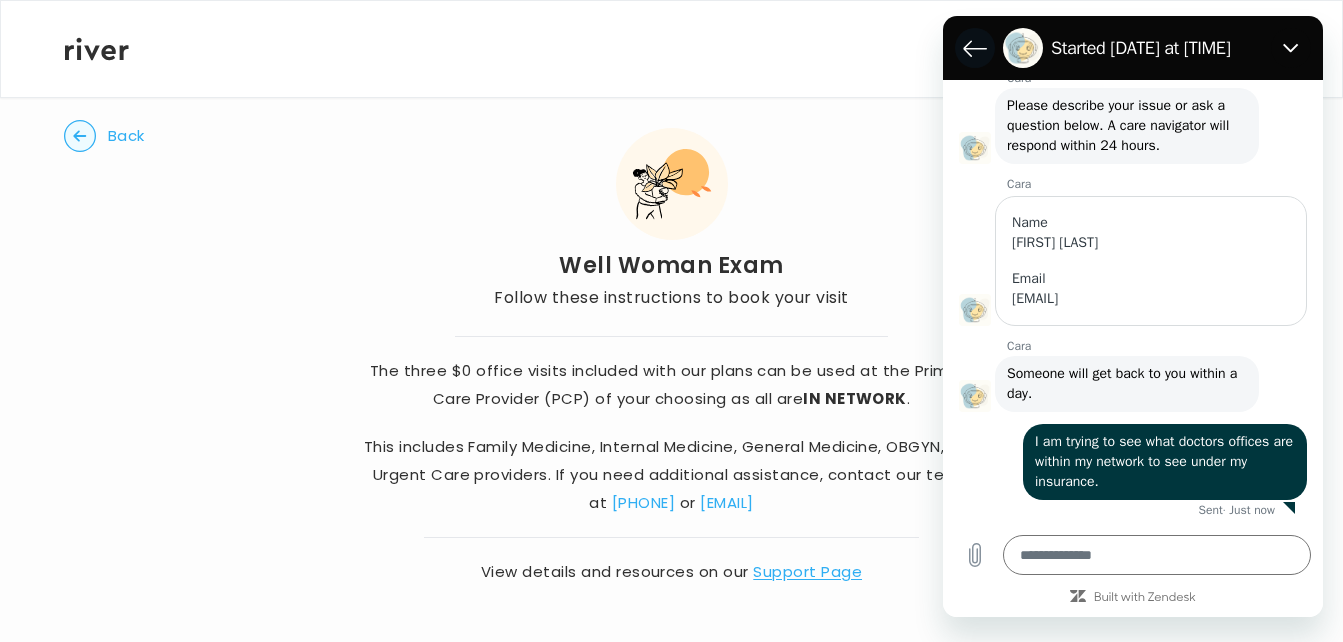click 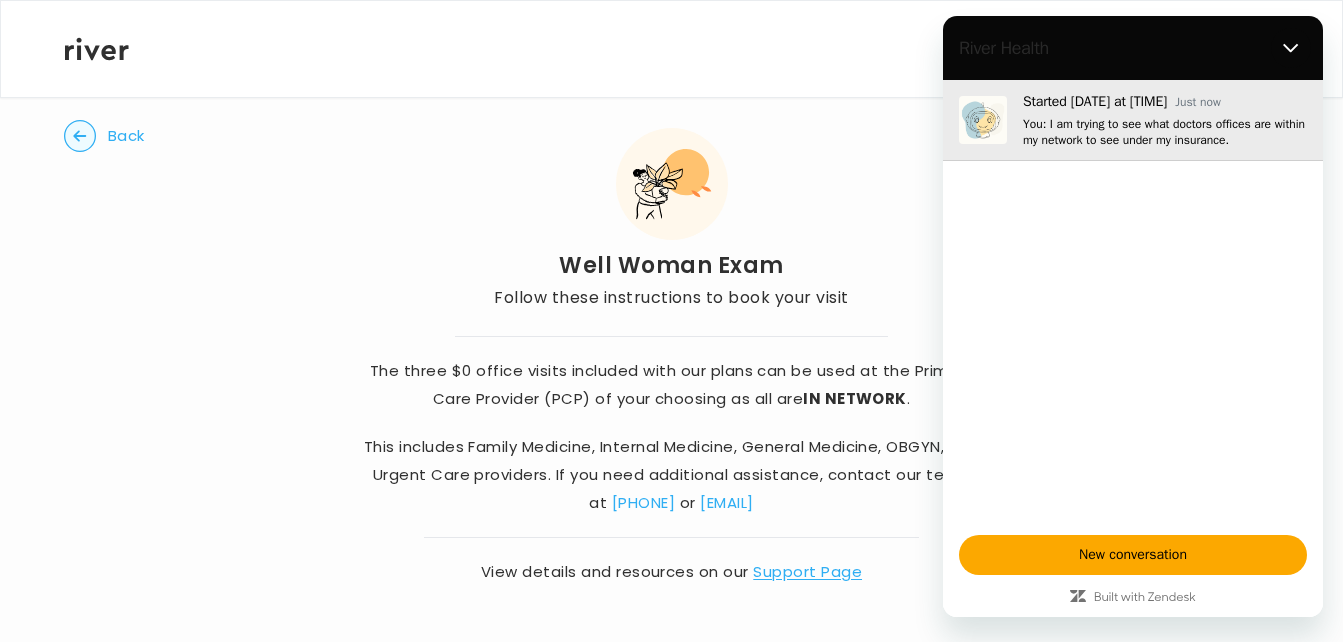 click on "Started Jul 16 at 10:42 AM" at bounding box center (1095, 102) 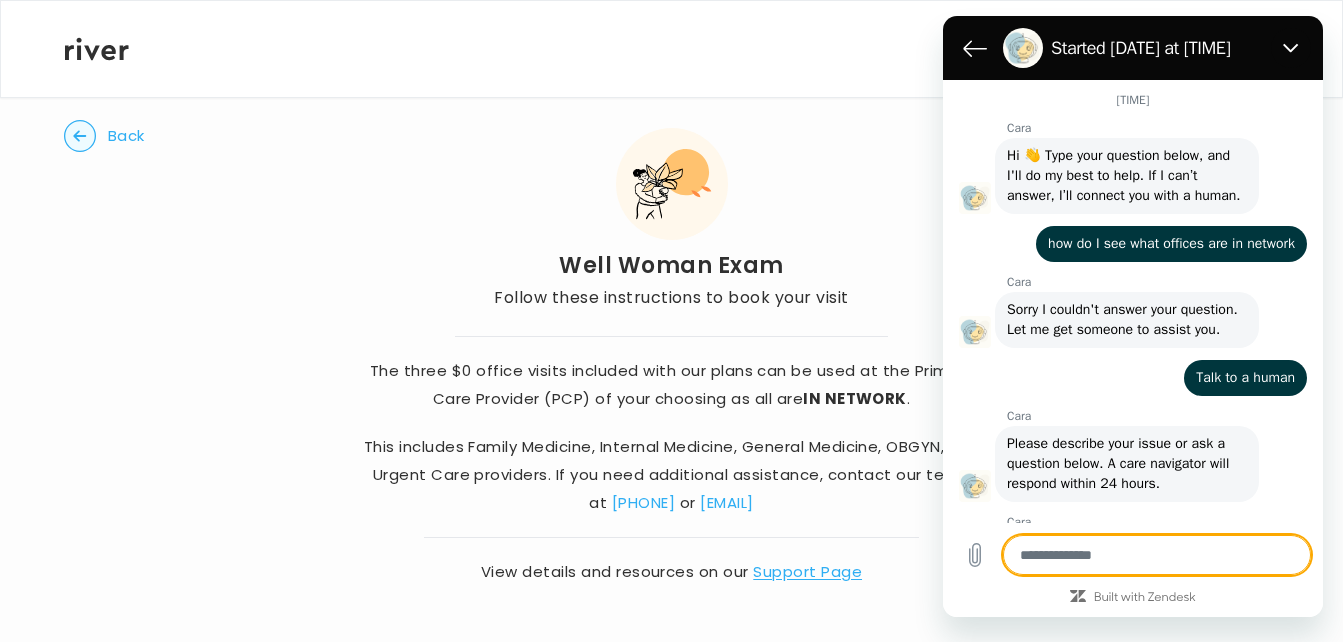 scroll, scrollTop: 398, scrollLeft: 0, axis: vertical 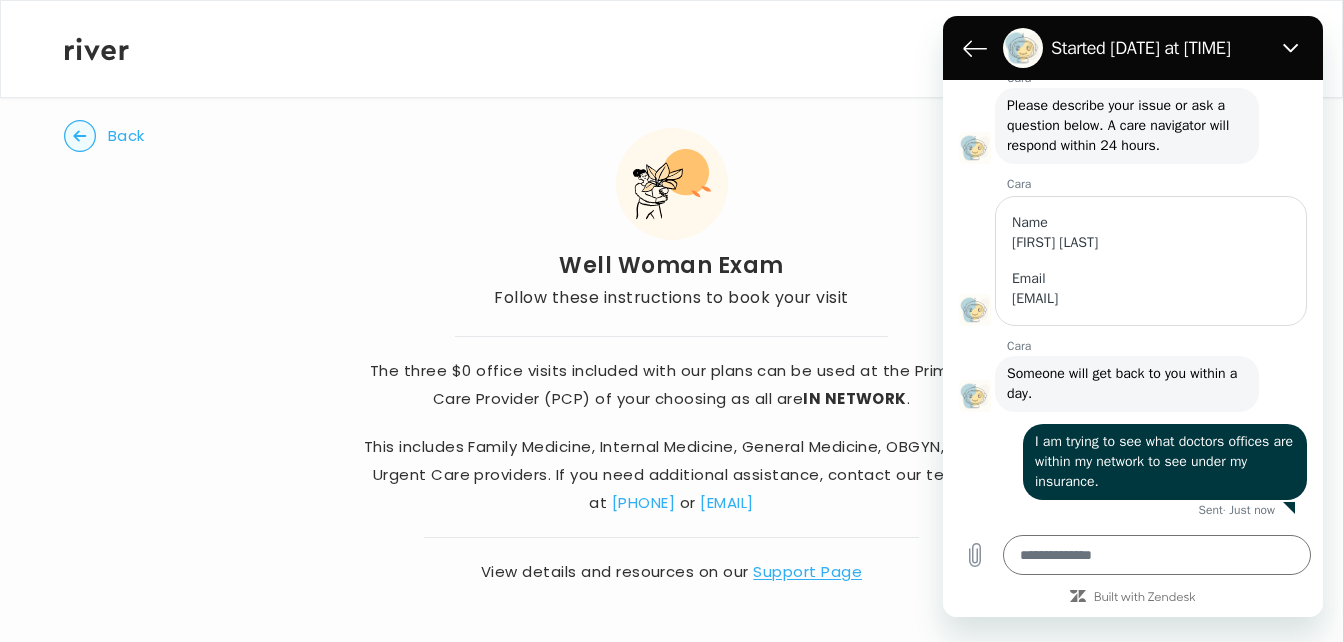 click on "I am trying to see what doctors offices are within my network to see under my insurance." at bounding box center (1166, 461) 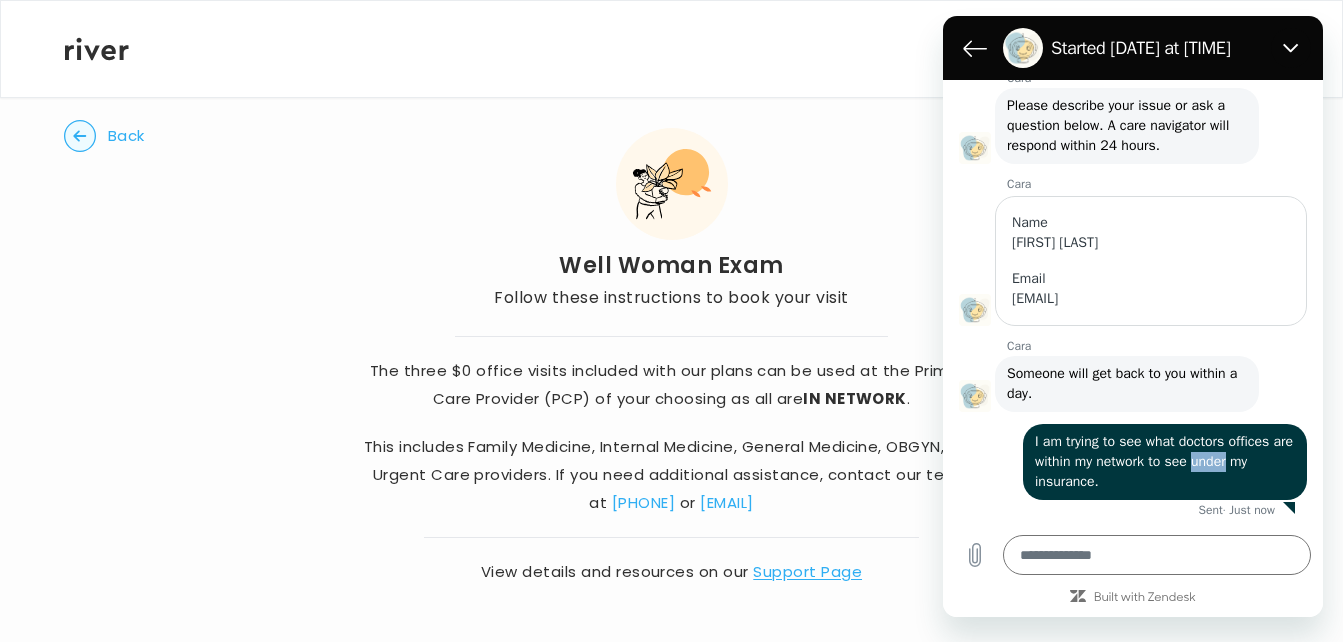click on "I am trying to see what doctors offices are within my network to see under my insurance." at bounding box center (1166, 461) 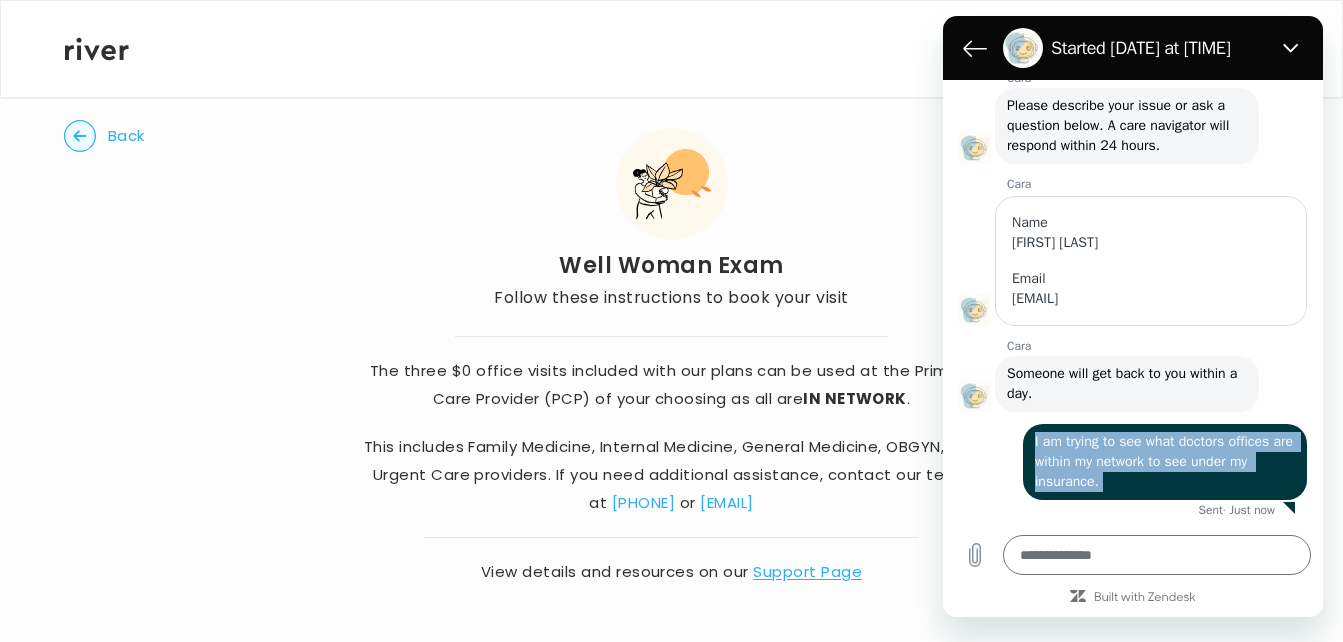 copy on "I am trying to see what doctors offices are within my network to see under my insurance." 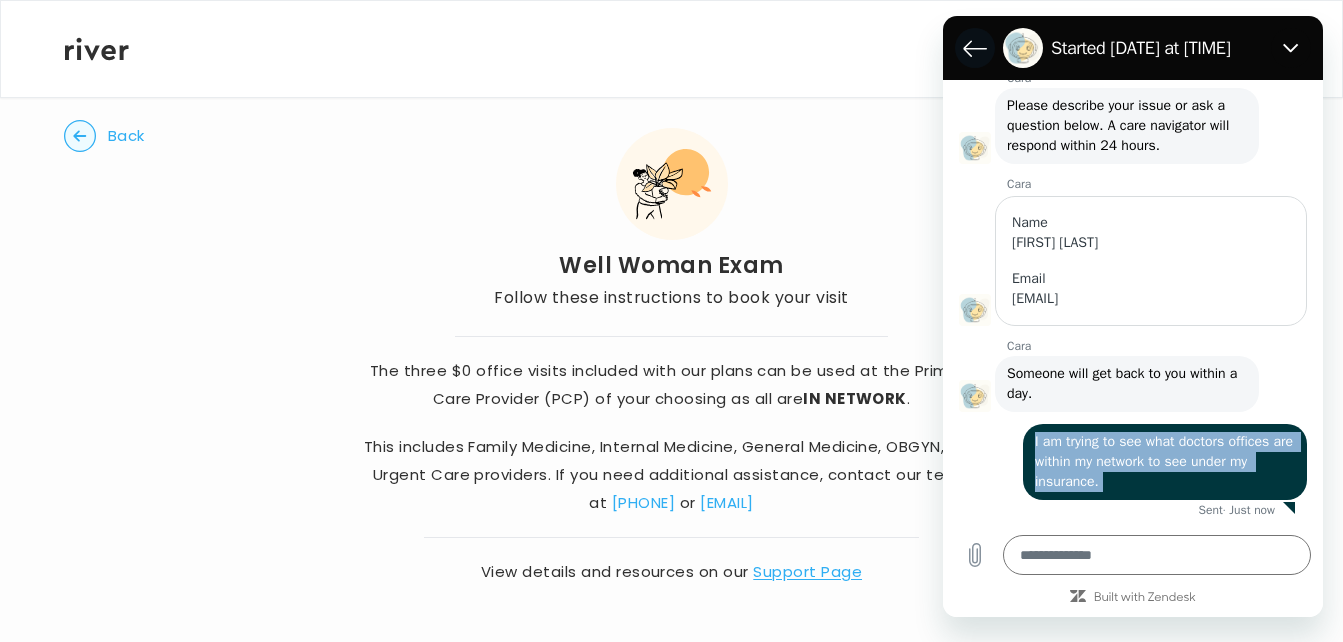click at bounding box center (975, 48) 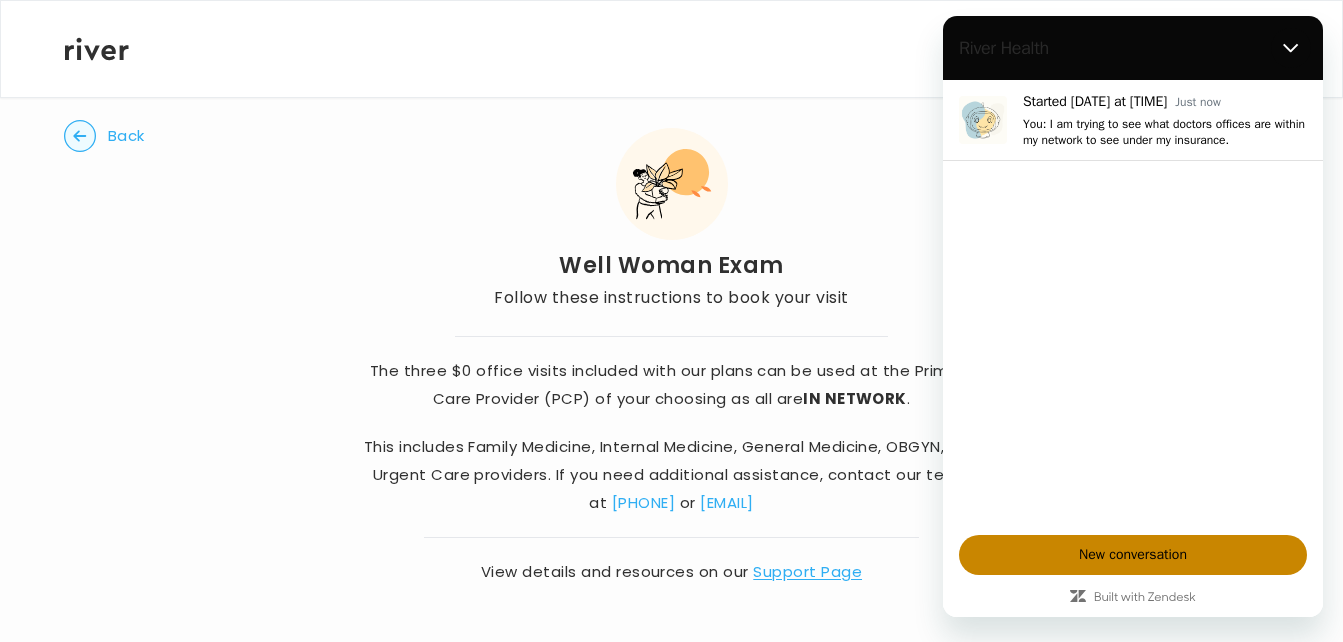 click on "New conversation" at bounding box center (1133, 555) 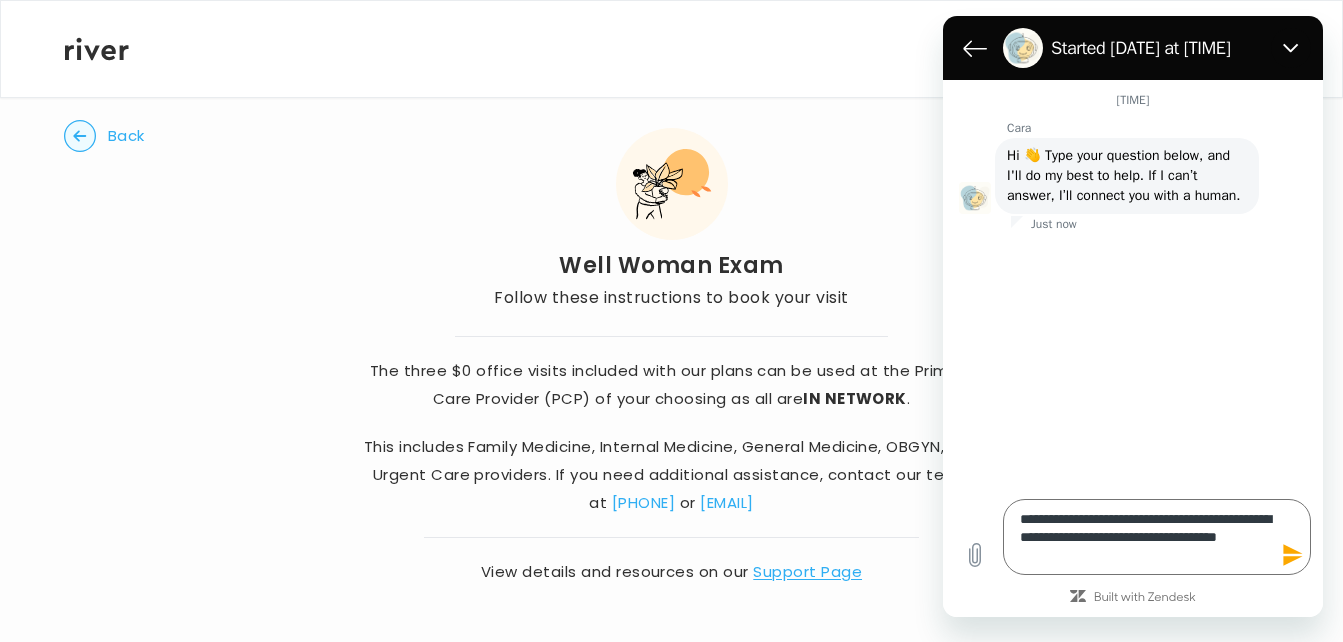 click 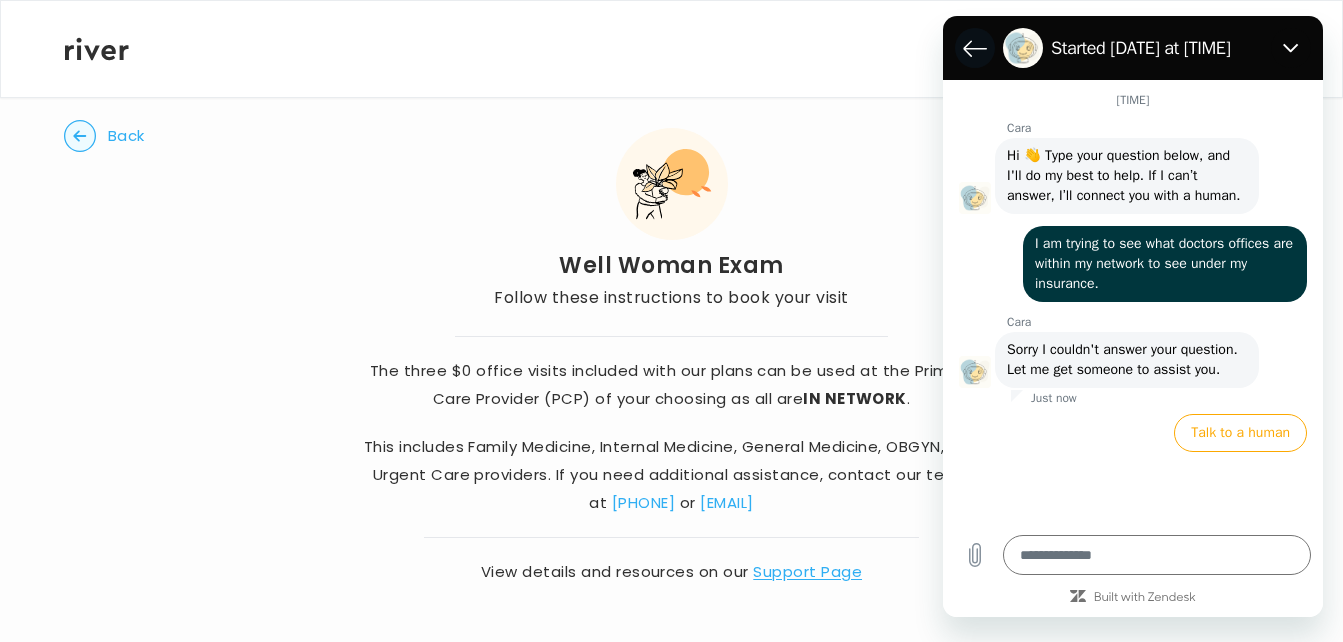 click 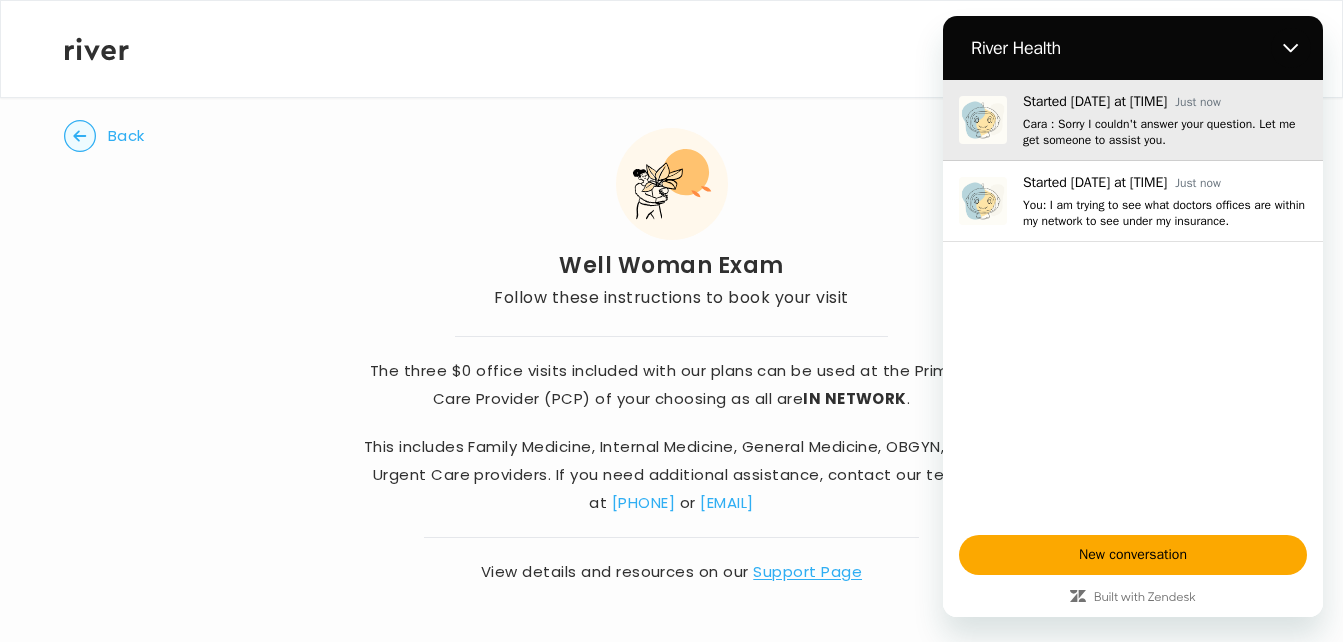 click on "Cara : Sorry I couldn't answer your question. Let me get someone to assist you." at bounding box center [1165, 132] 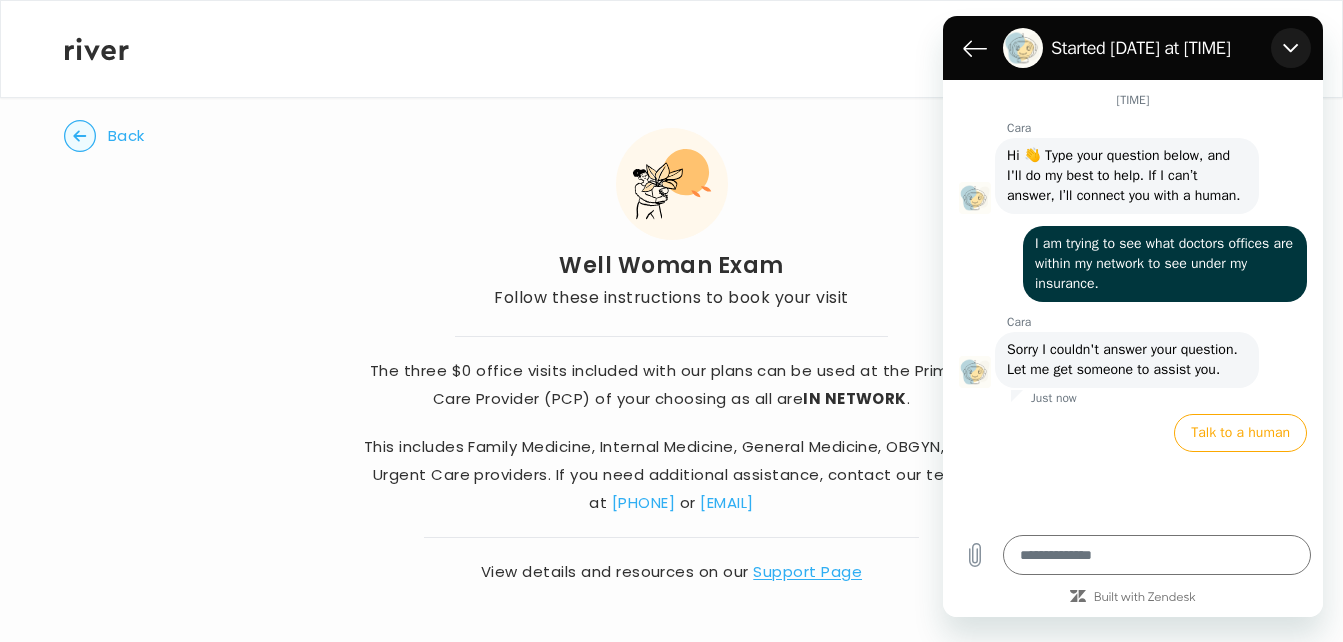 click 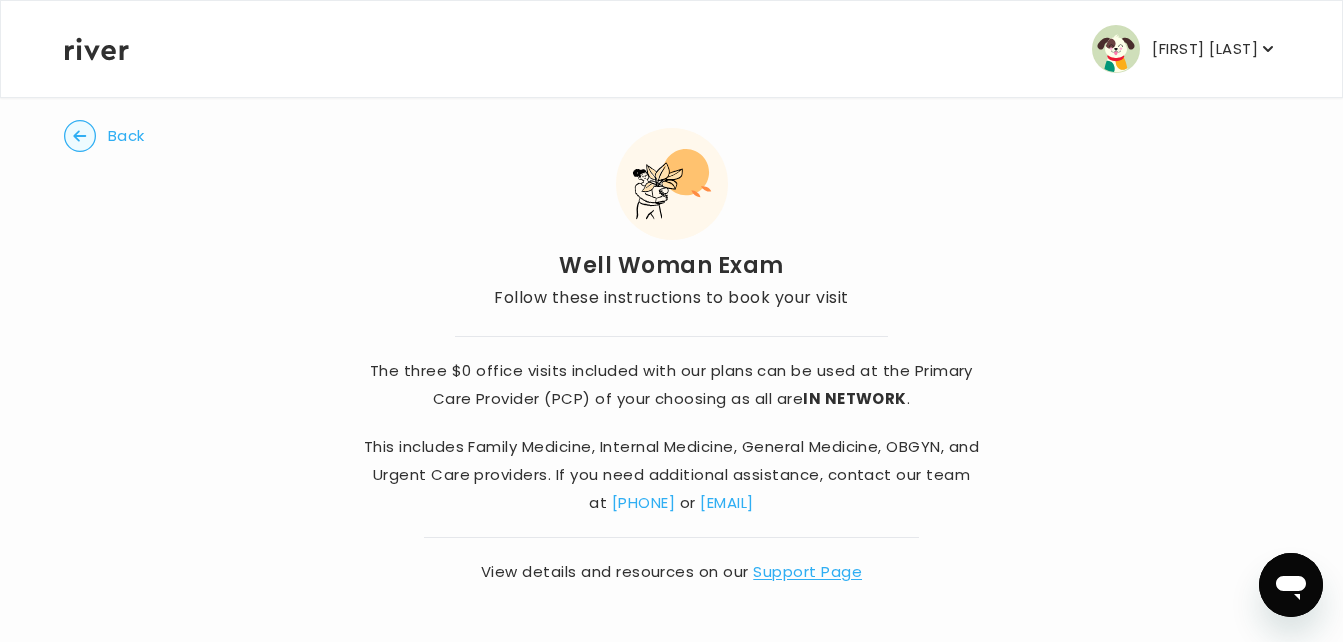 click on "Kamryn Reina" at bounding box center (1205, 49) 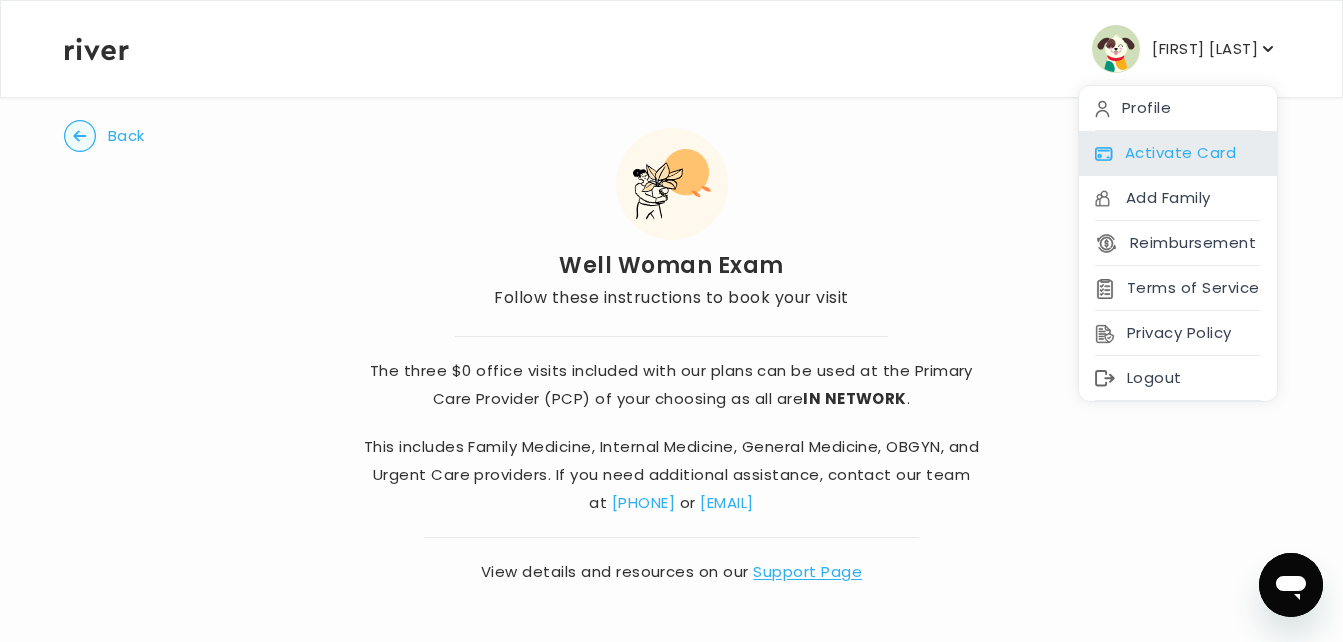 click on "Activate Card" at bounding box center [1178, 153] 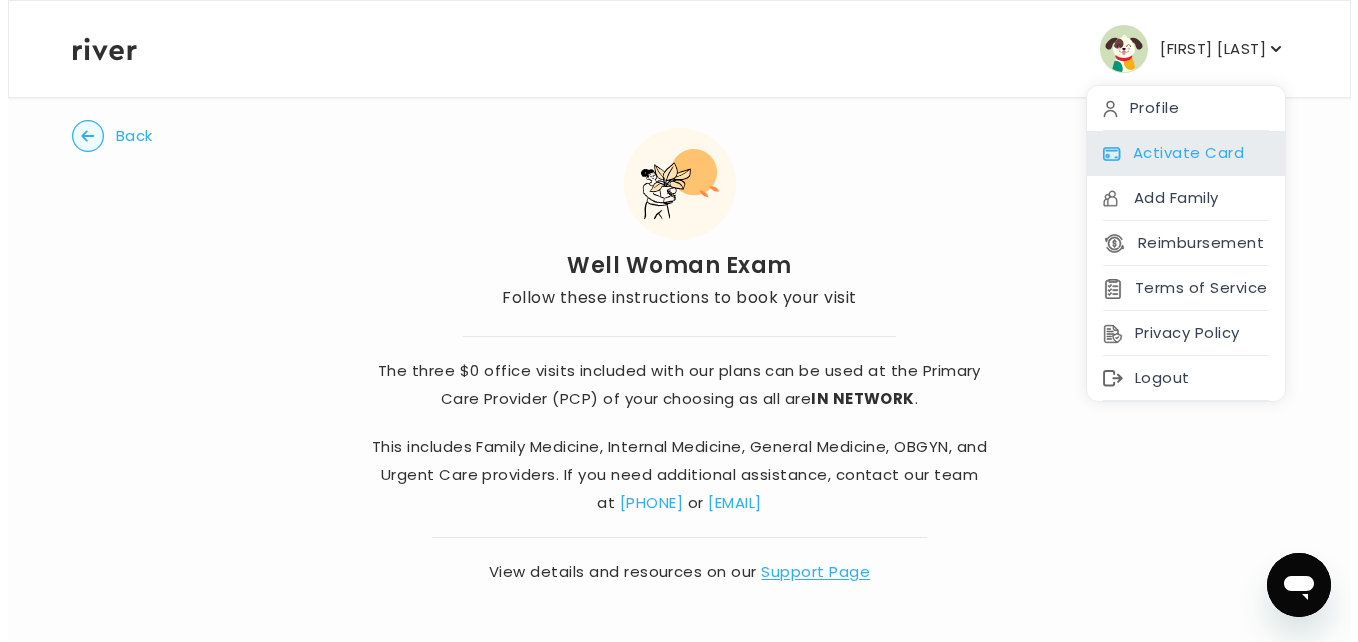 scroll, scrollTop: 0, scrollLeft: 0, axis: both 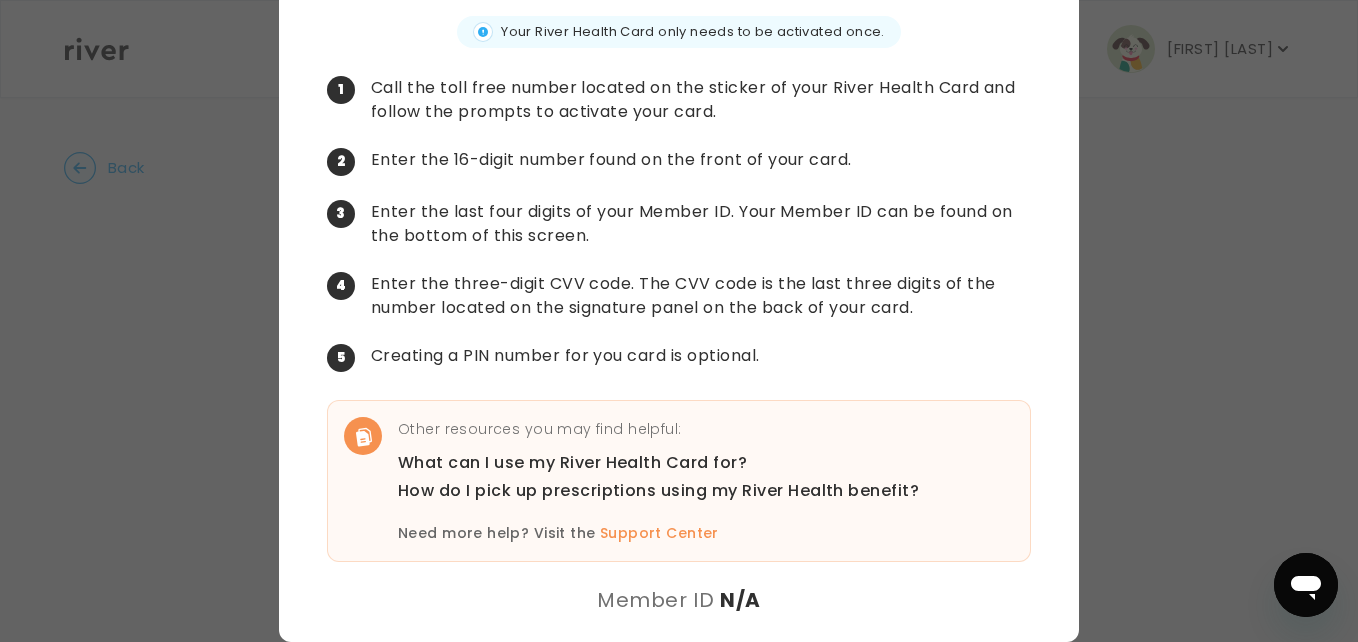 click at bounding box center (679, 321) 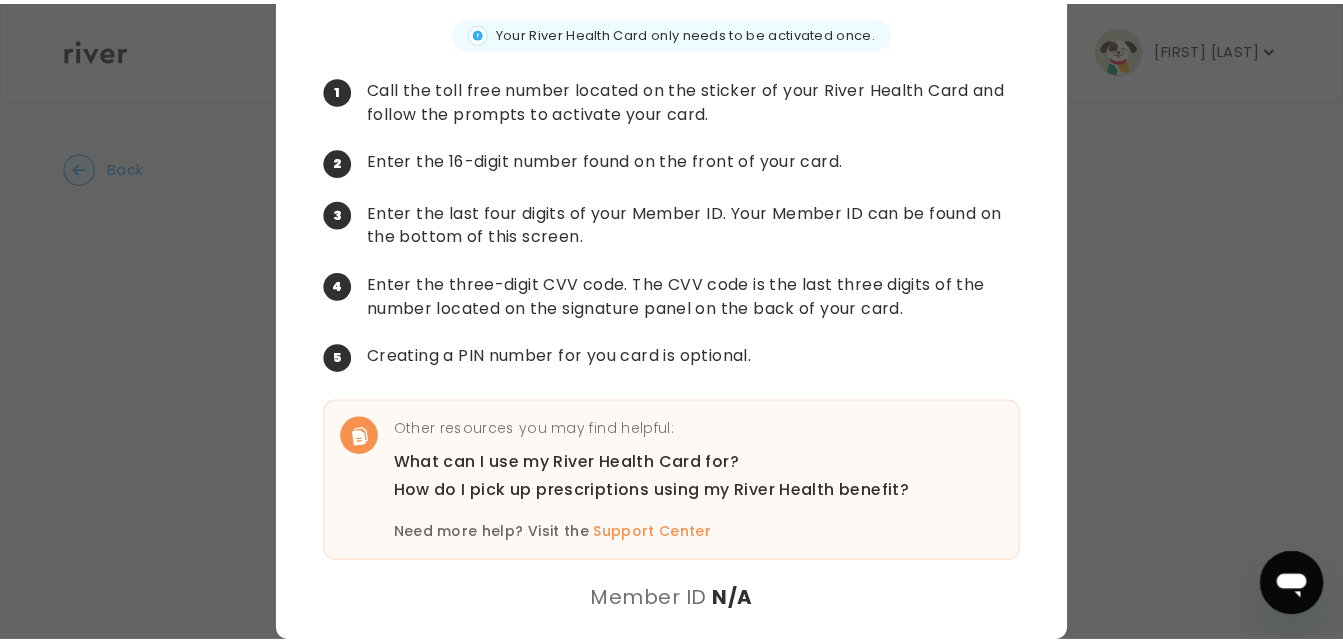 scroll, scrollTop: 0, scrollLeft: 0, axis: both 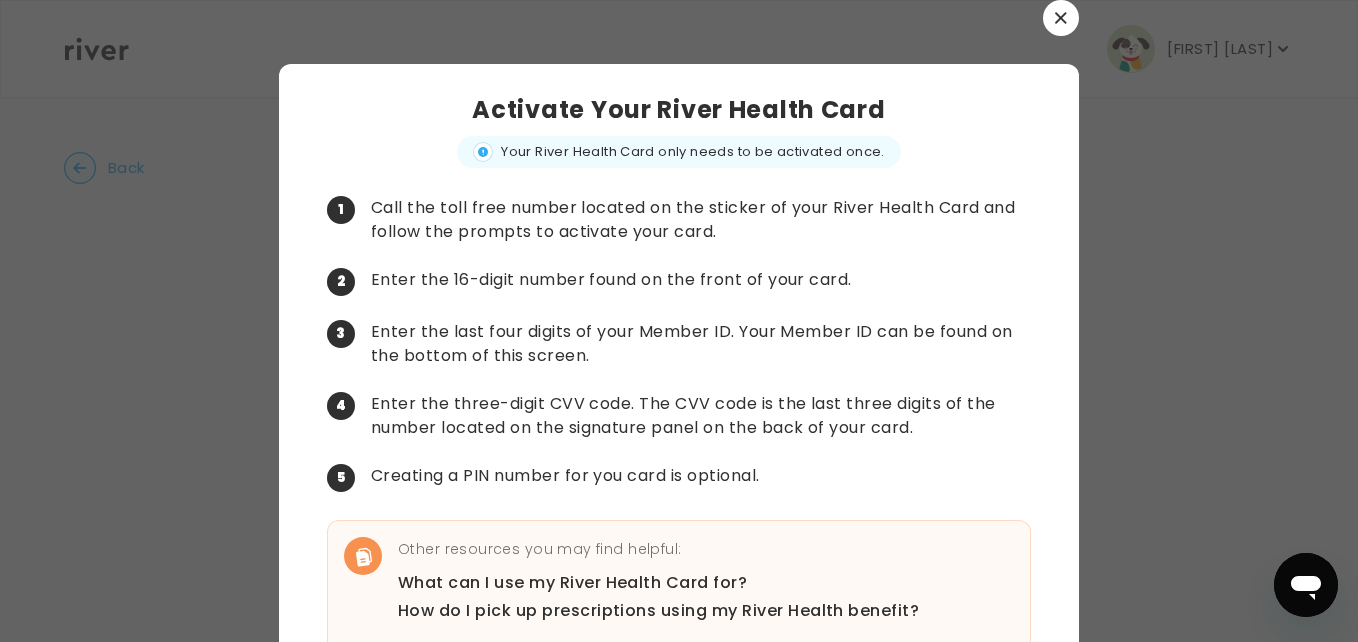 click 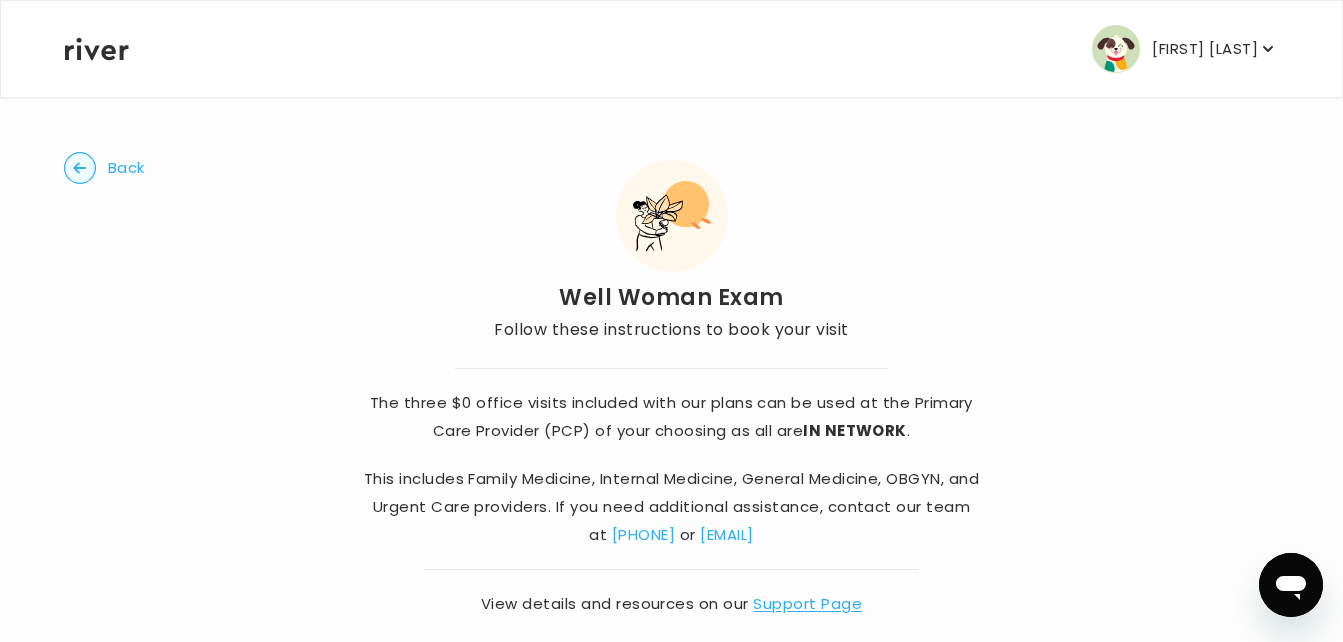 click 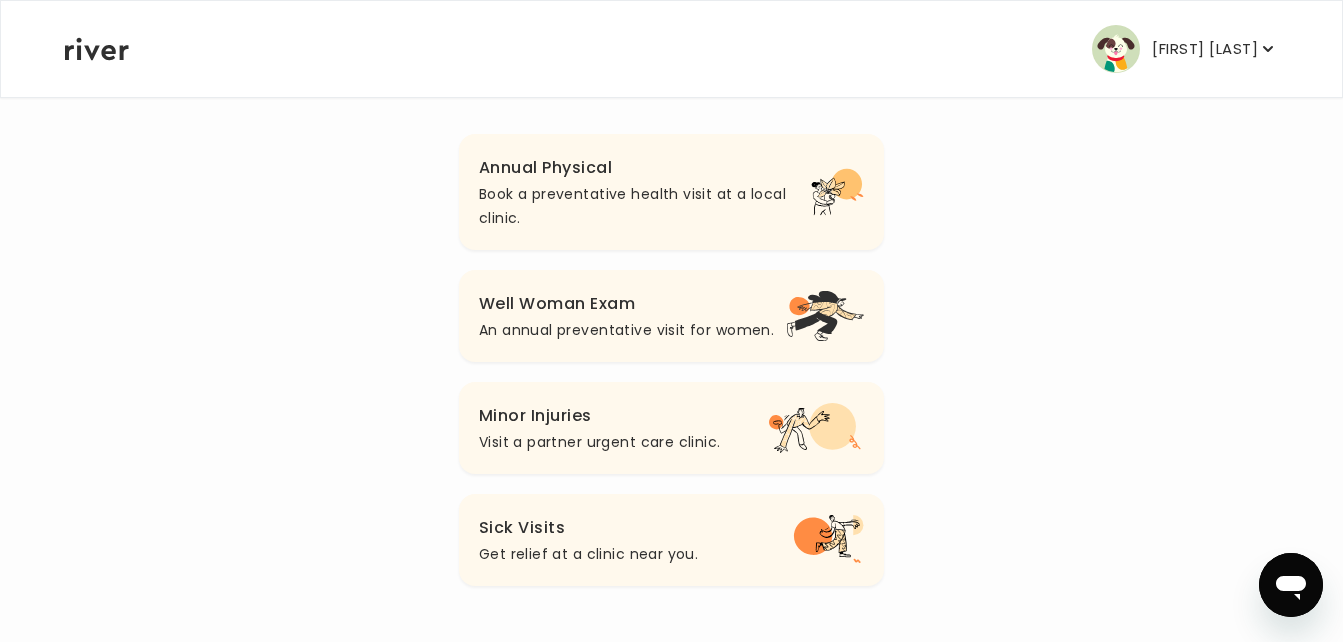 scroll, scrollTop: 0, scrollLeft: 0, axis: both 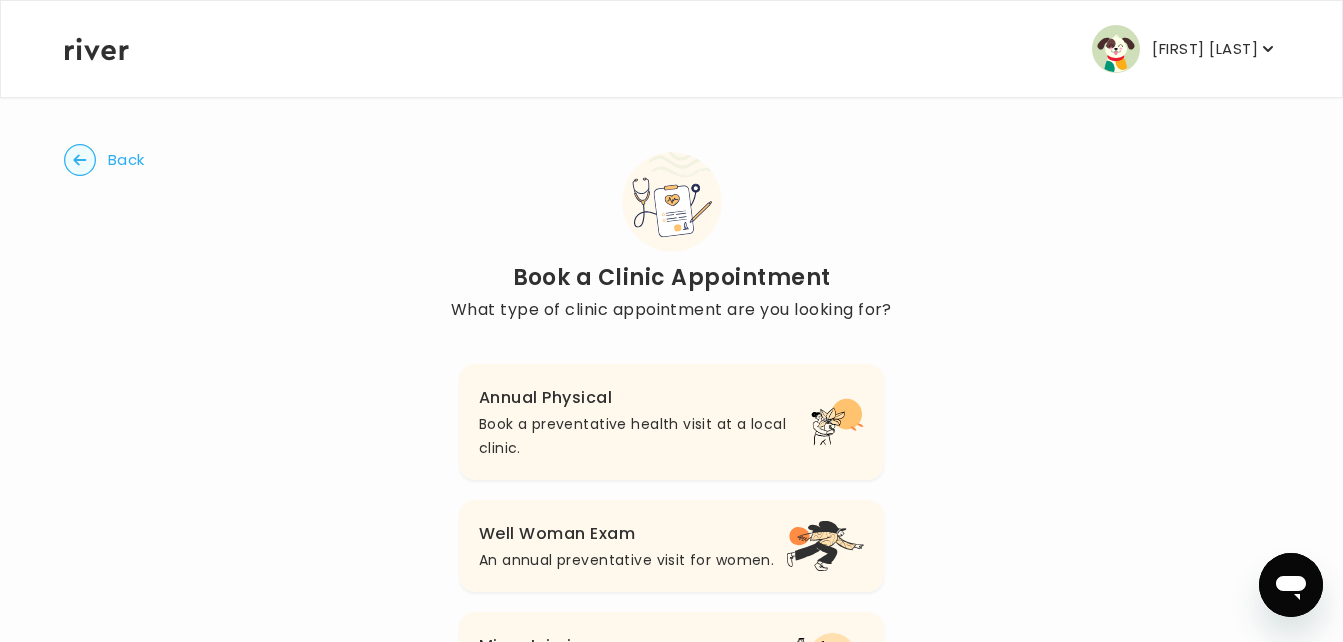 click 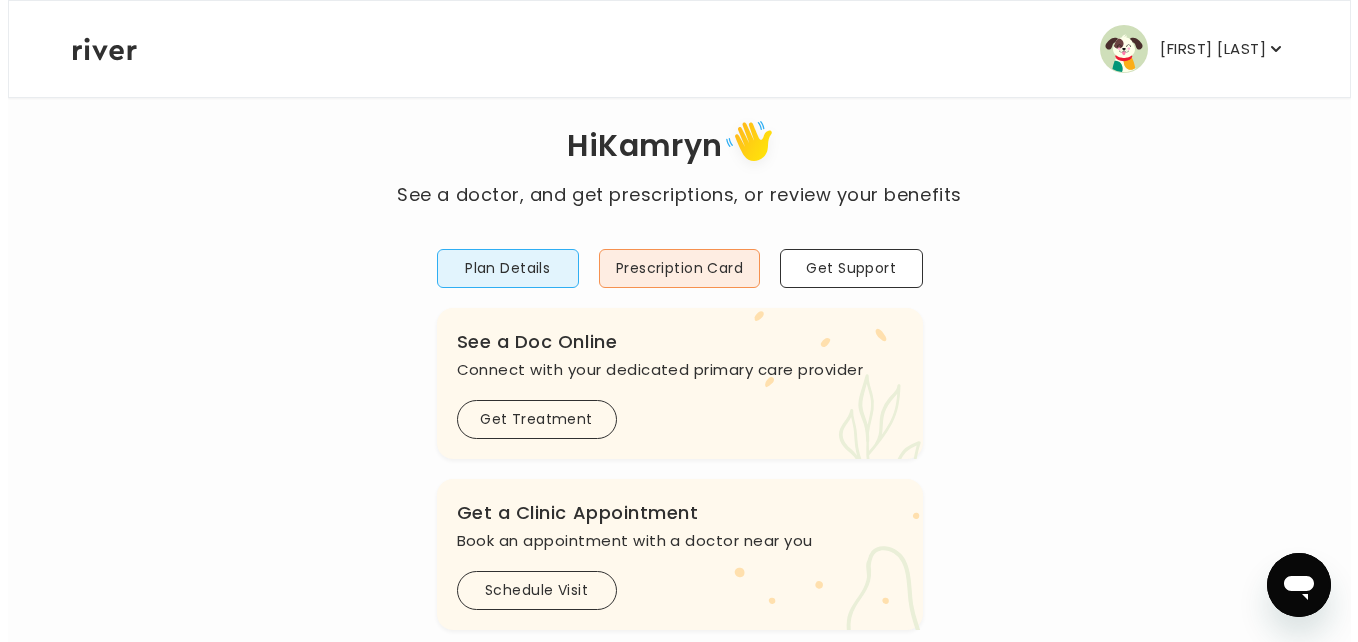 scroll, scrollTop: 0, scrollLeft: 0, axis: both 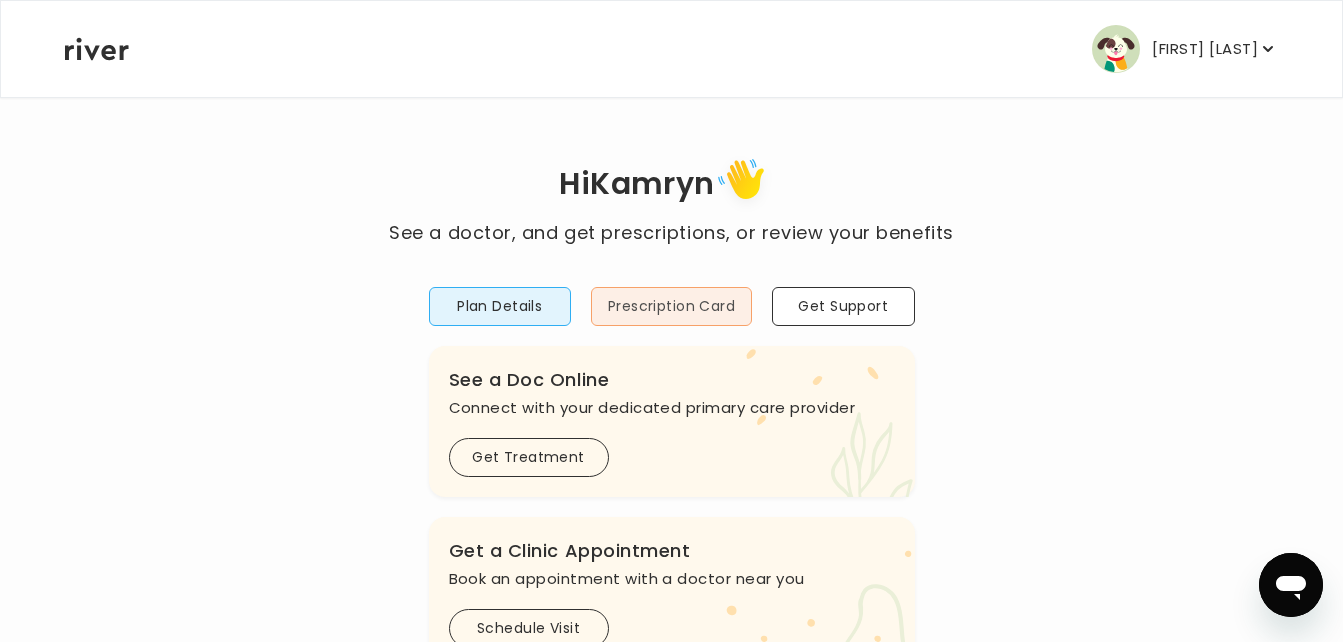 click on "Prescription Card" at bounding box center (671, 306) 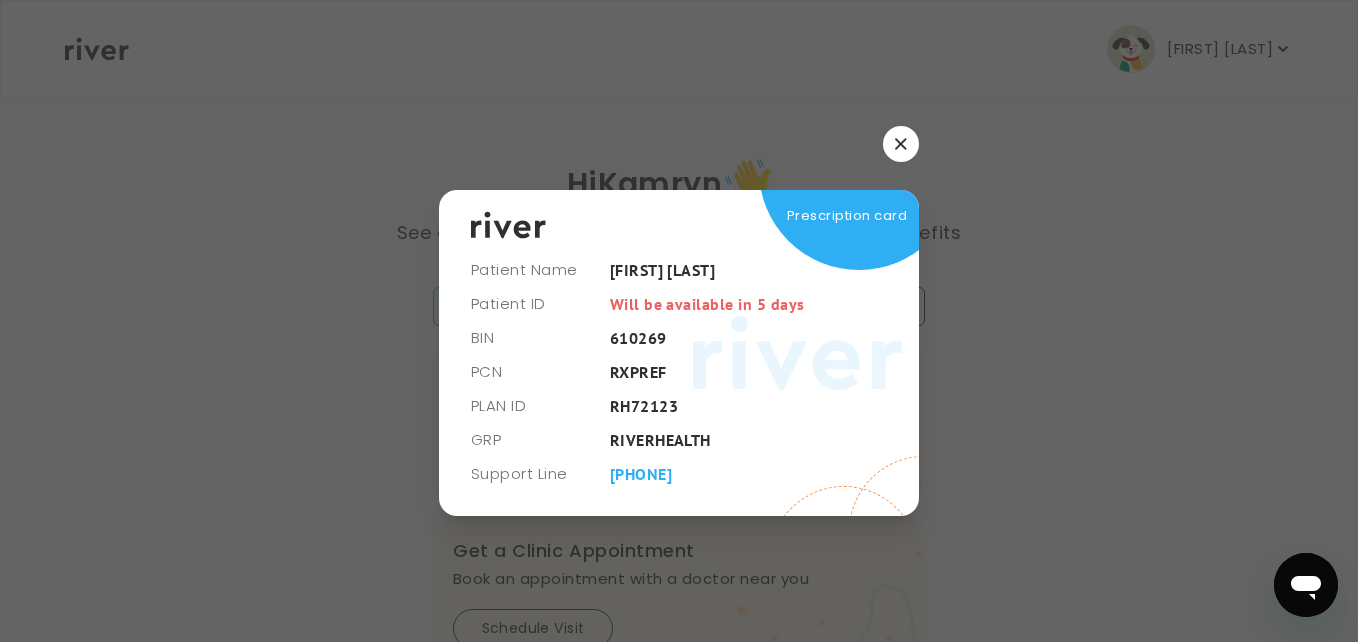 click at bounding box center [901, 144] 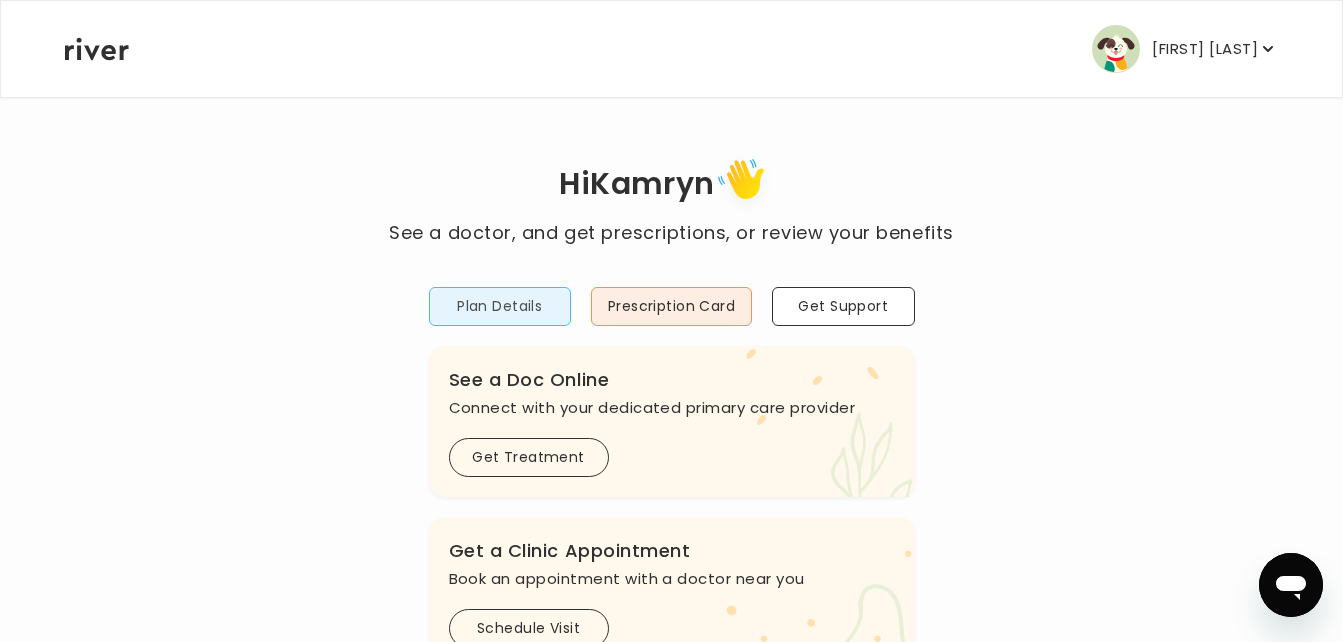 click on "Plan Details" at bounding box center (500, 306) 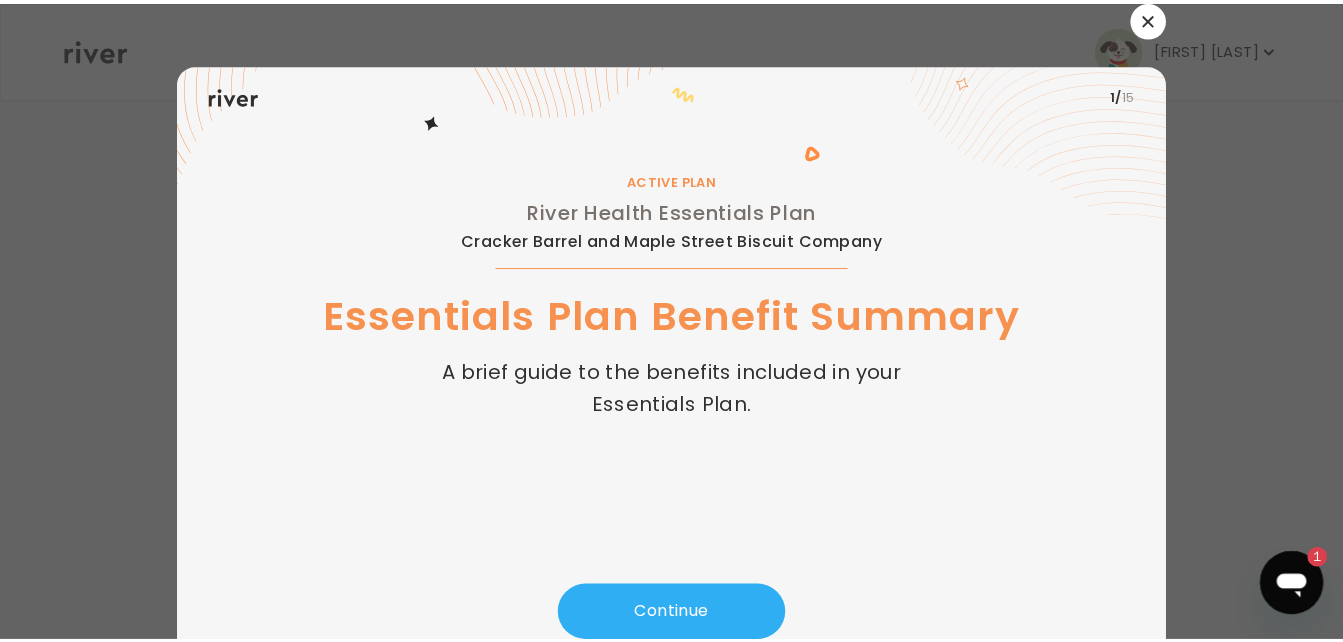 scroll, scrollTop: 0, scrollLeft: 0, axis: both 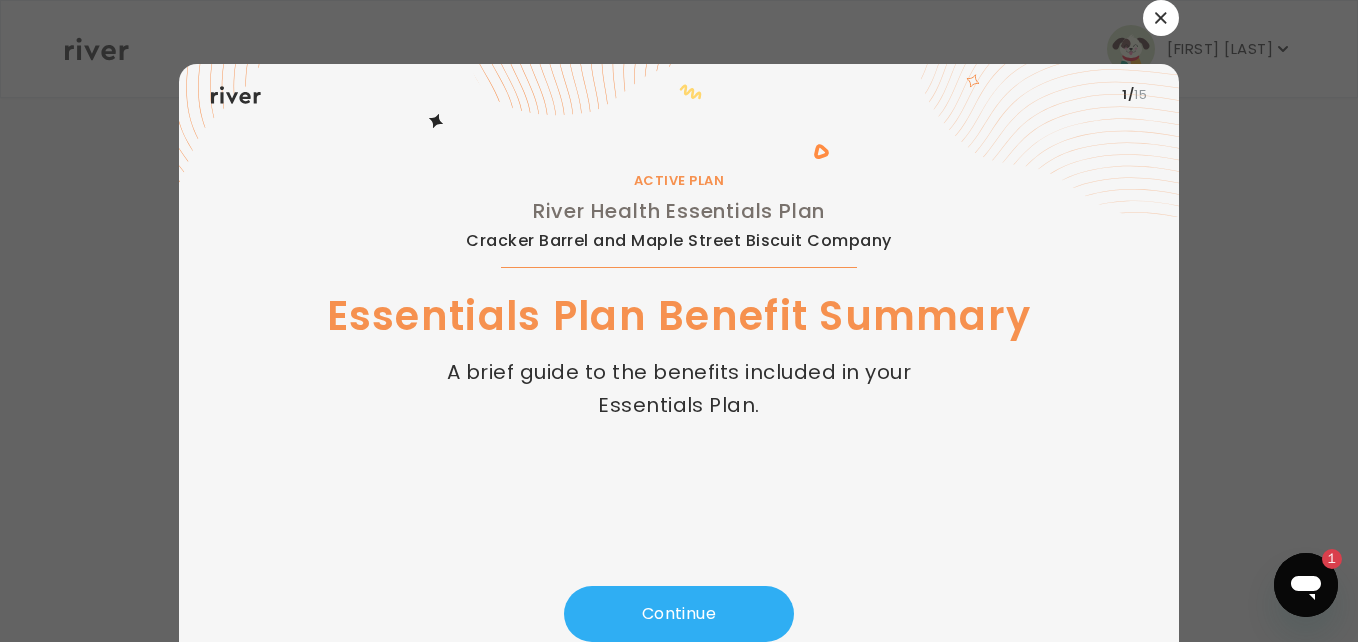 click 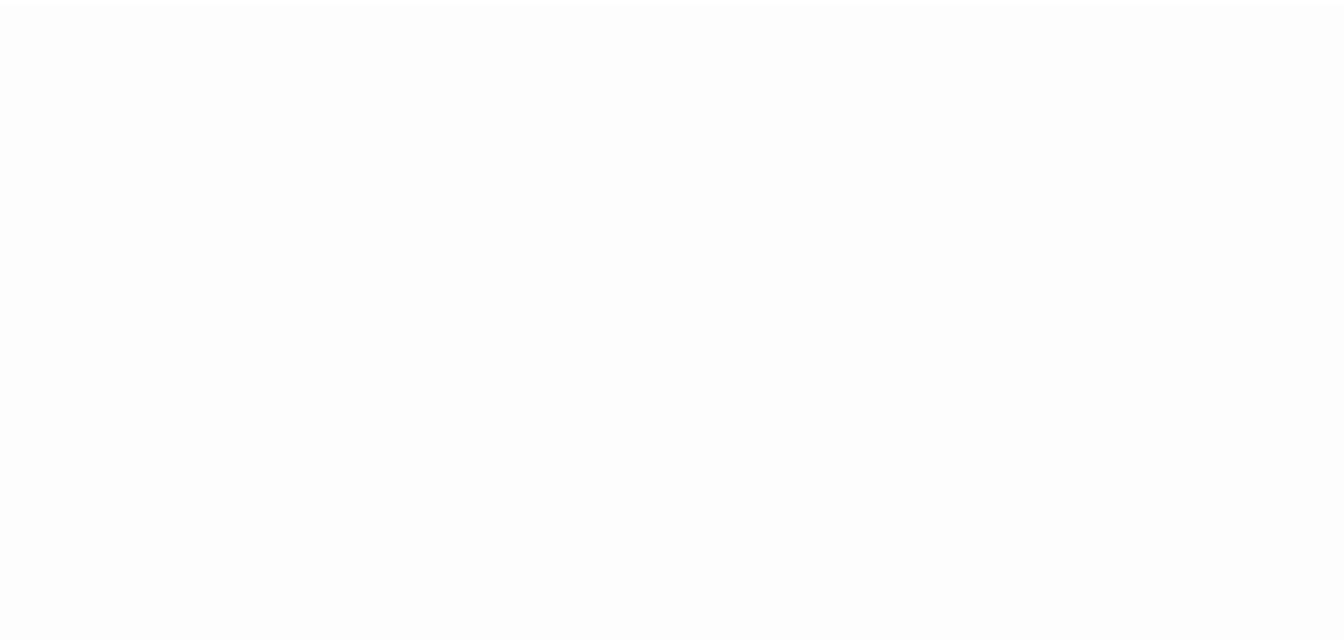 scroll, scrollTop: 0, scrollLeft: 0, axis: both 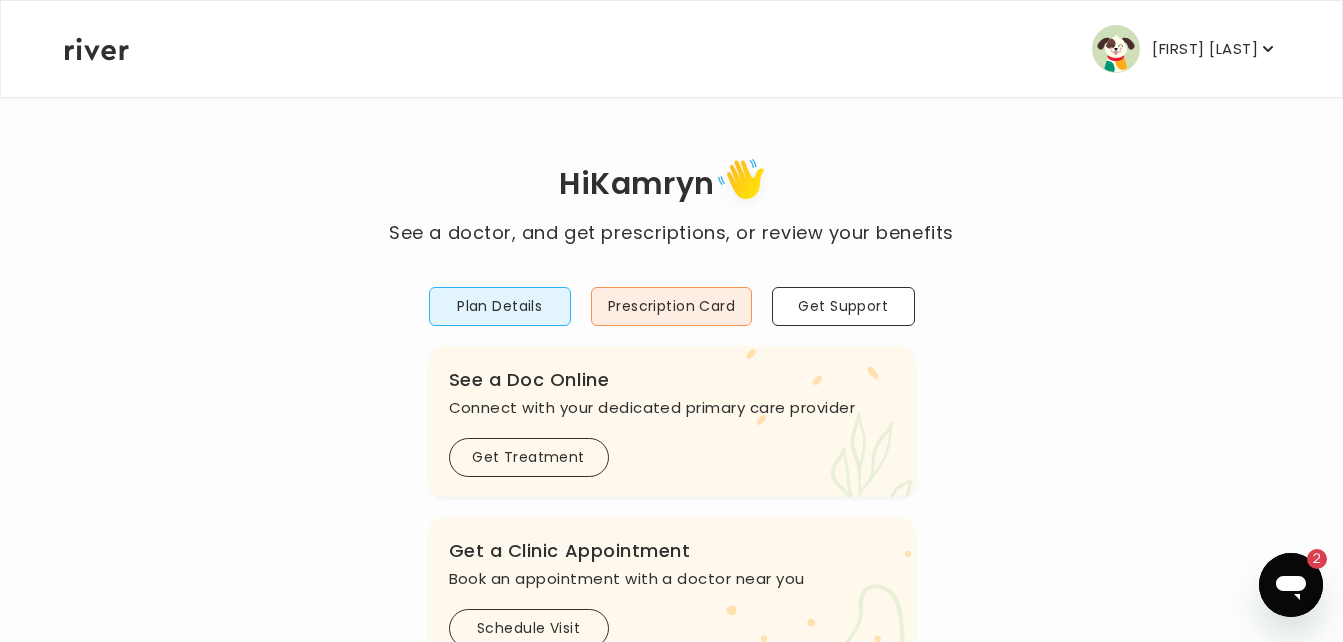click on "2" at bounding box center (1307, 559) 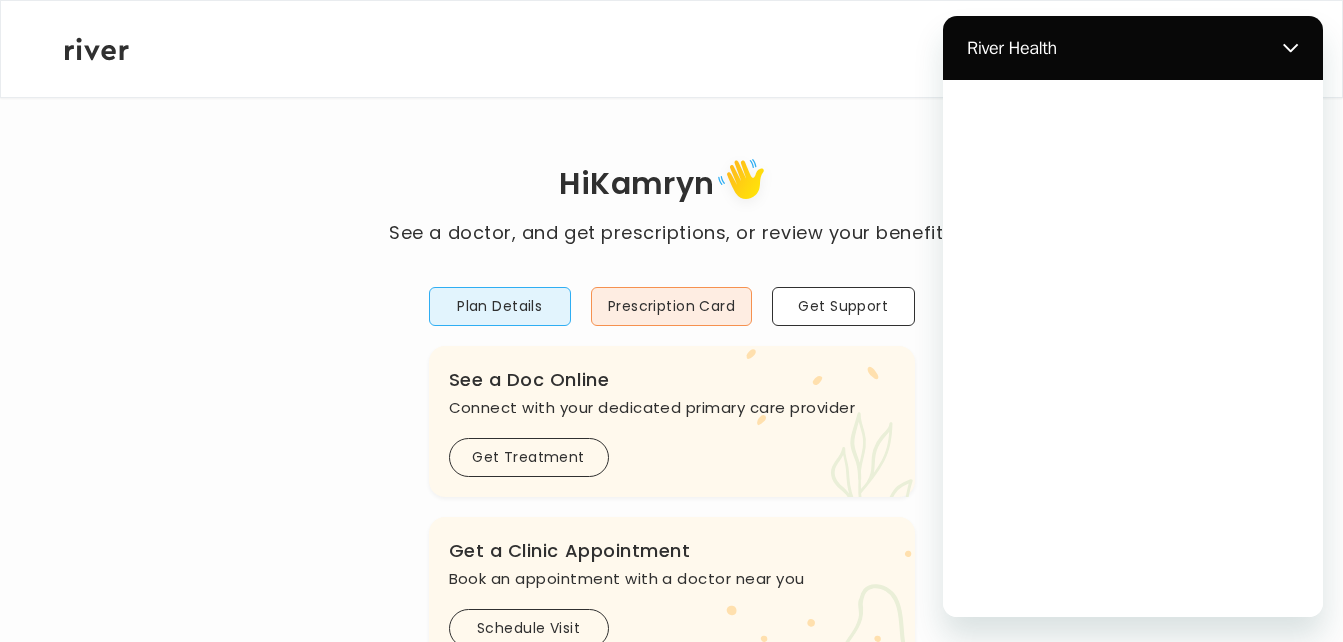 scroll, scrollTop: 0, scrollLeft: 0, axis: both 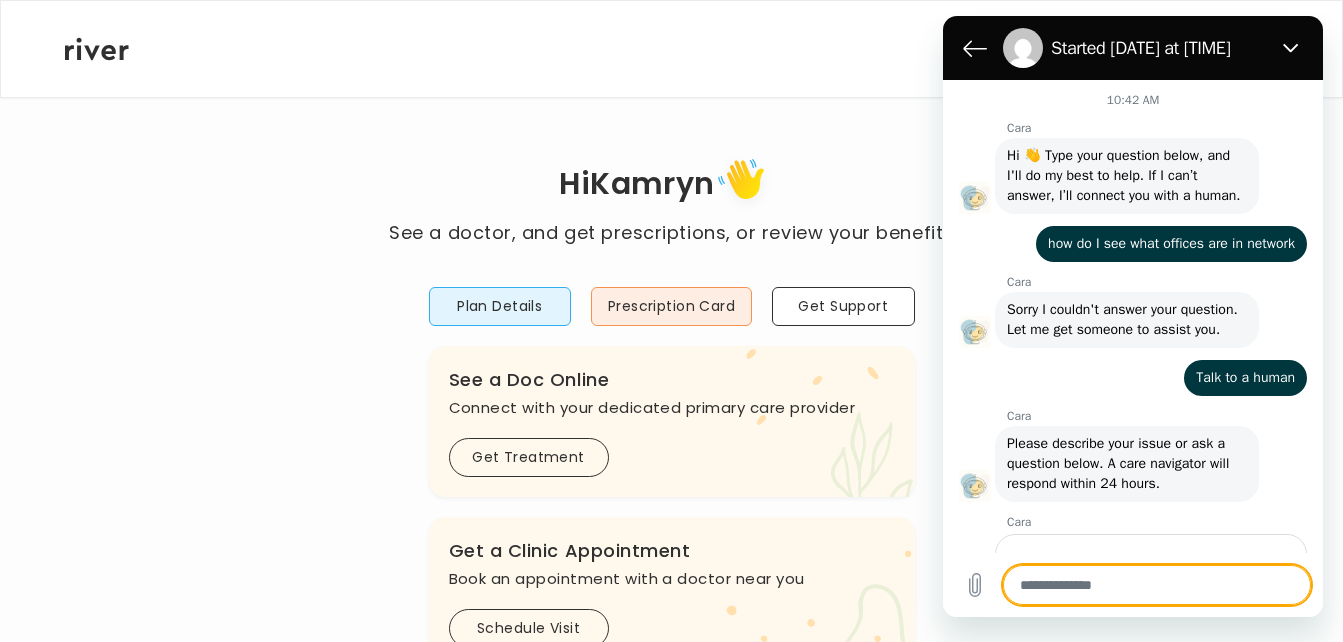 type on "*" 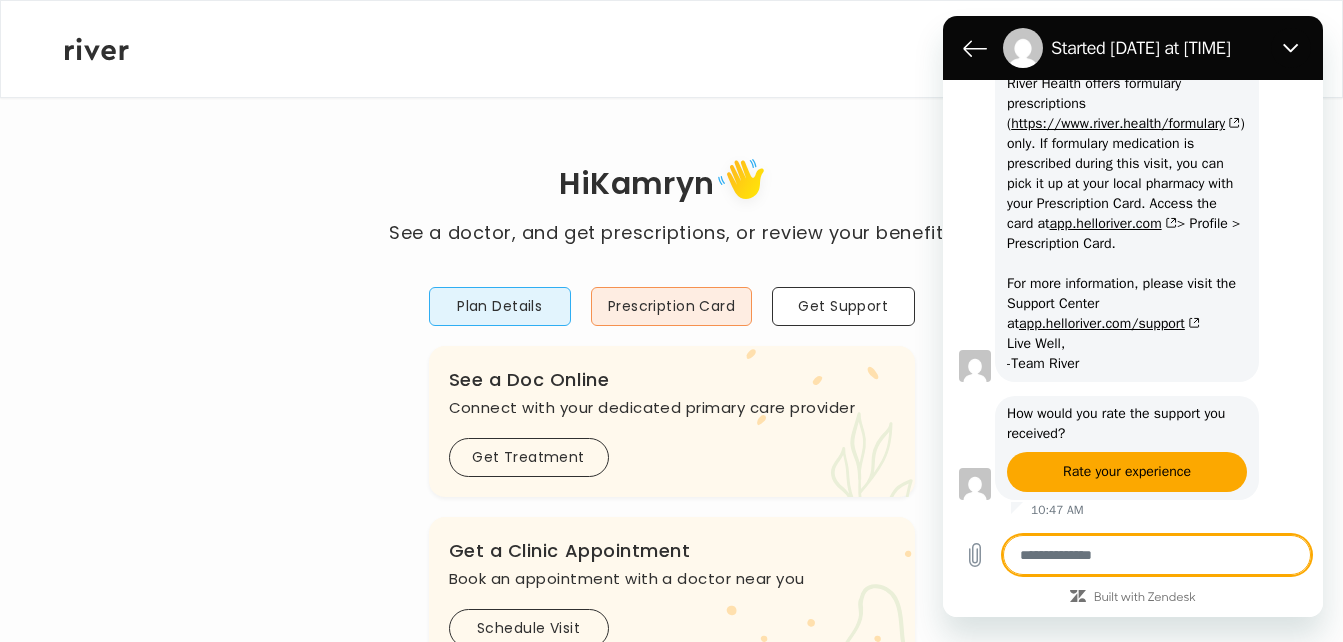 scroll, scrollTop: 1874, scrollLeft: 0, axis: vertical 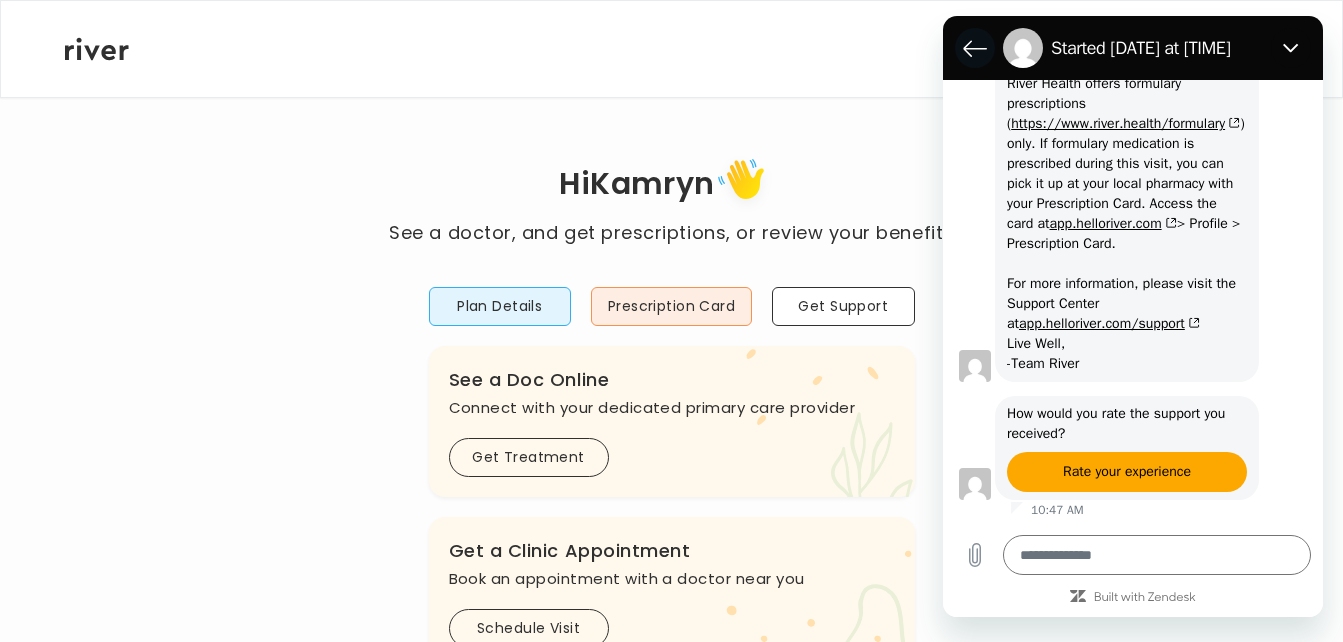 click 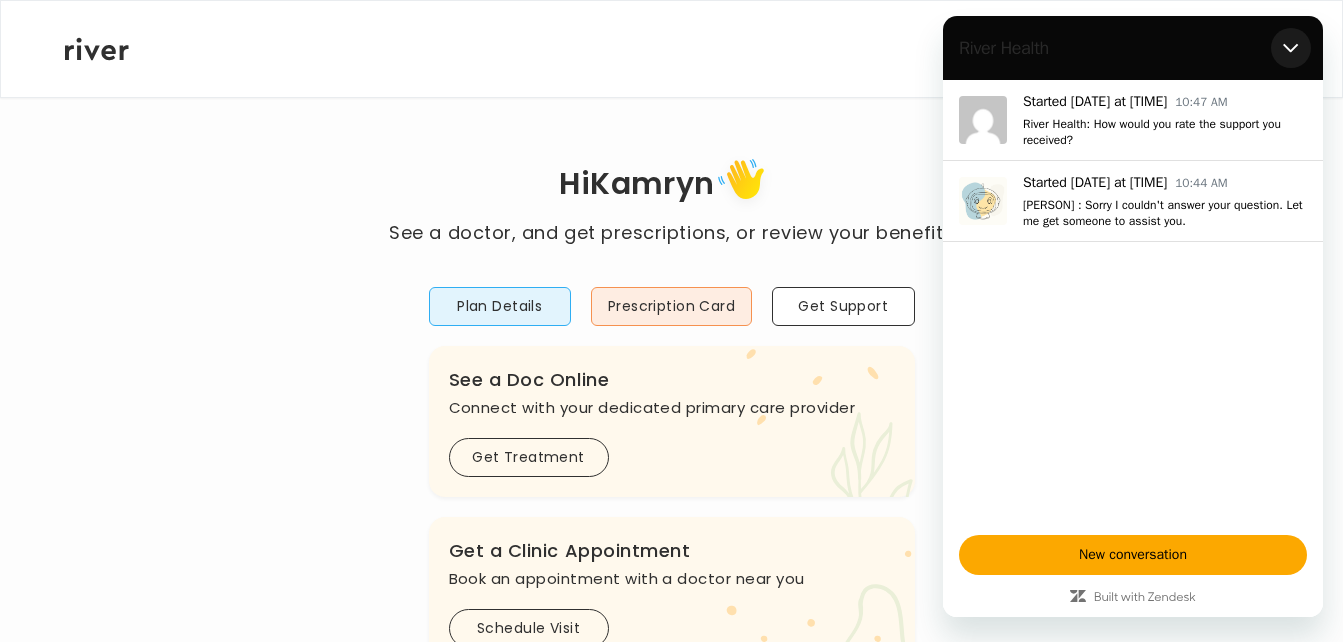 click 